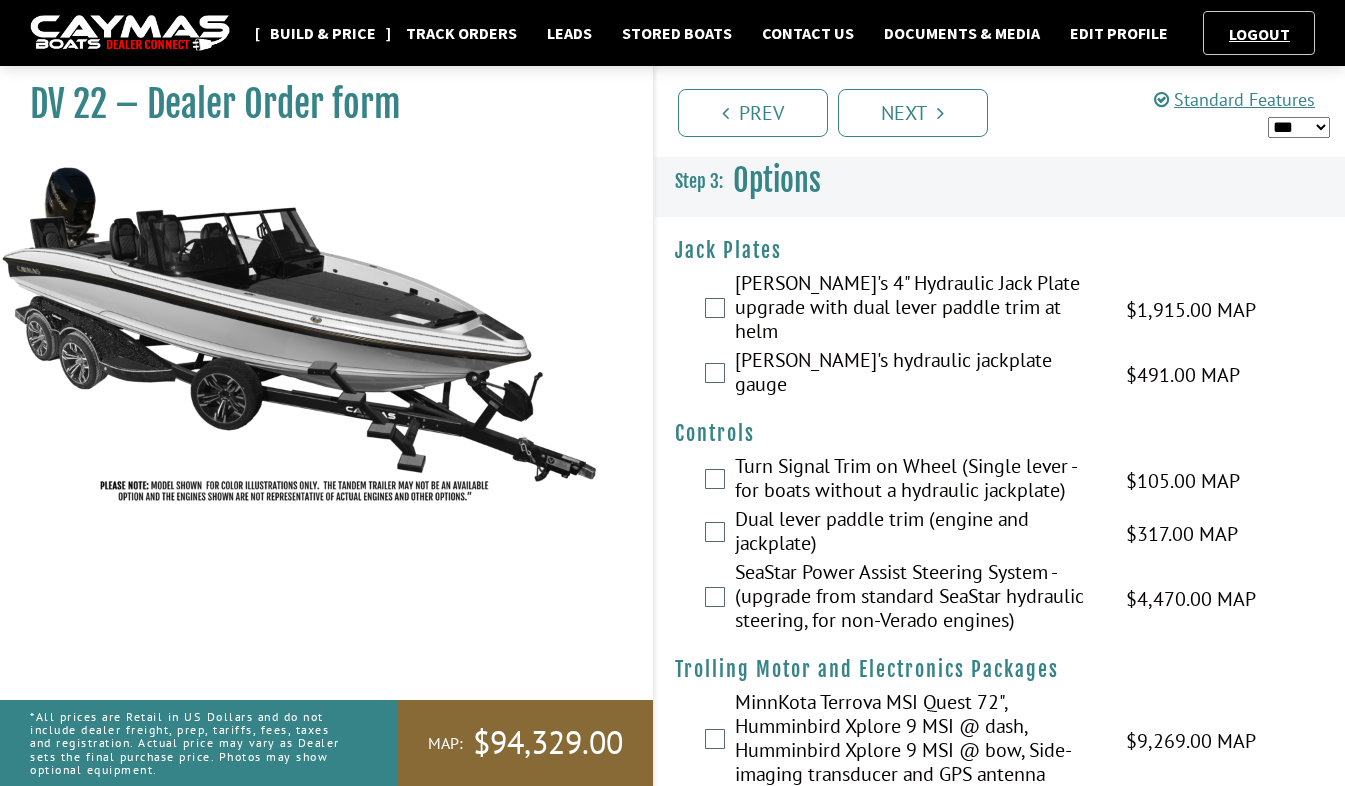 drag, startPoint x: 0, startPoint y: 0, endPoint x: 333, endPoint y: 27, distance: 334.0928 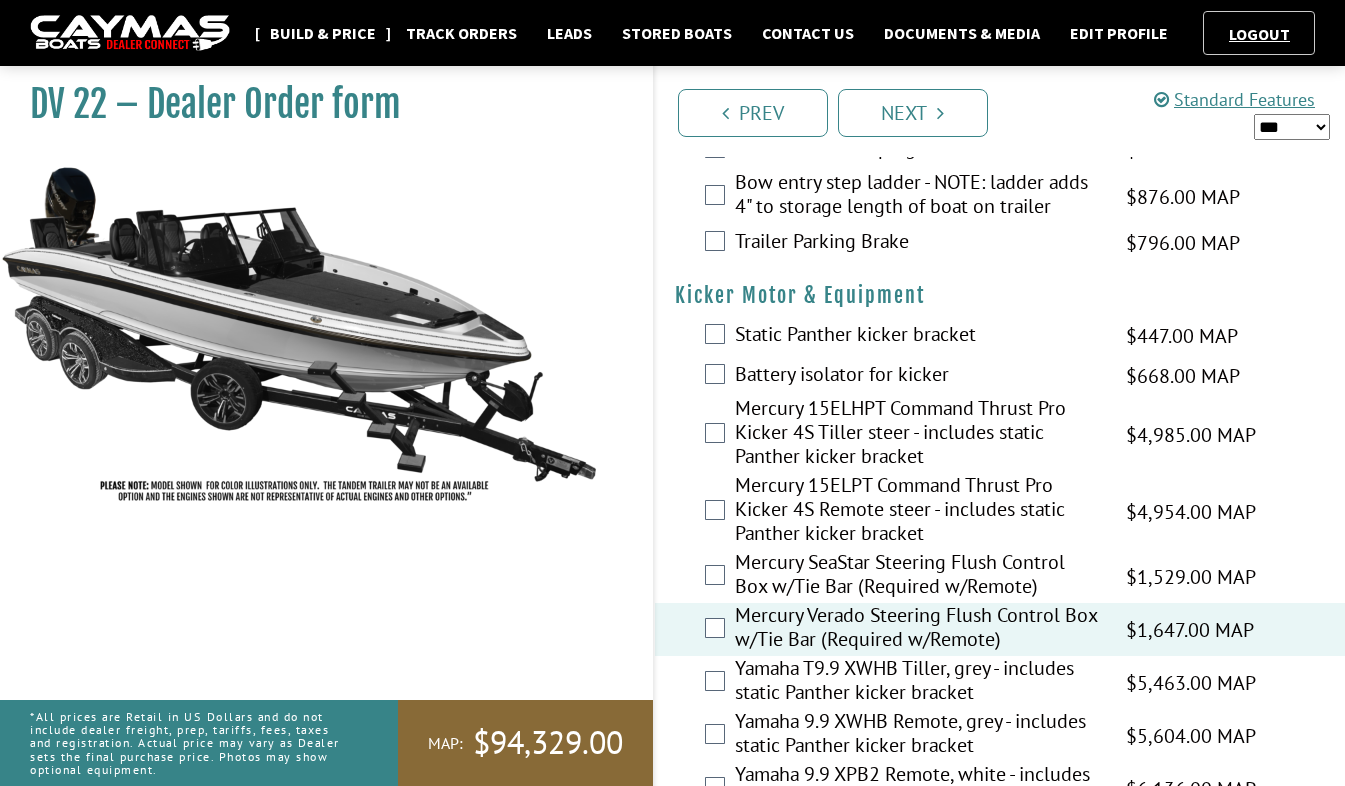 scroll, scrollTop: 5100, scrollLeft: 0, axis: vertical 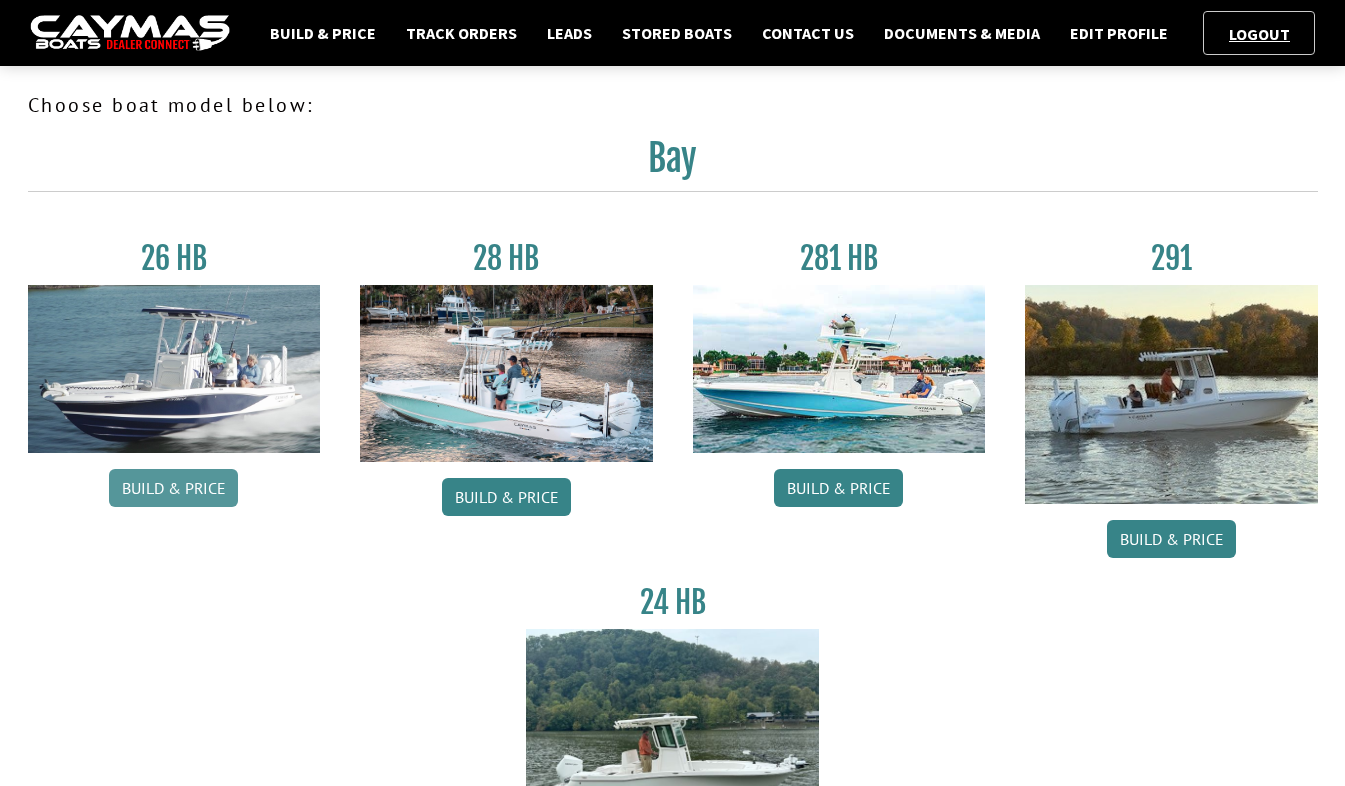 click on "Build & Price" at bounding box center (173, 488) 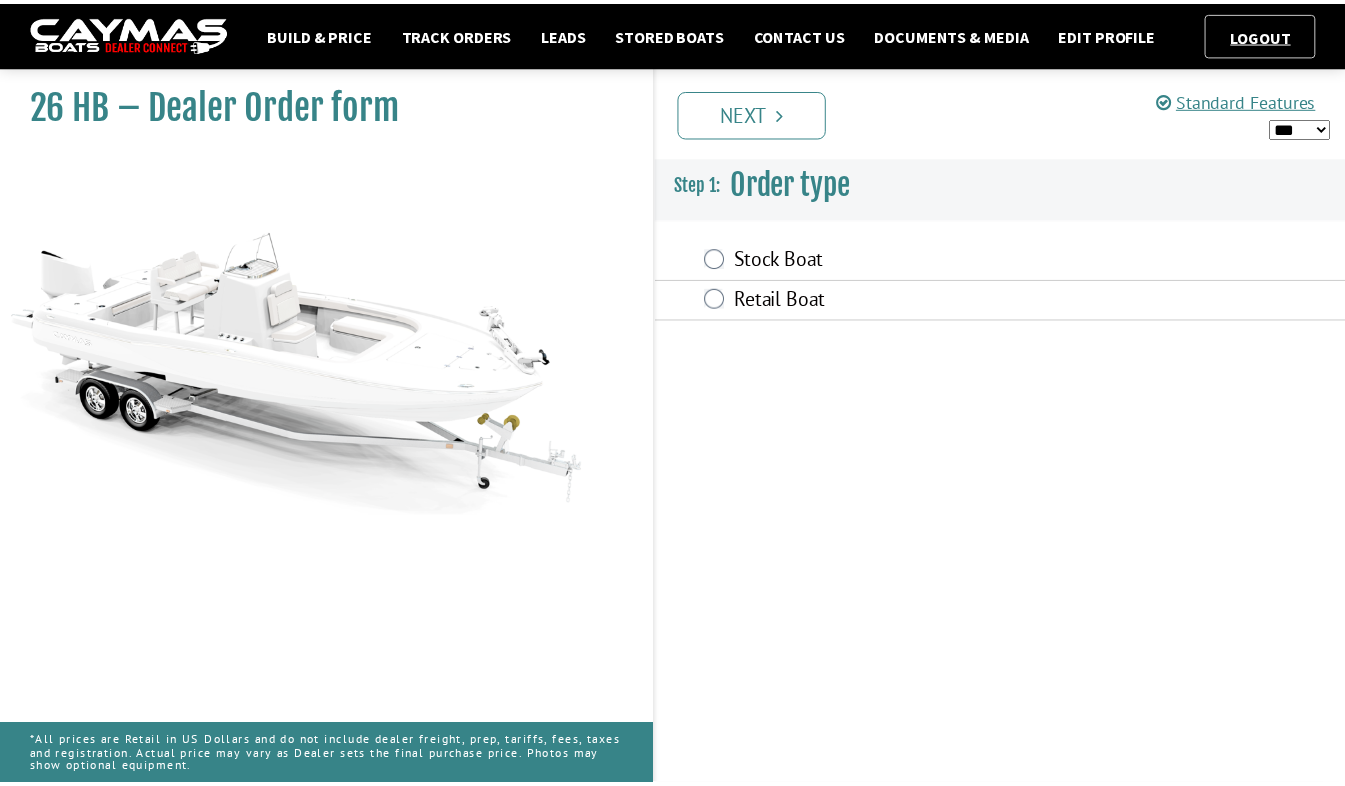 scroll, scrollTop: 0, scrollLeft: 0, axis: both 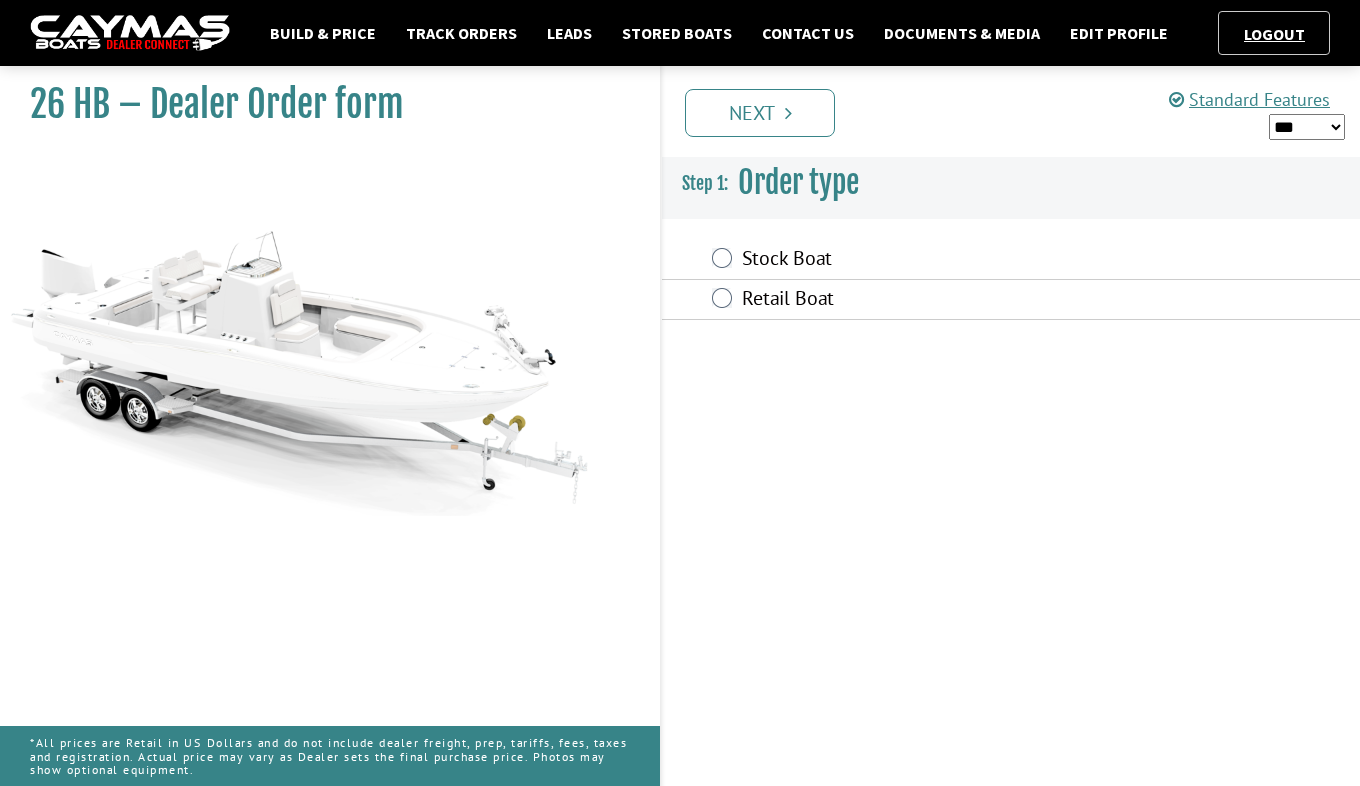 click on "Stock Boat" at bounding box center [927, 260] 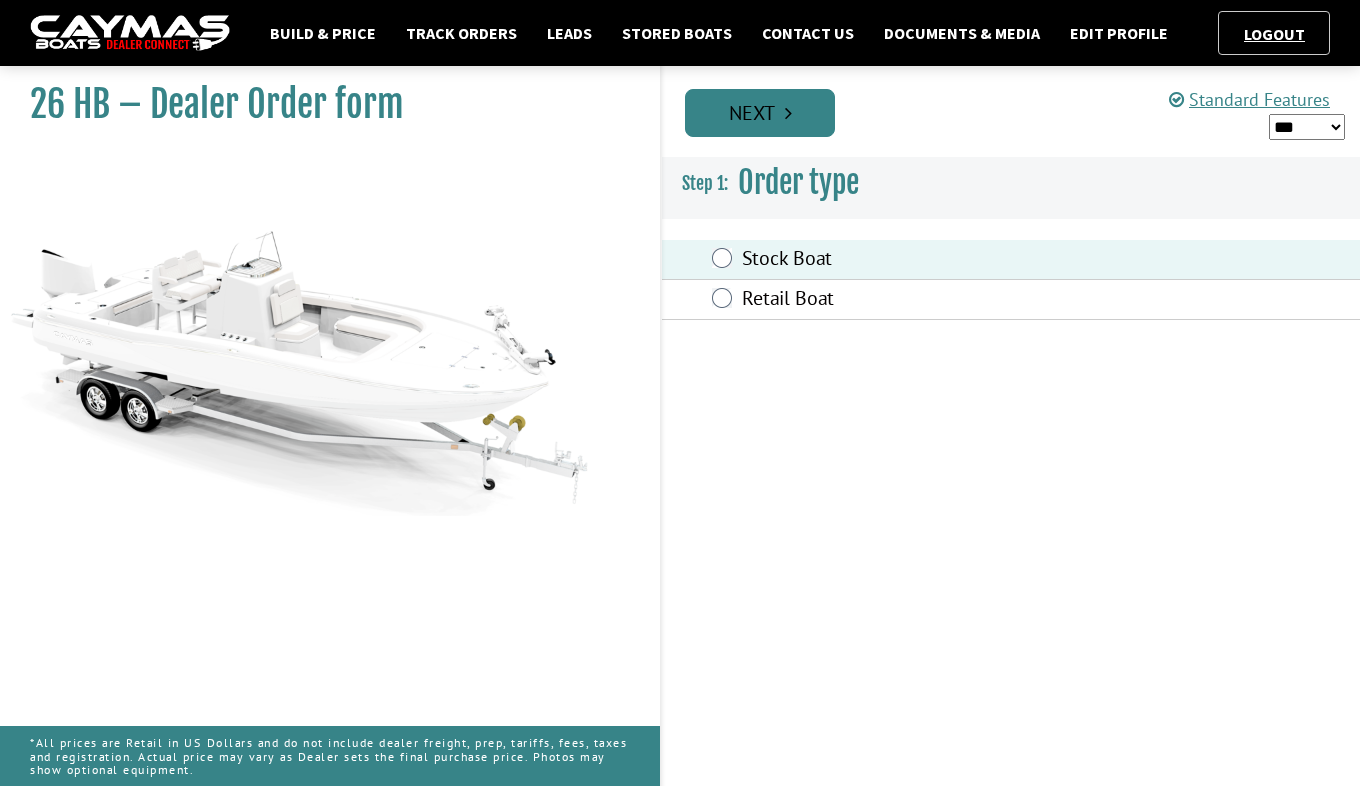 click on "Next" at bounding box center (760, 113) 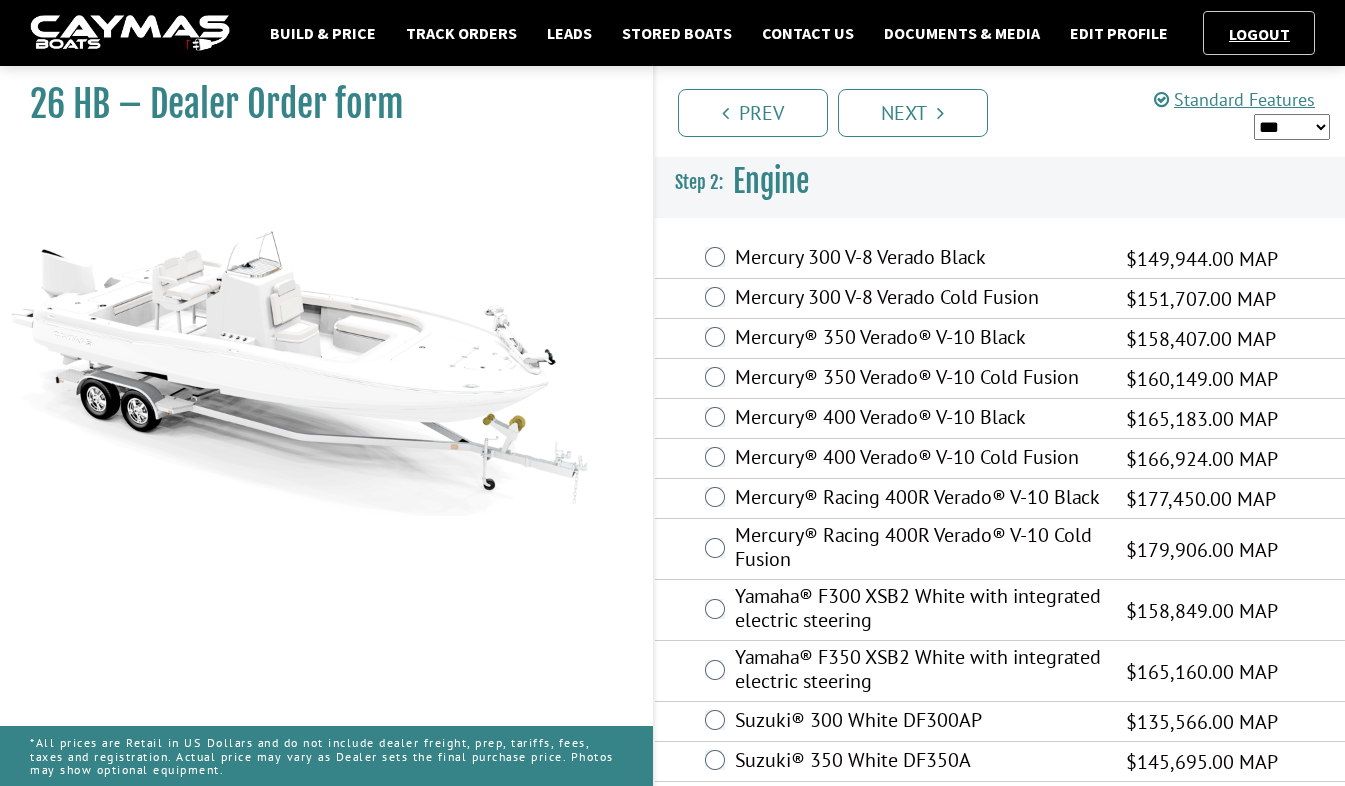 drag, startPoint x: 1279, startPoint y: 118, endPoint x: 1279, endPoint y: 142, distance: 24 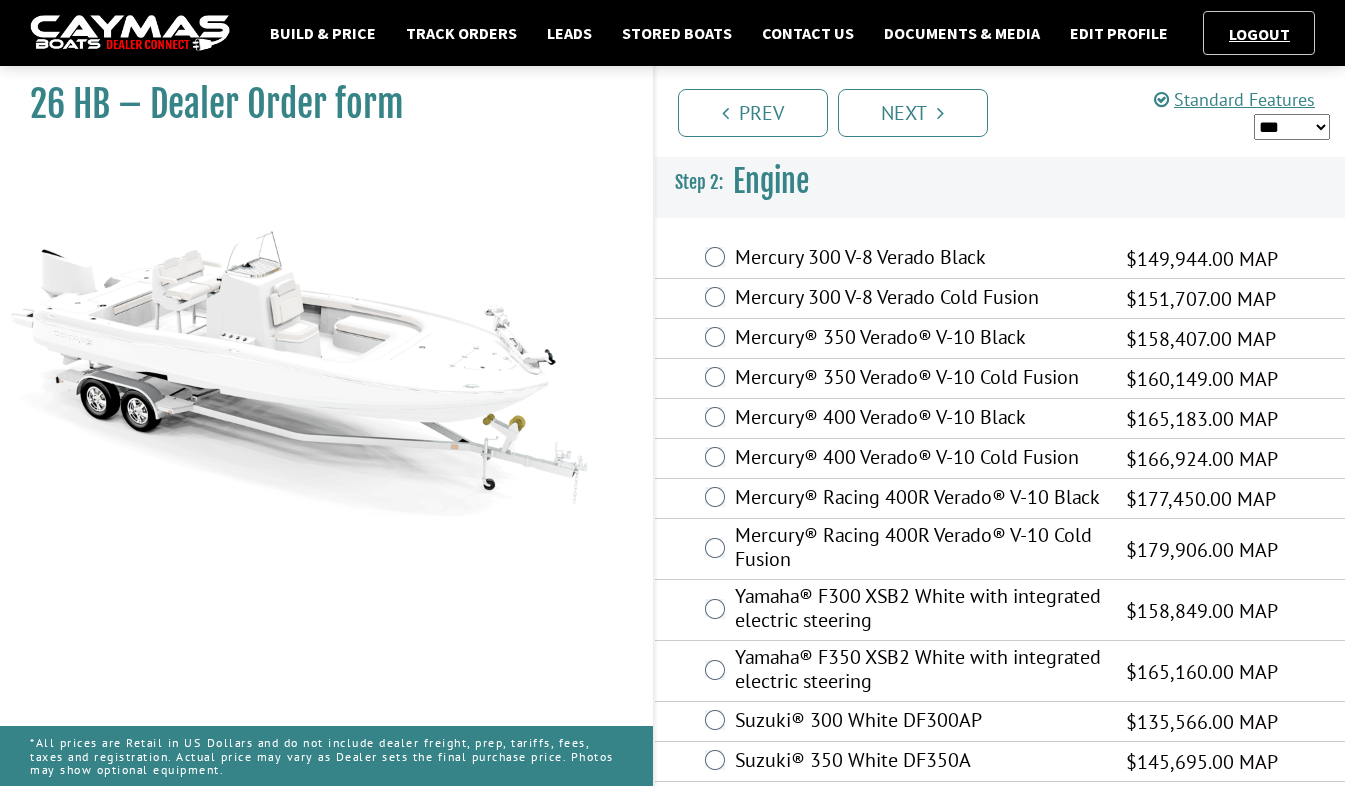 click on "***
******
******" at bounding box center [1292, 127] 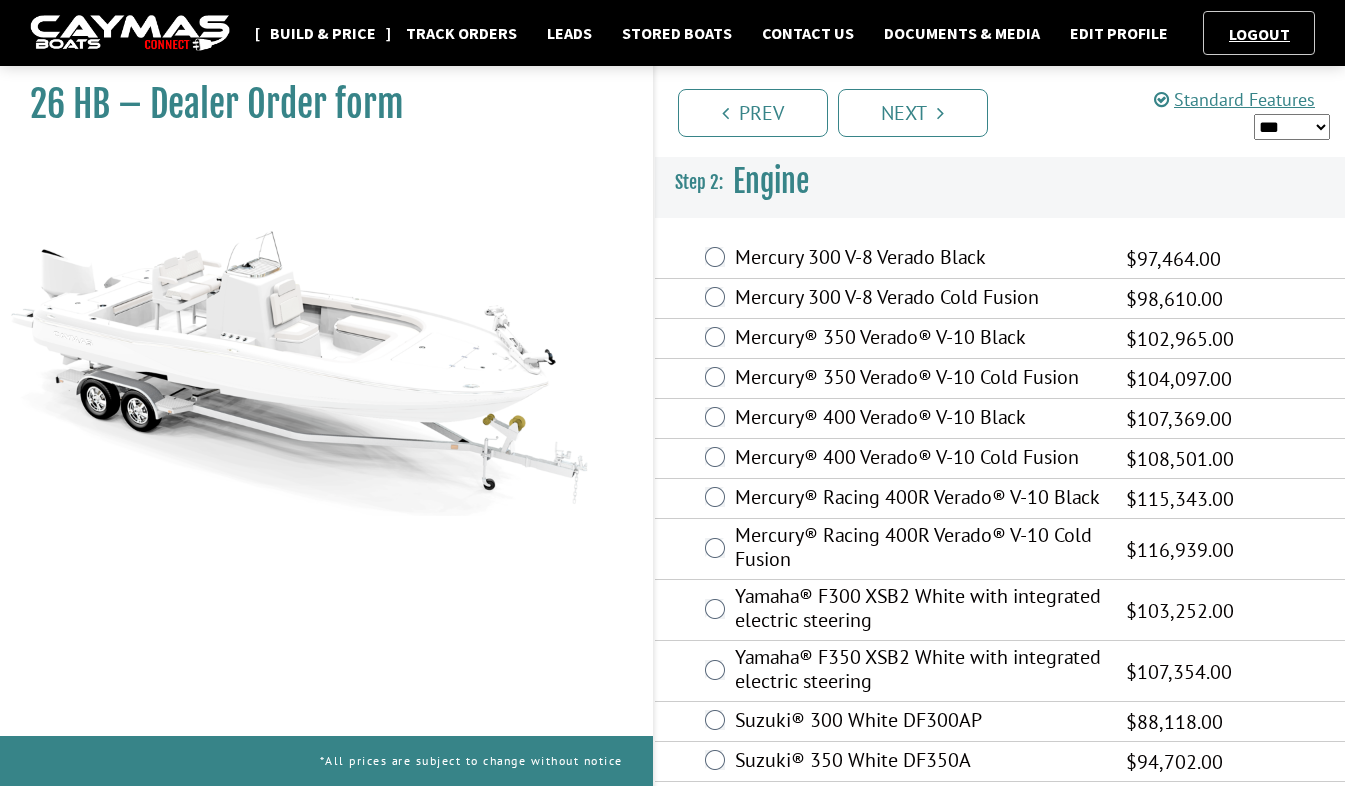click on "Build & Price" at bounding box center [323, 33] 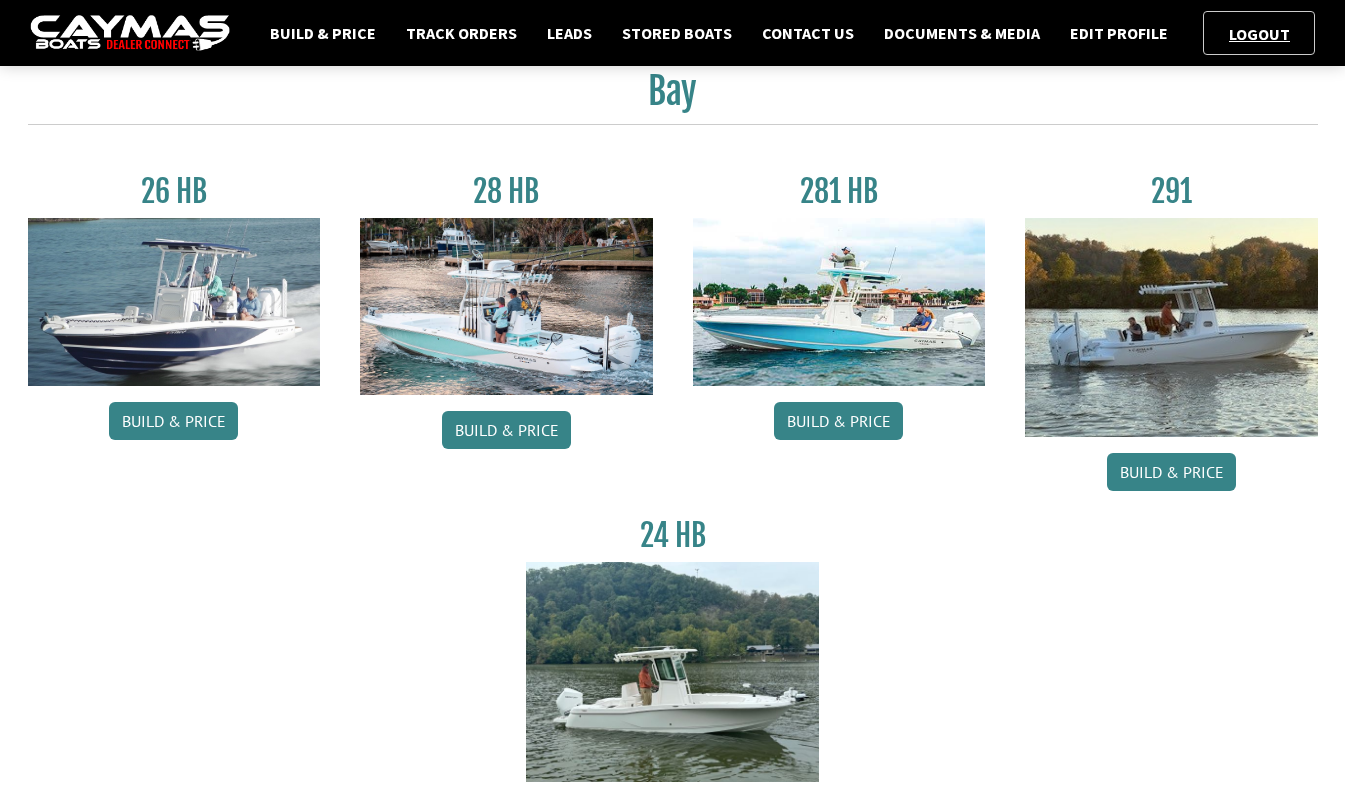 scroll, scrollTop: 100, scrollLeft: 0, axis: vertical 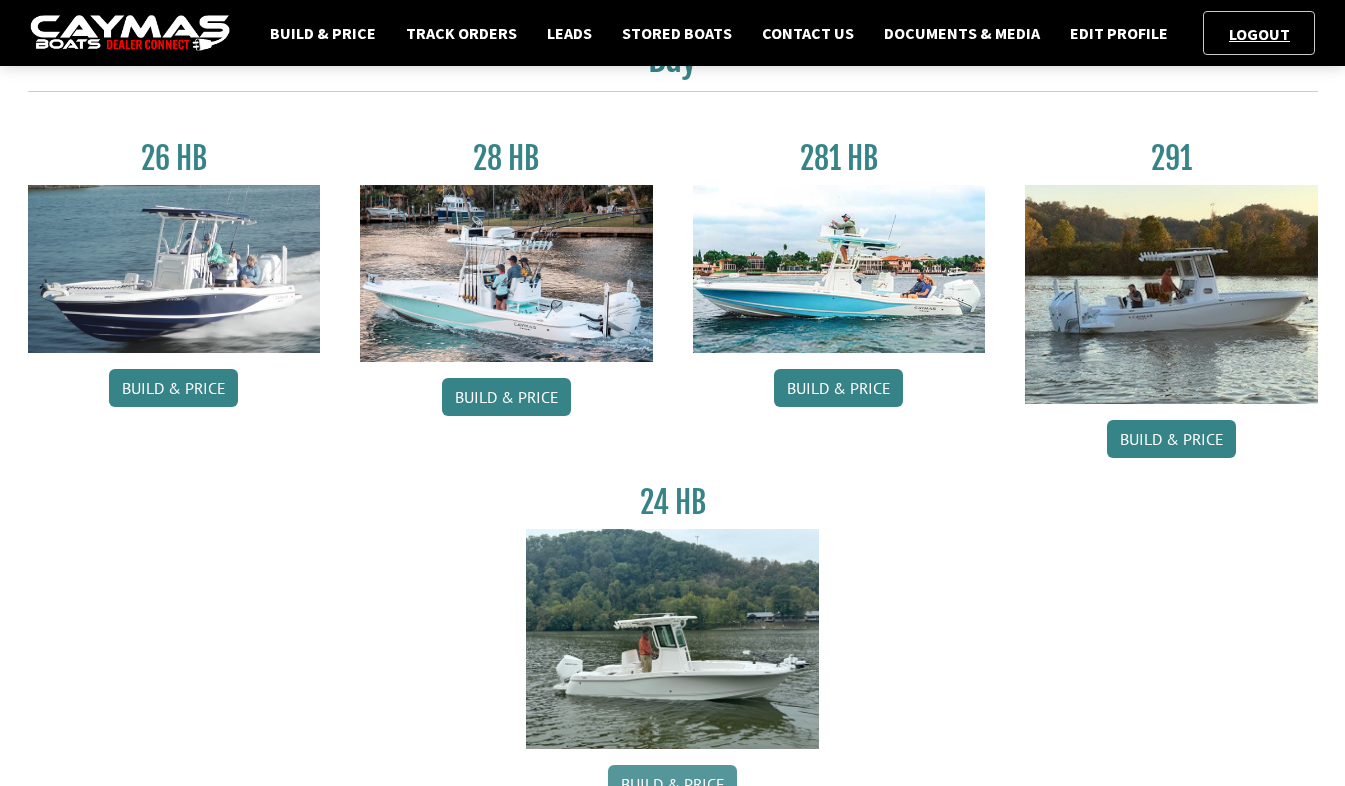 click on "Build & Price" at bounding box center [672, 784] 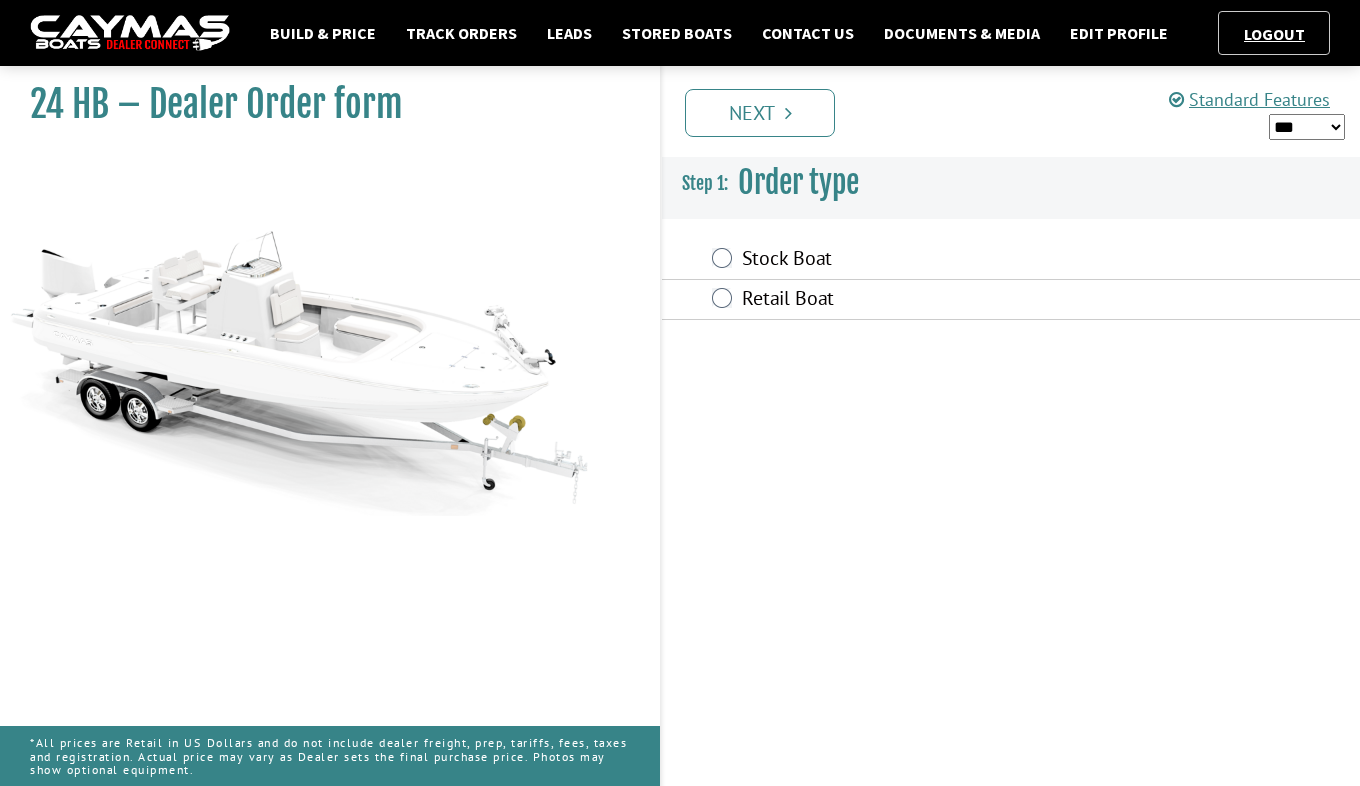 scroll, scrollTop: 0, scrollLeft: 0, axis: both 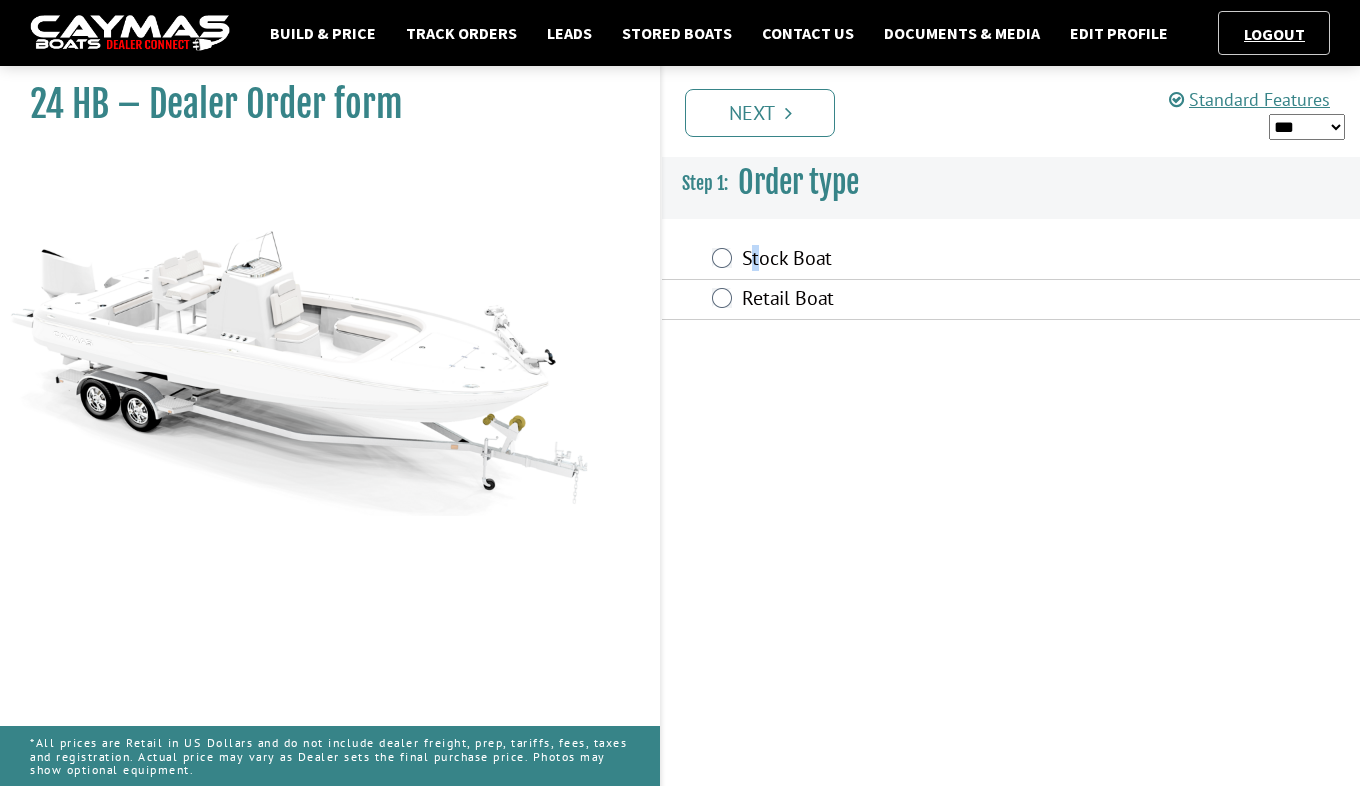 drag, startPoint x: 756, startPoint y: 261, endPoint x: 768, endPoint y: 148, distance: 113.63538 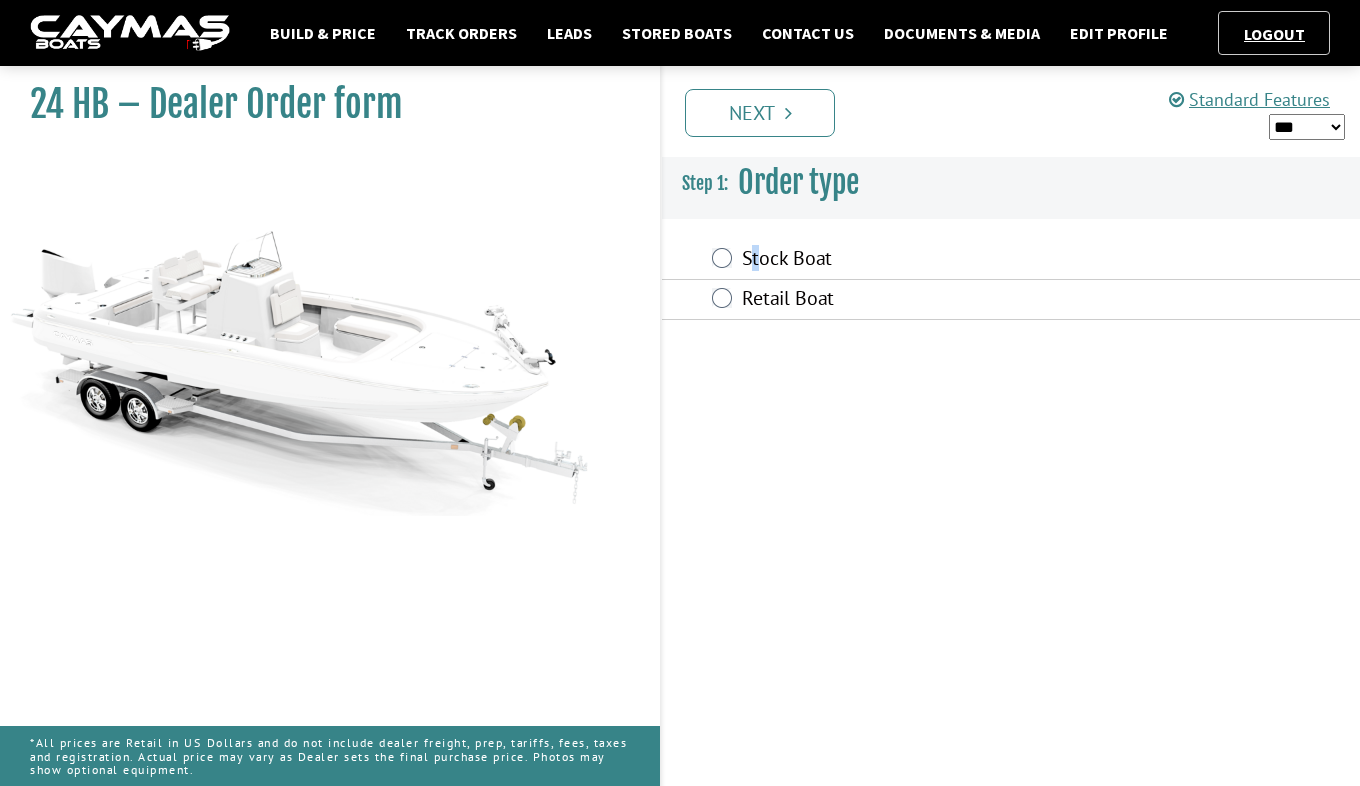 click on "Prev Next" at bounding box center (1010, 111) 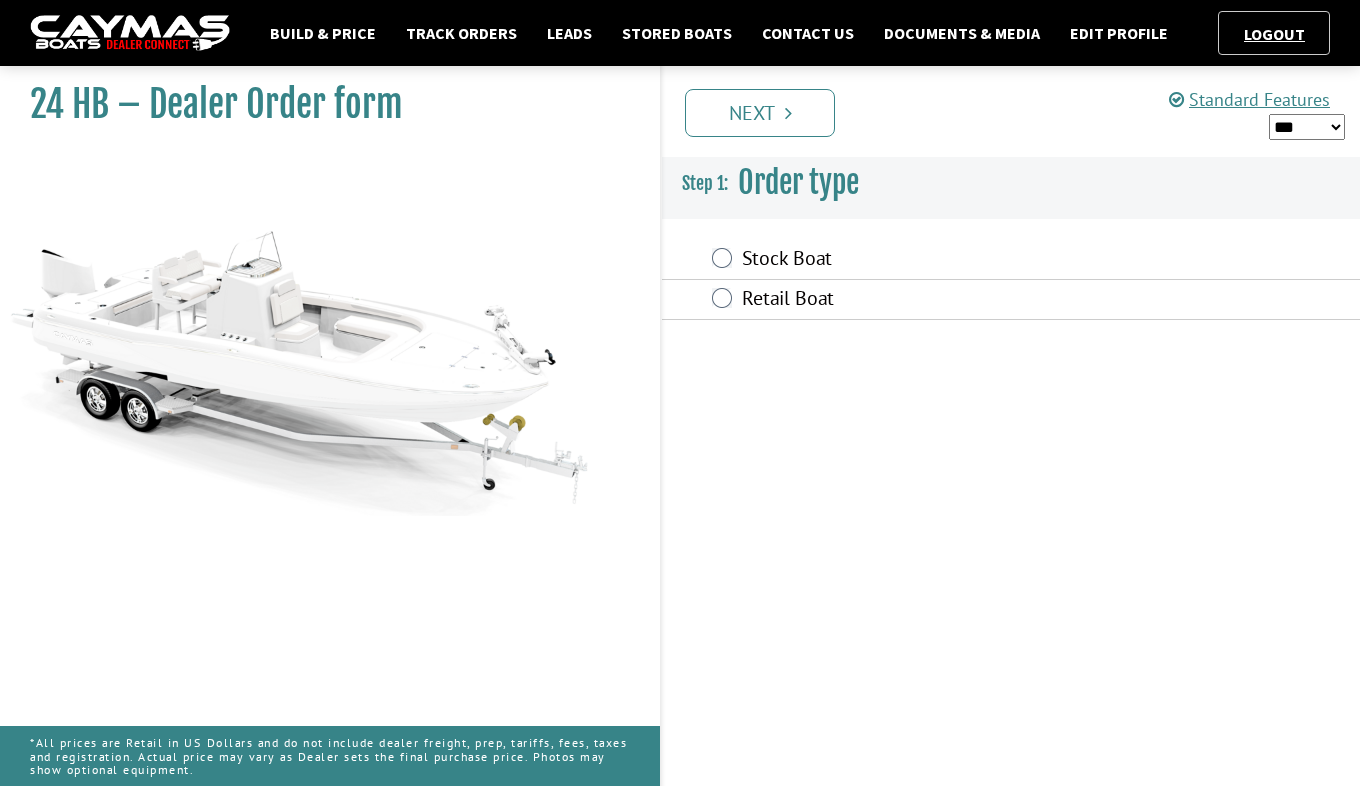 click on "Stock Boat" at bounding box center (1011, 260) 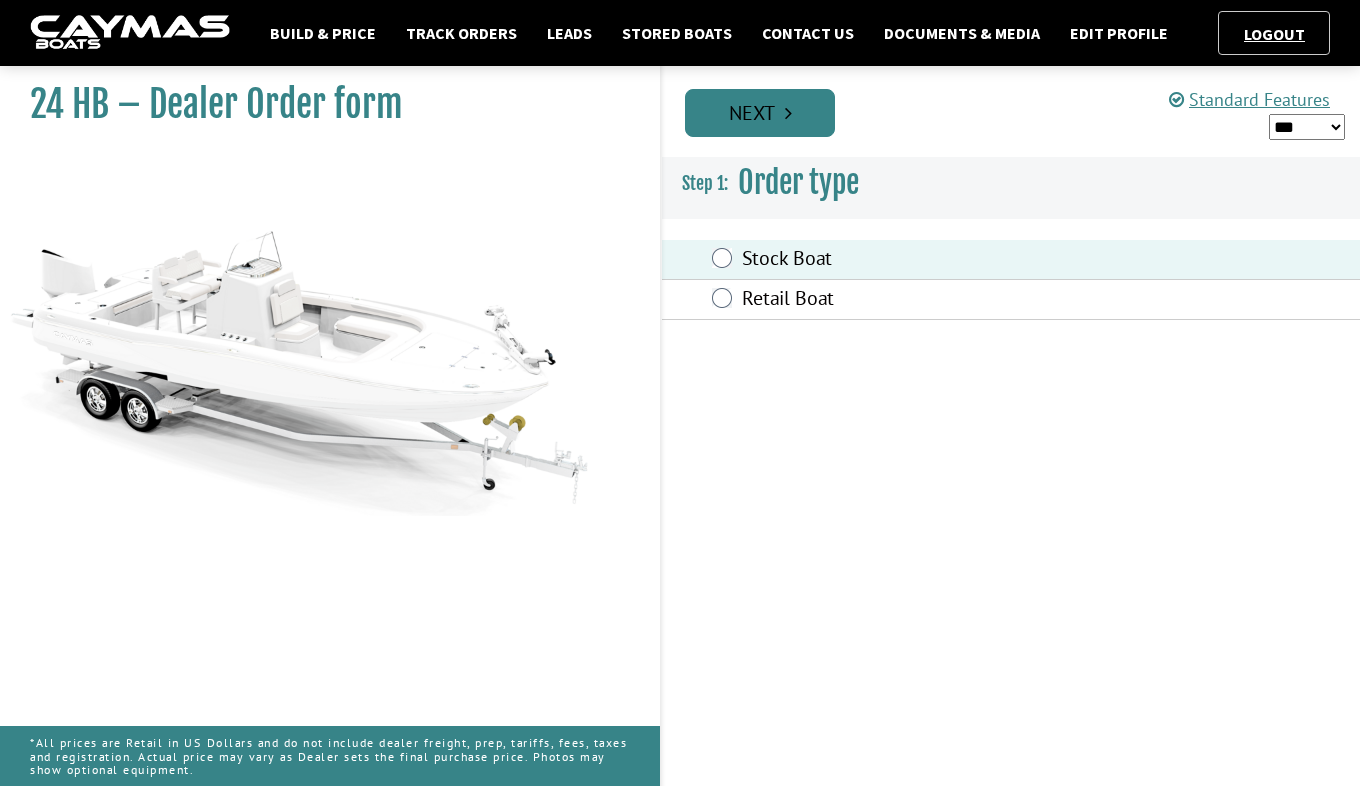 click at bounding box center [788, 113] 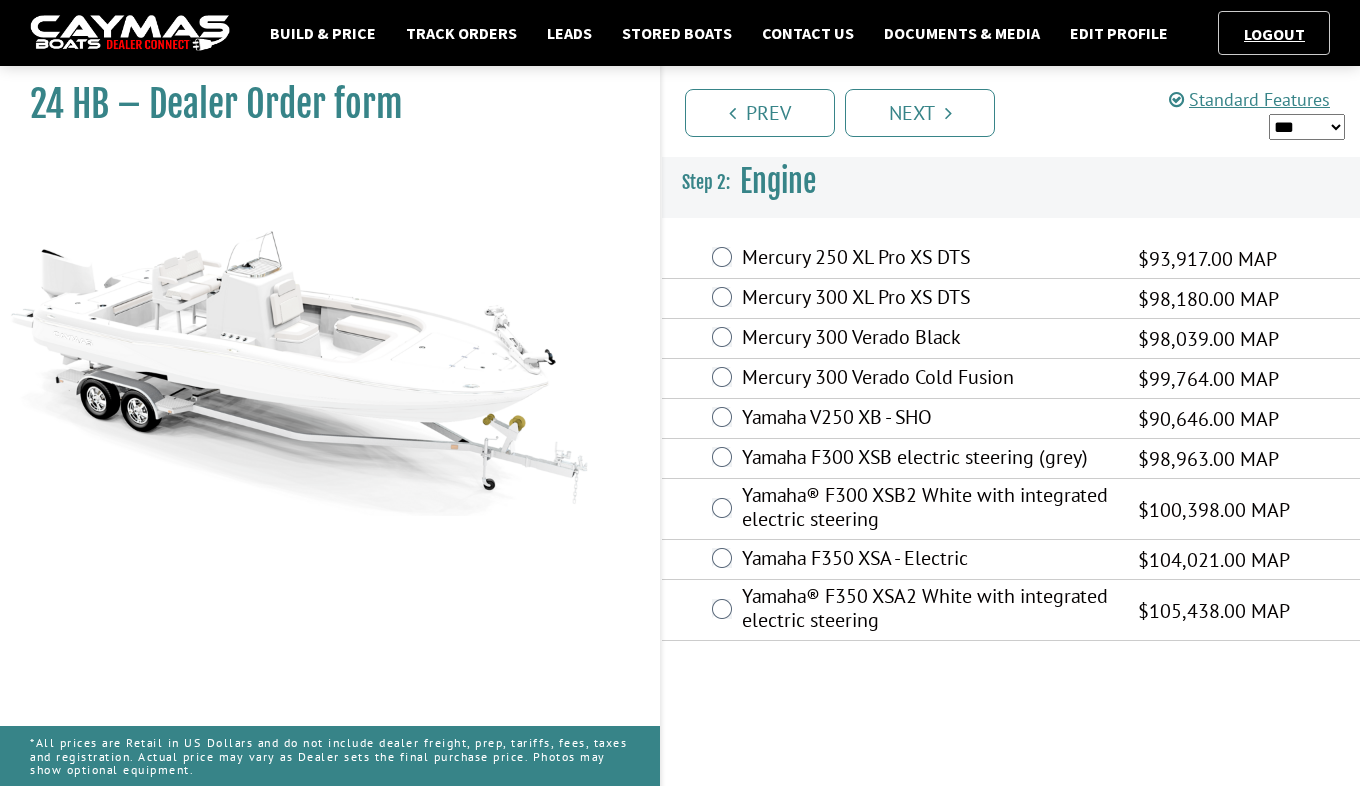click on "***
****
******
******" at bounding box center [1307, 127] 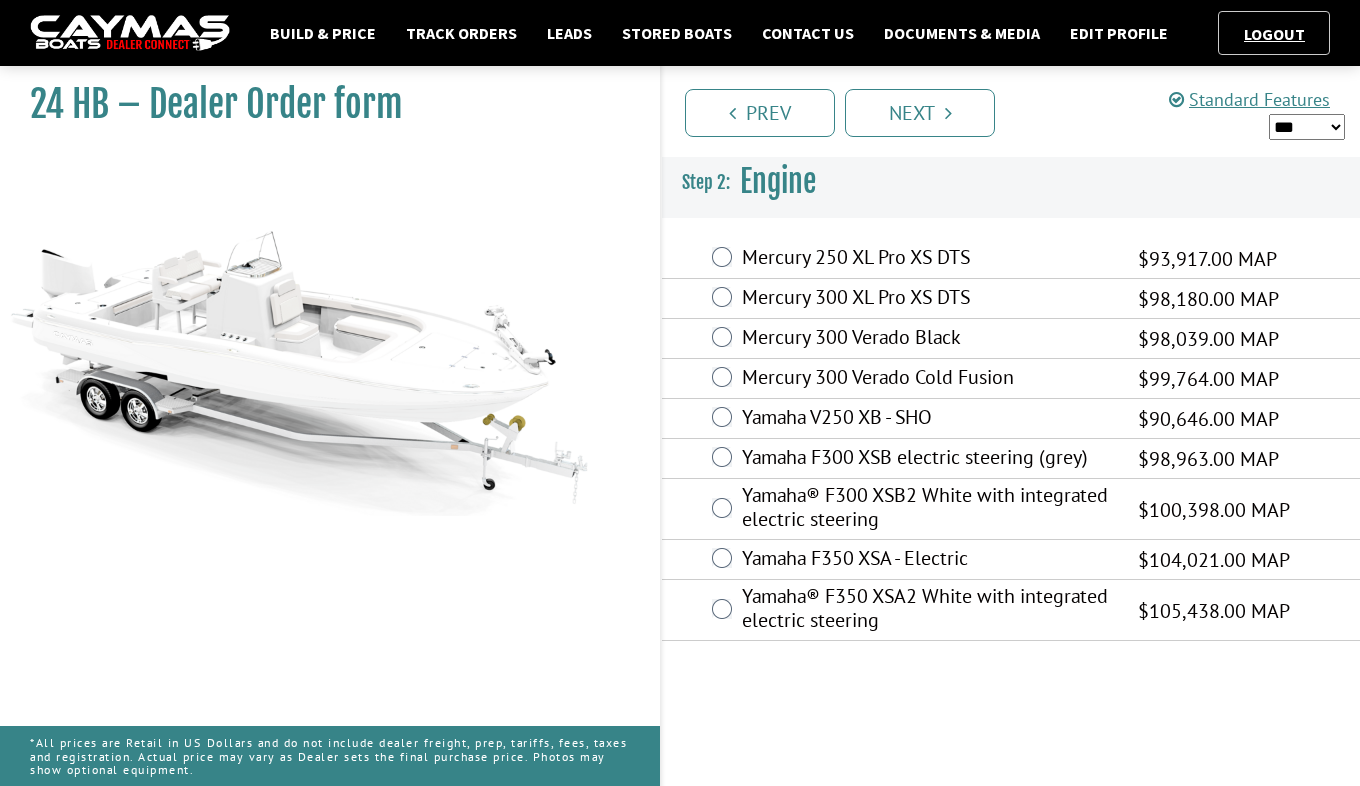 select on "*" 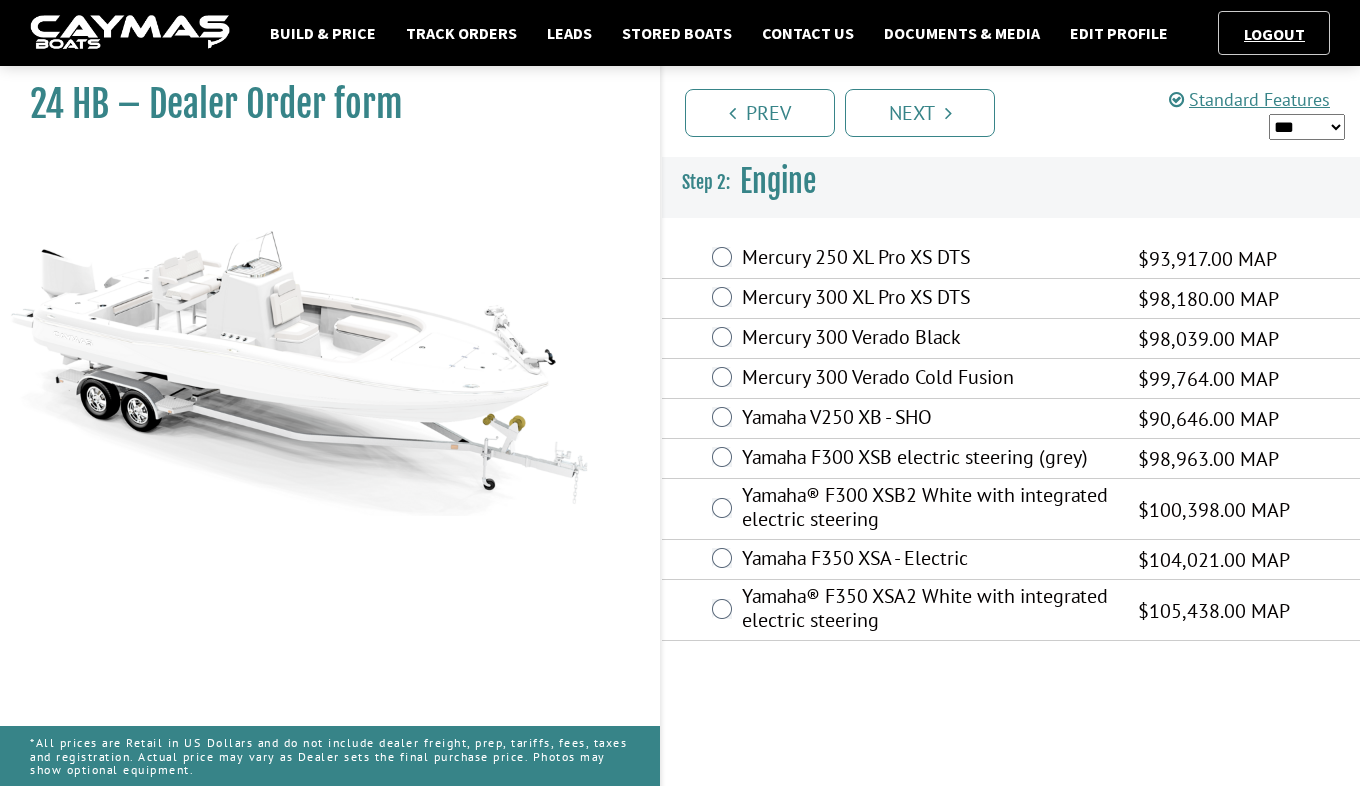 click on "***
****
******
******" at bounding box center [1307, 127] 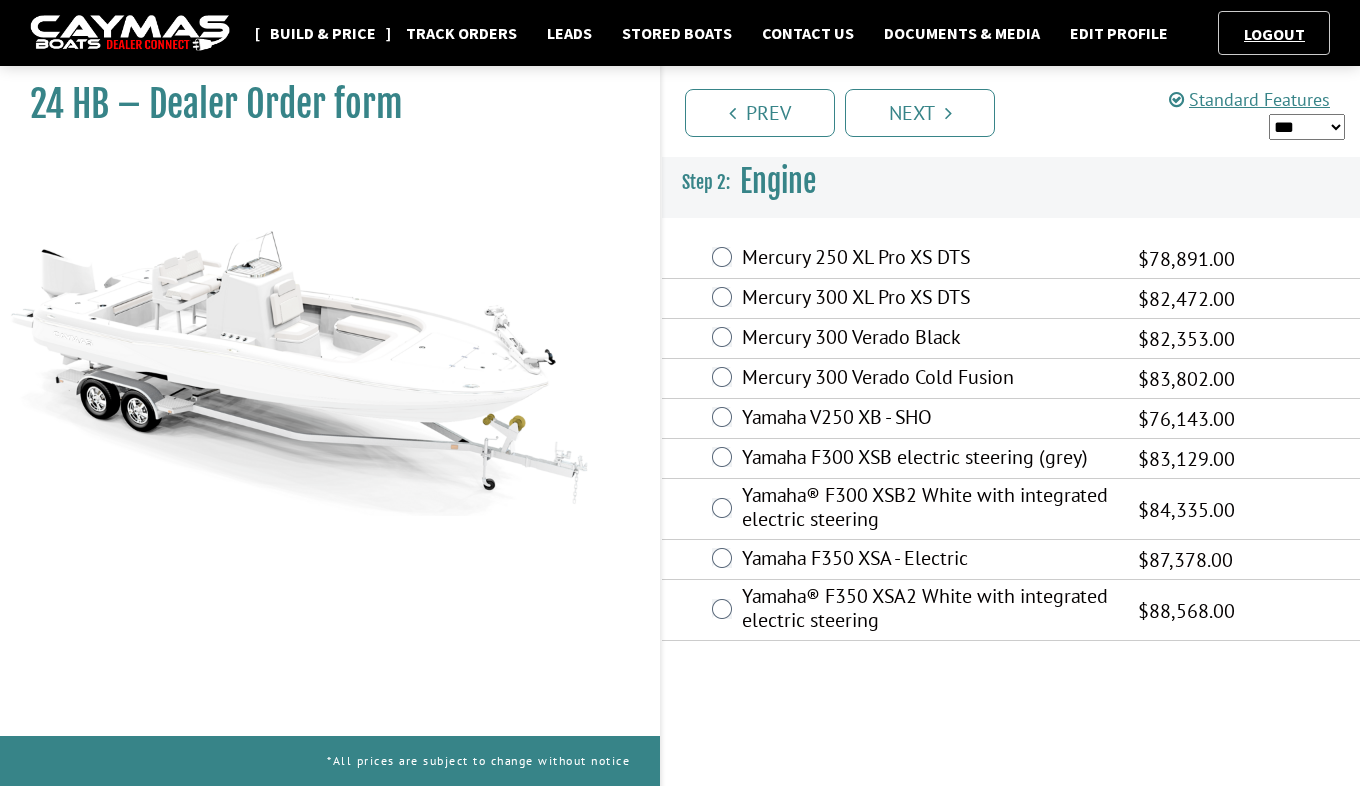 click on "Build & Price" at bounding box center (323, 33) 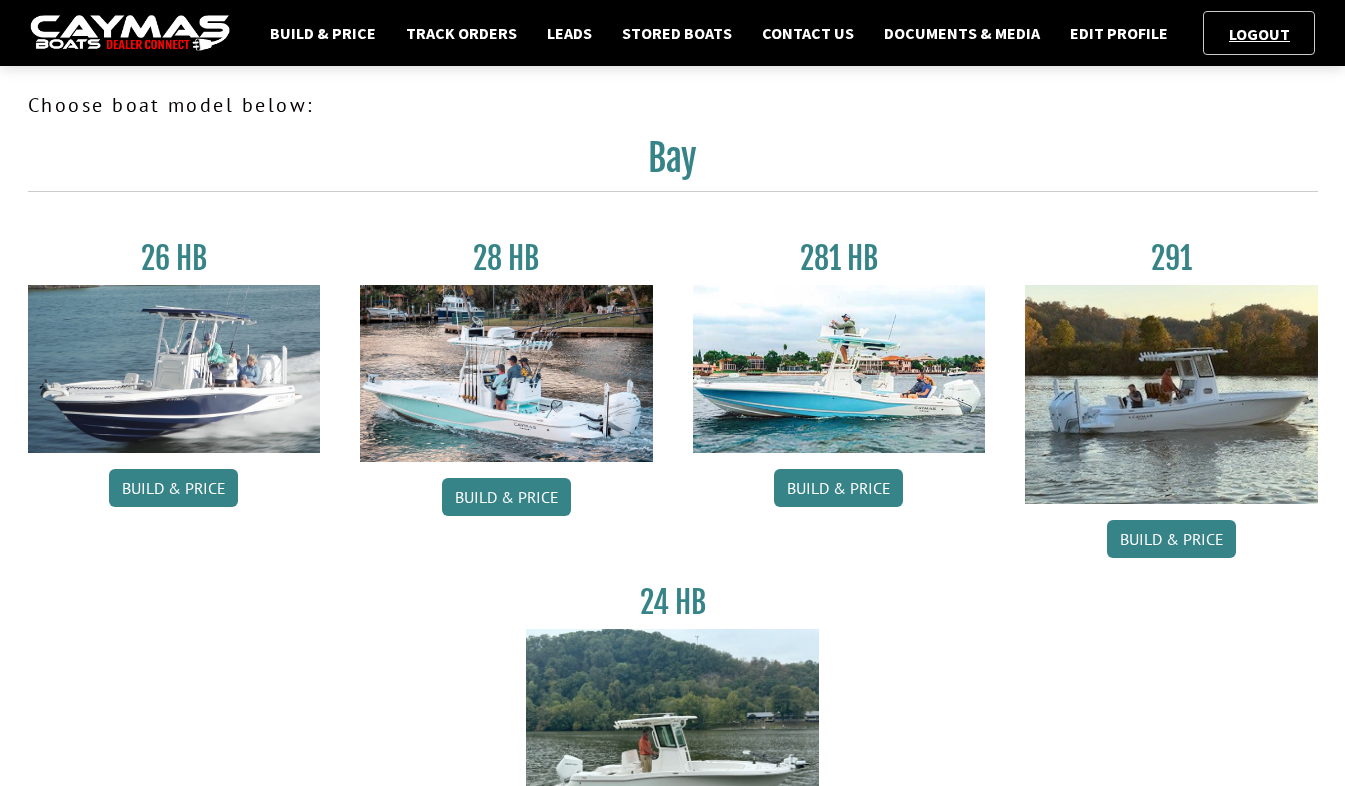 scroll, scrollTop: 0, scrollLeft: 0, axis: both 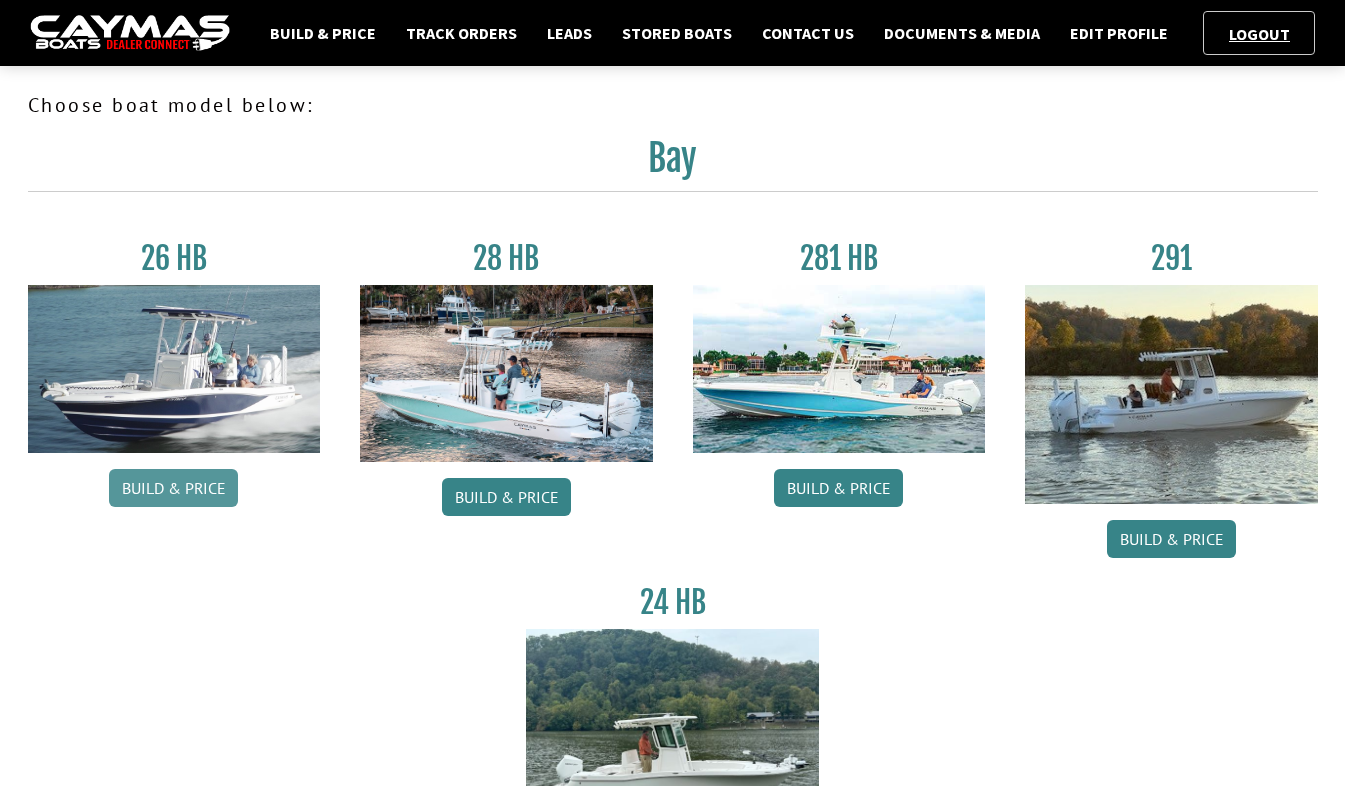 click on "Build & Price" at bounding box center (173, 488) 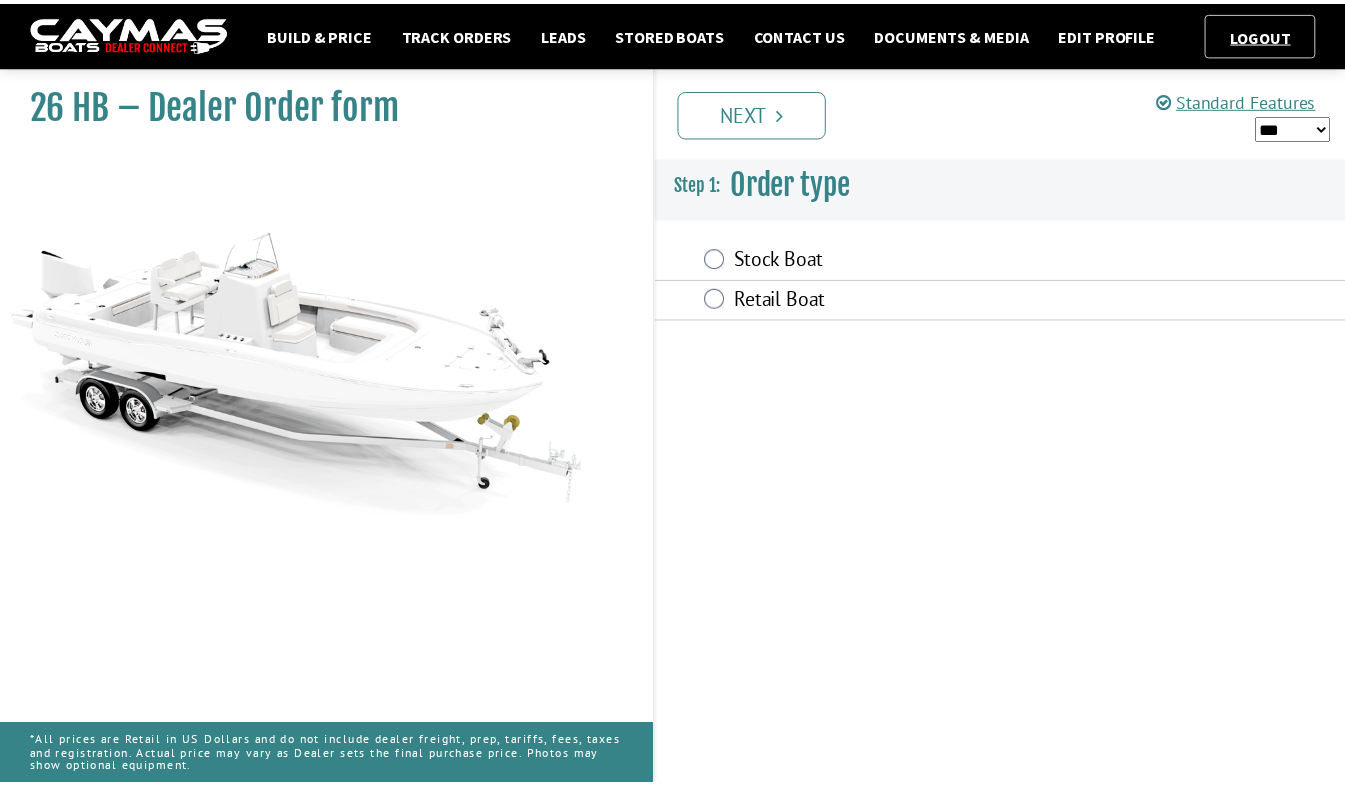 scroll, scrollTop: 0, scrollLeft: 0, axis: both 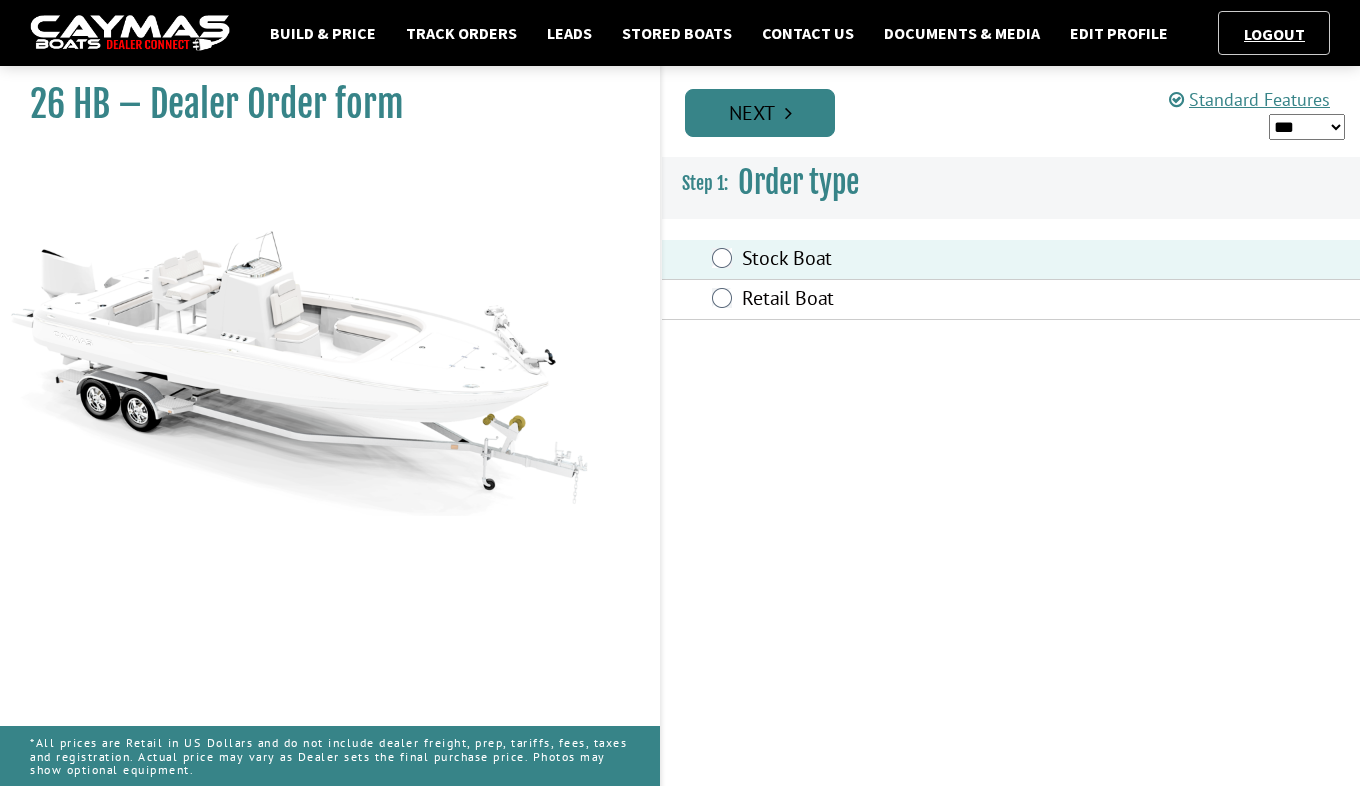 drag, startPoint x: 795, startPoint y: 111, endPoint x: 872, endPoint y: 112, distance: 77.00649 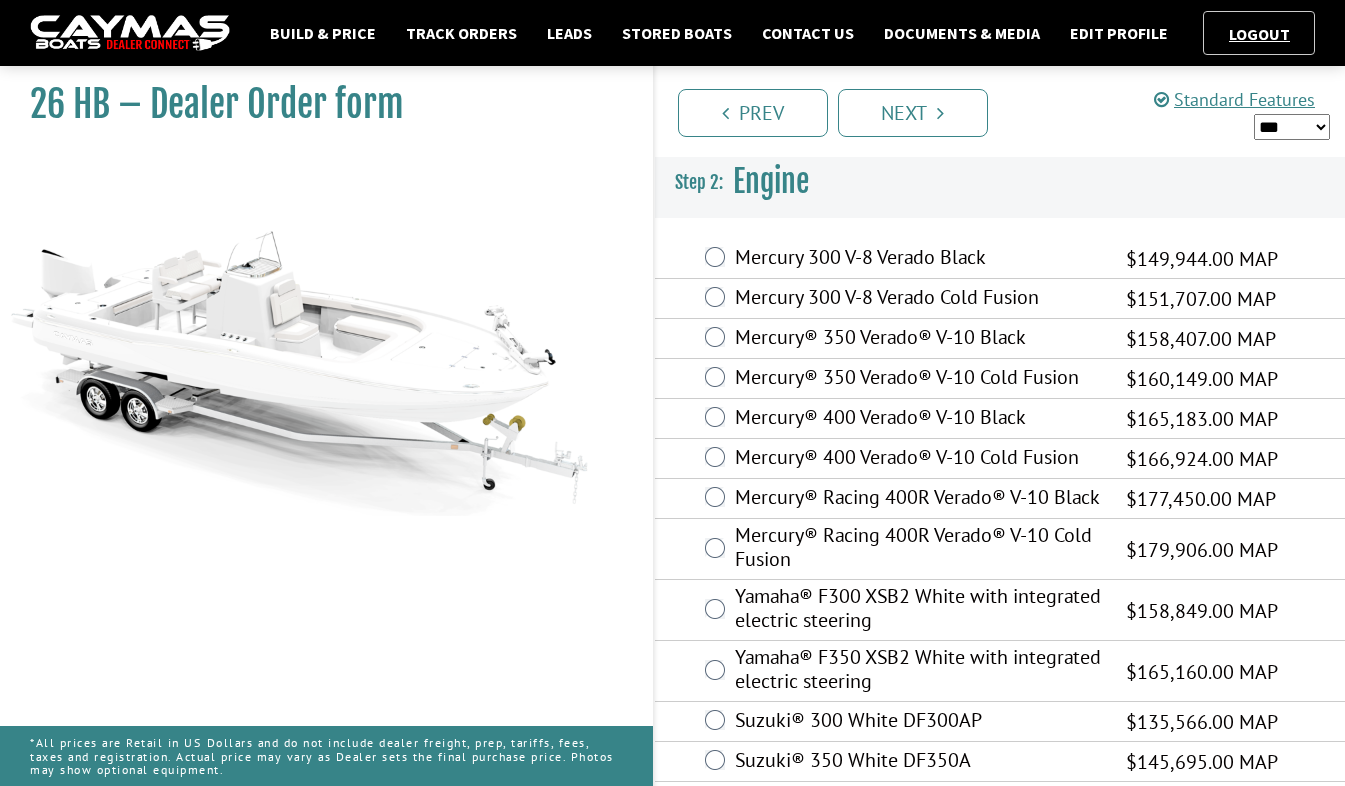 drag, startPoint x: 1298, startPoint y: 123, endPoint x: 1288, endPoint y: 140, distance: 19.723083 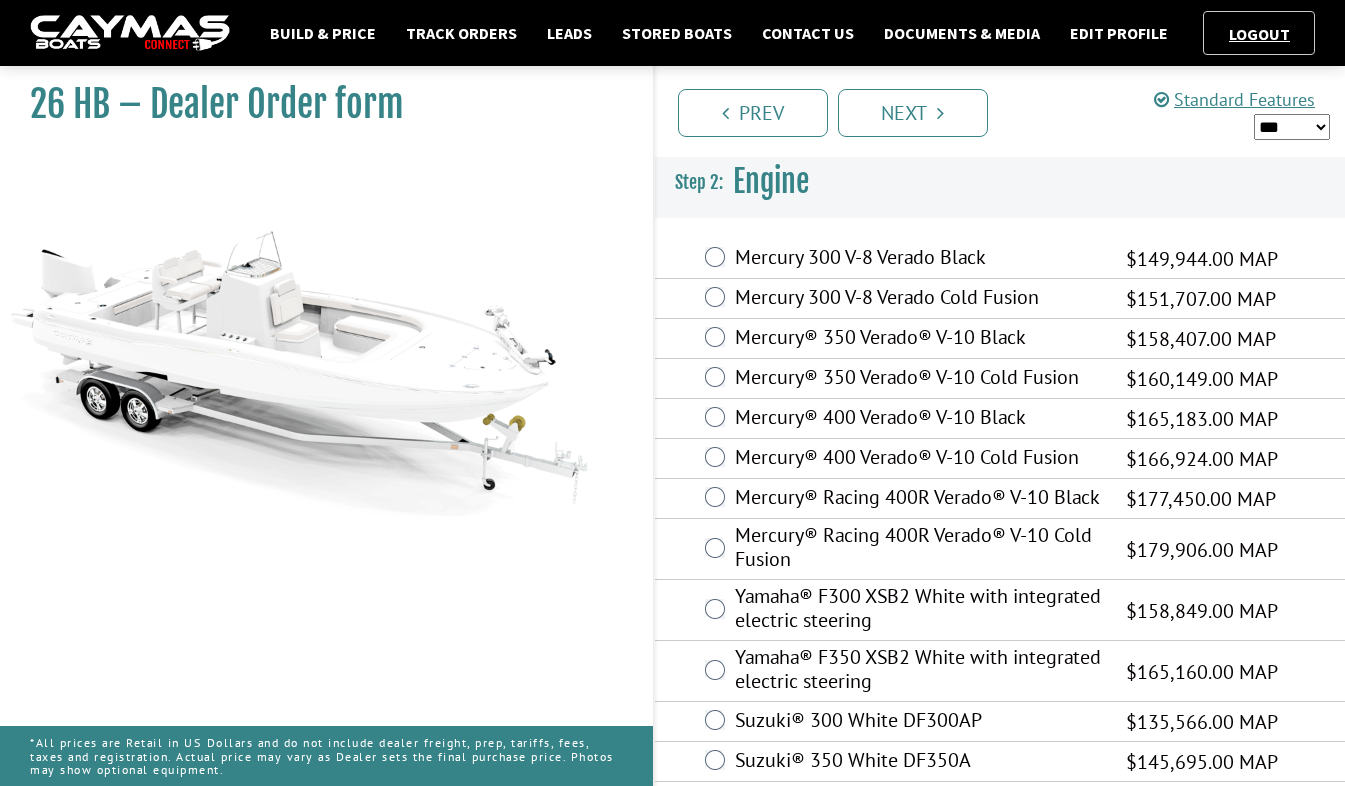 click on "***
******
******" at bounding box center [1292, 127] 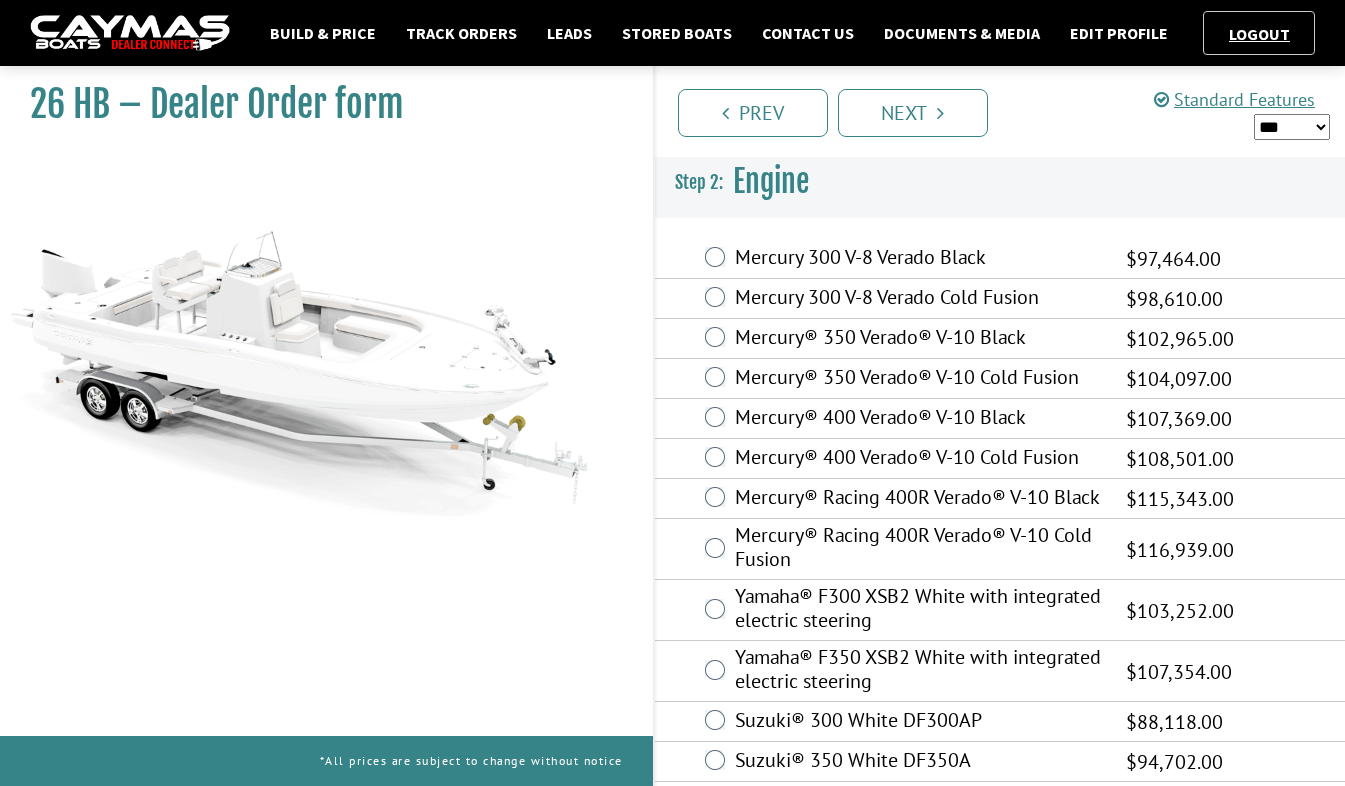click on "Build & Price
Track Orders
Leads
Stored Boats
Contact Us
Documents & Media
Edit Profile
Logout" at bounding box center (672, 33) 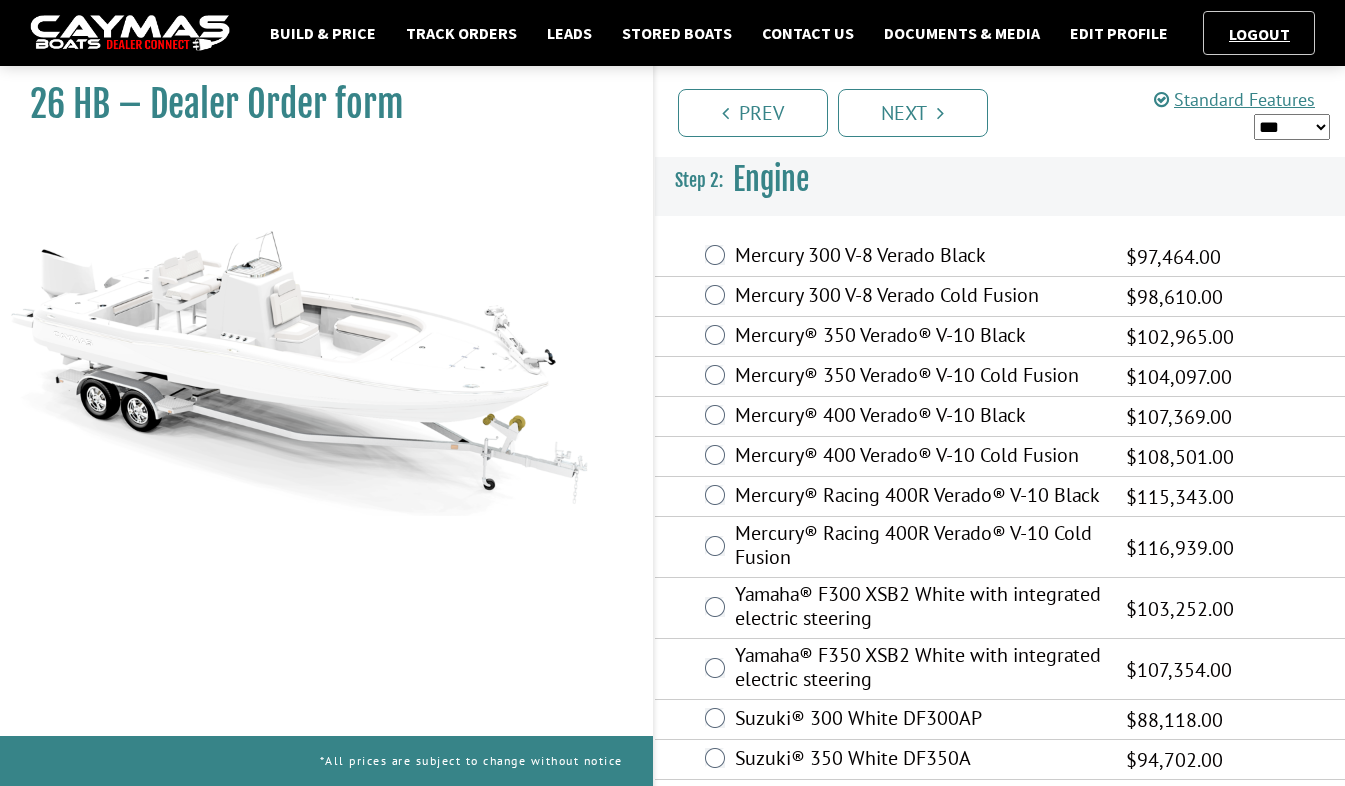 scroll, scrollTop: 35, scrollLeft: 0, axis: vertical 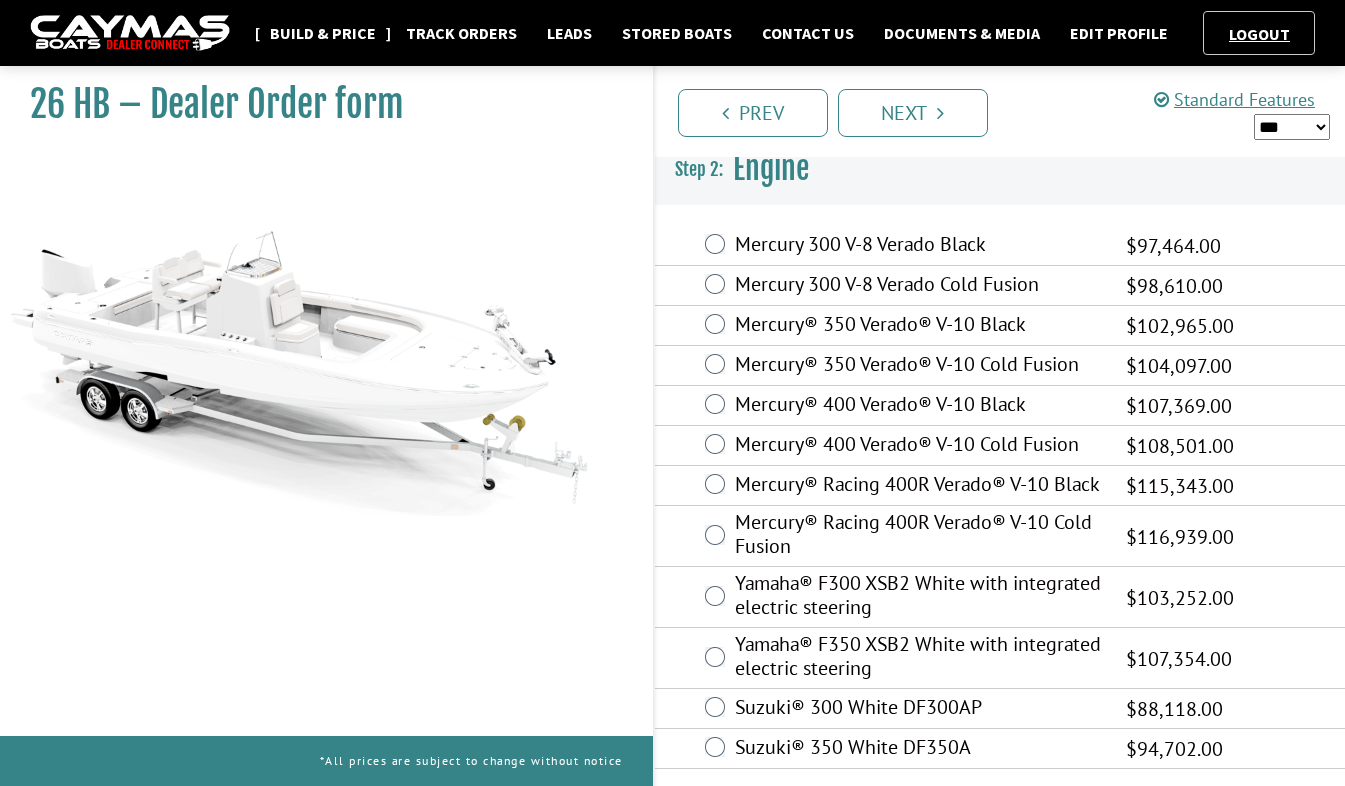 click on "Build & Price" at bounding box center (323, 33) 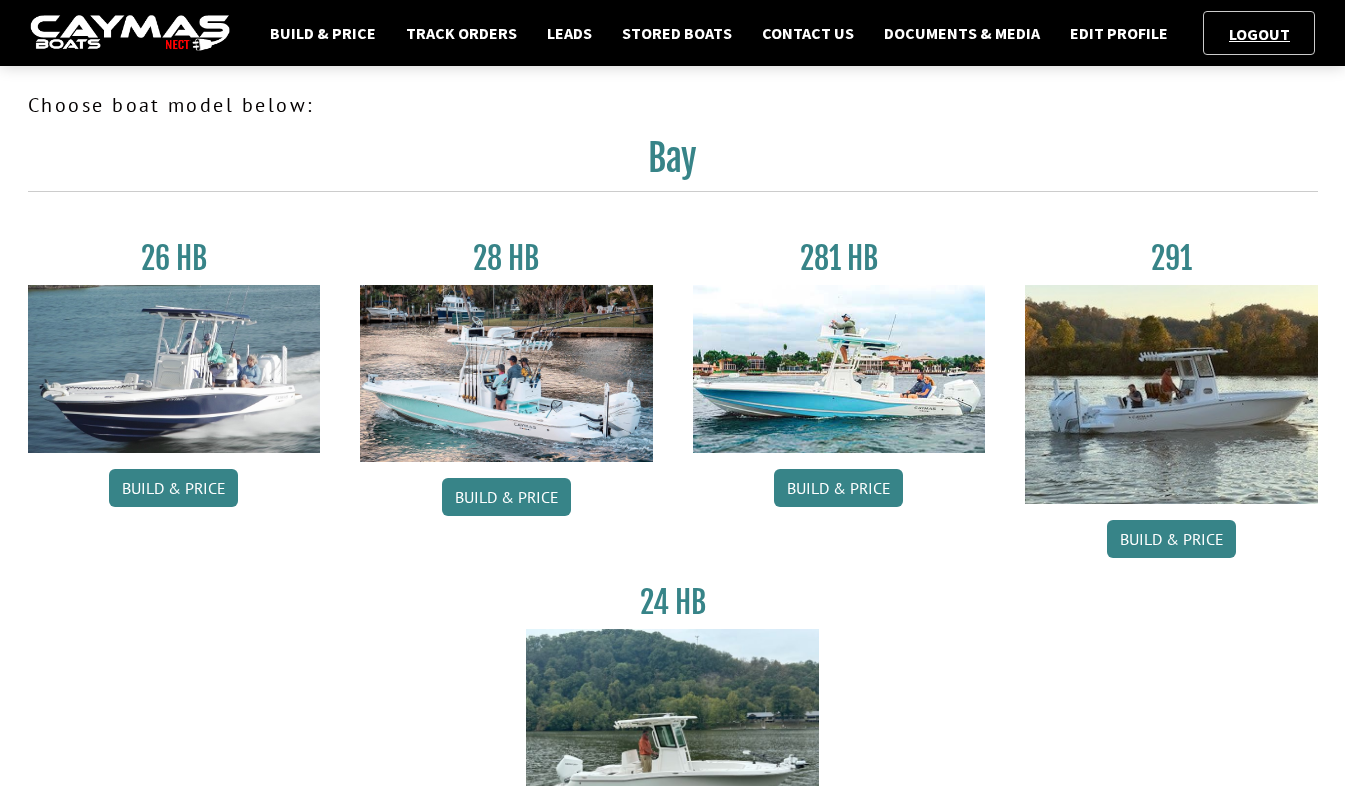 scroll, scrollTop: 0, scrollLeft: 0, axis: both 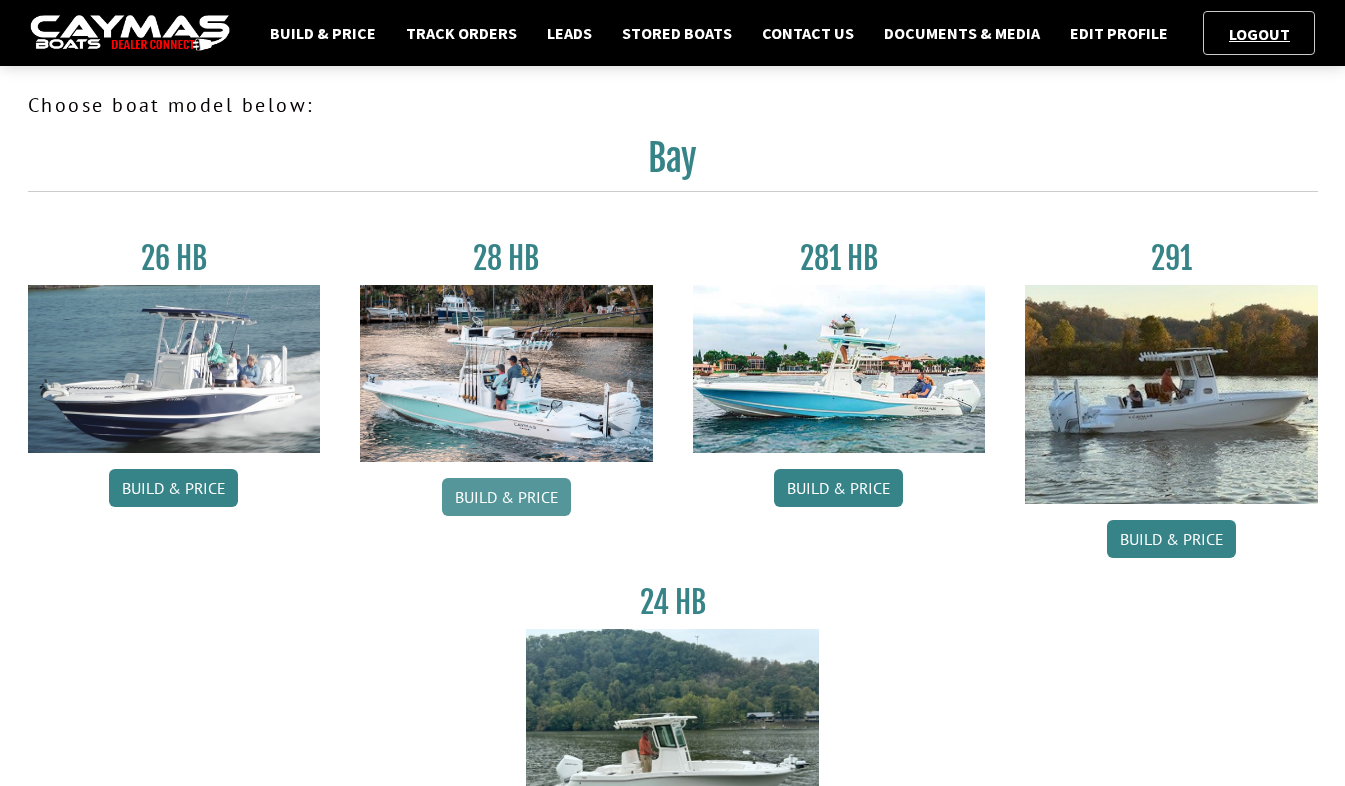 click on "Build & Price" at bounding box center (506, 497) 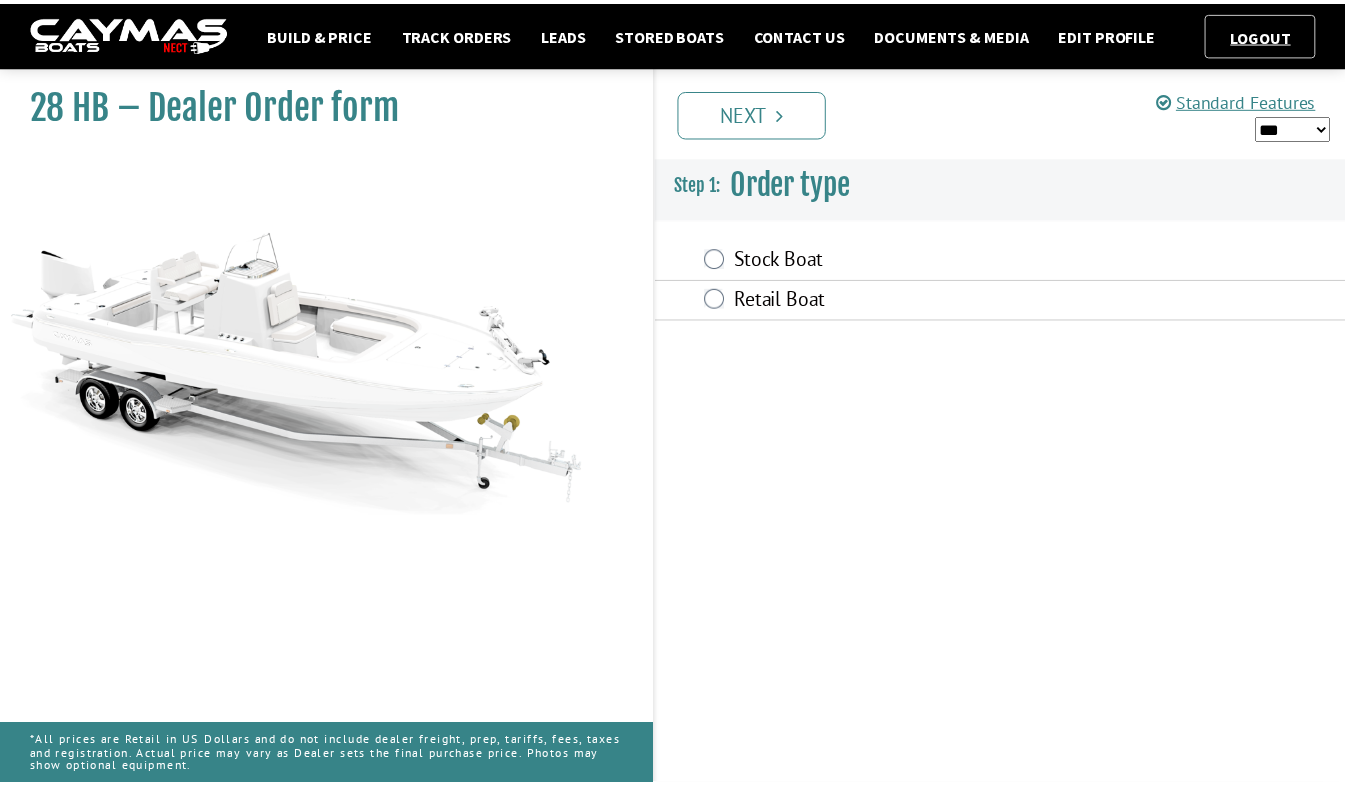 scroll, scrollTop: 0, scrollLeft: 0, axis: both 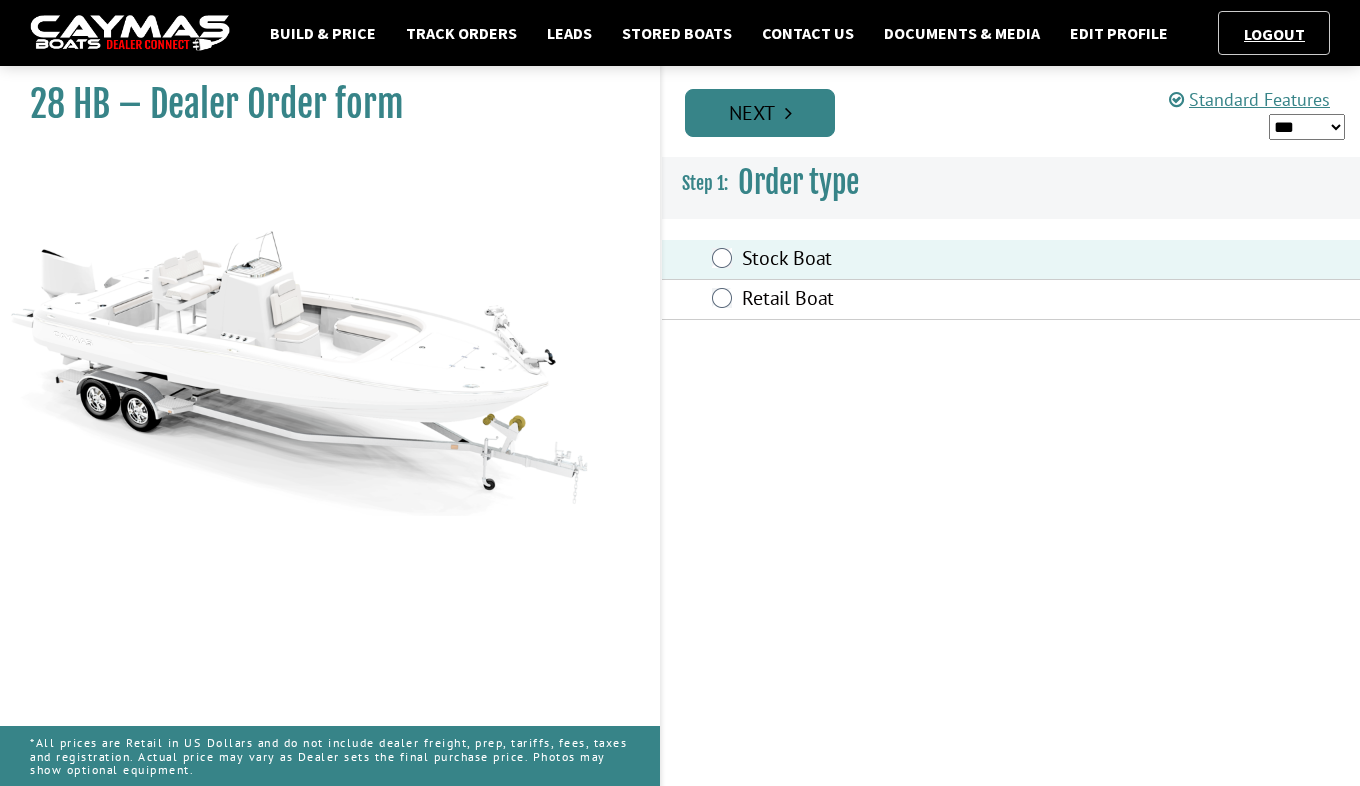 click on "Next" at bounding box center (760, 113) 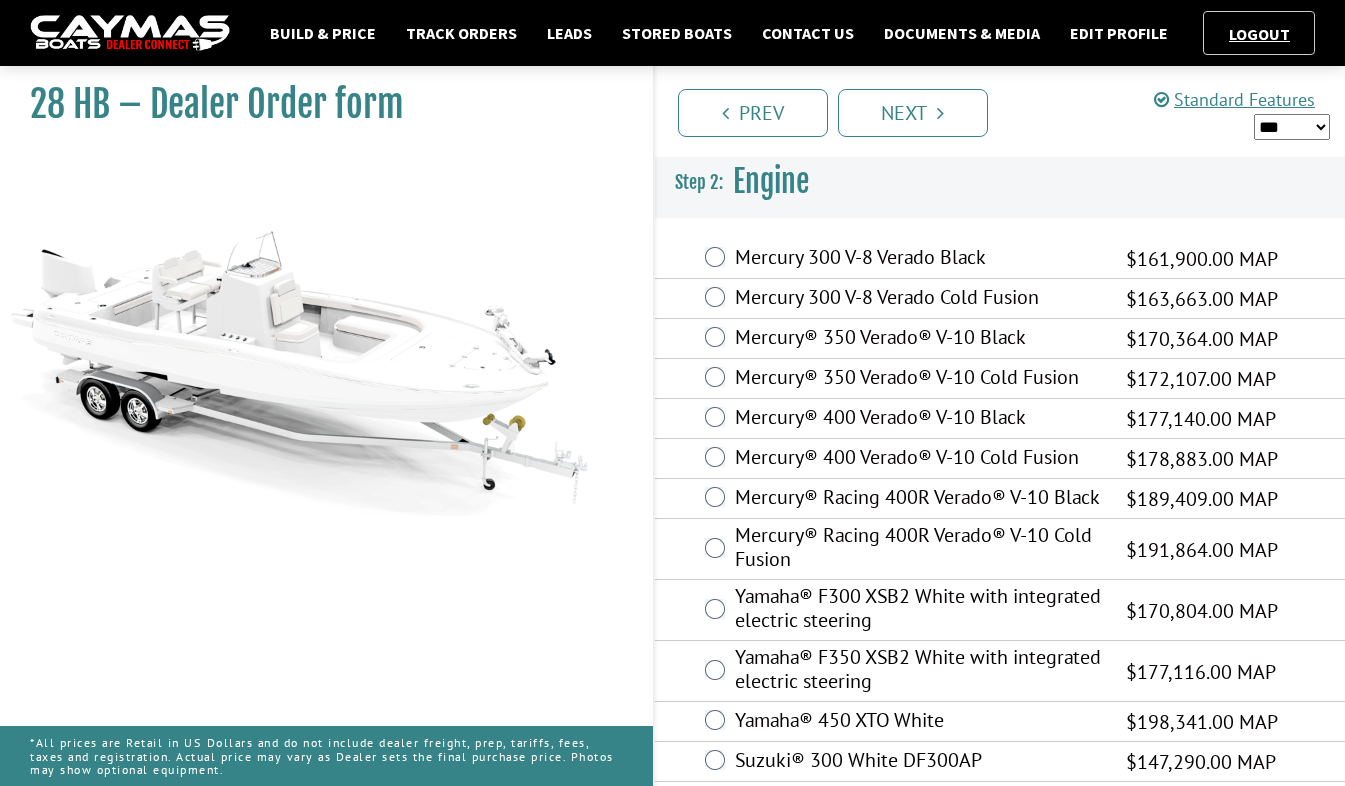 click on "***
******
******" at bounding box center [1292, 127] 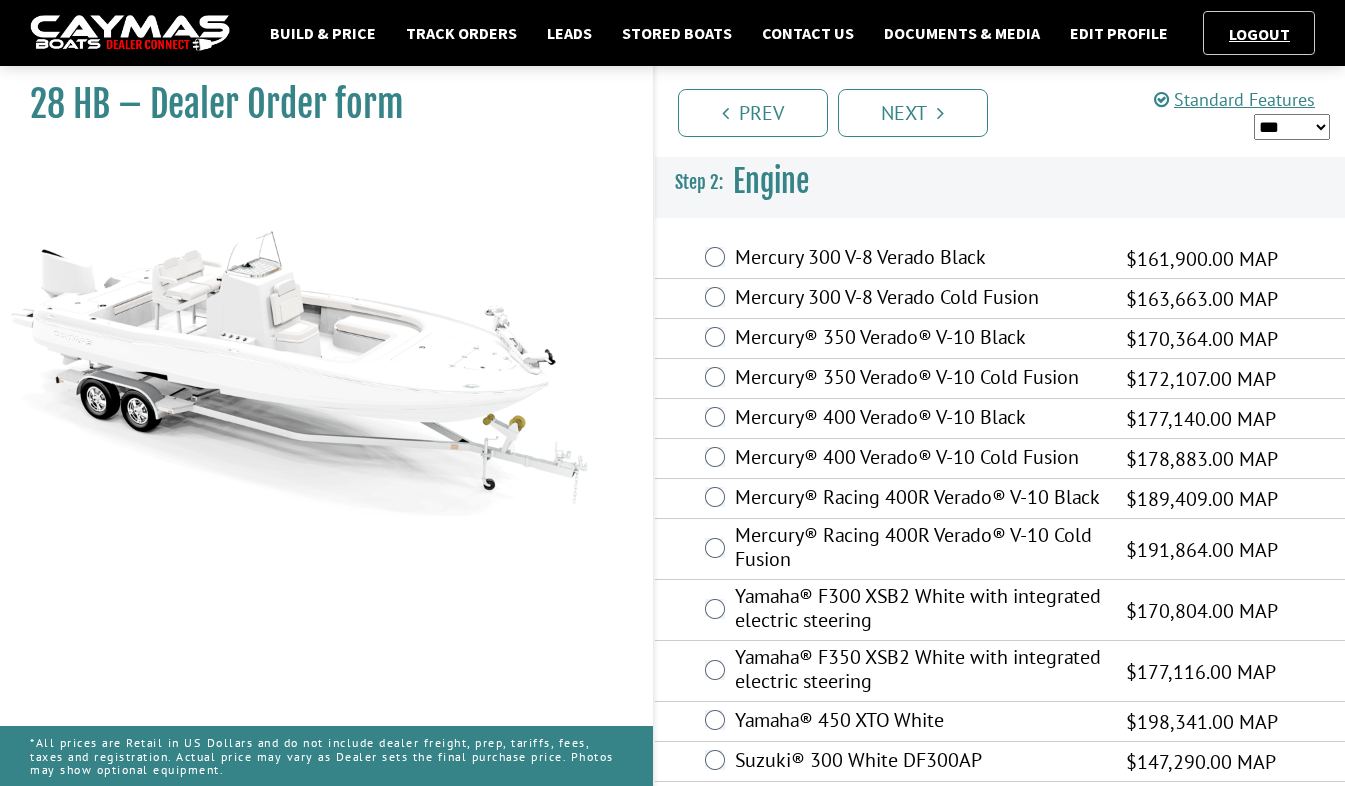 select on "*" 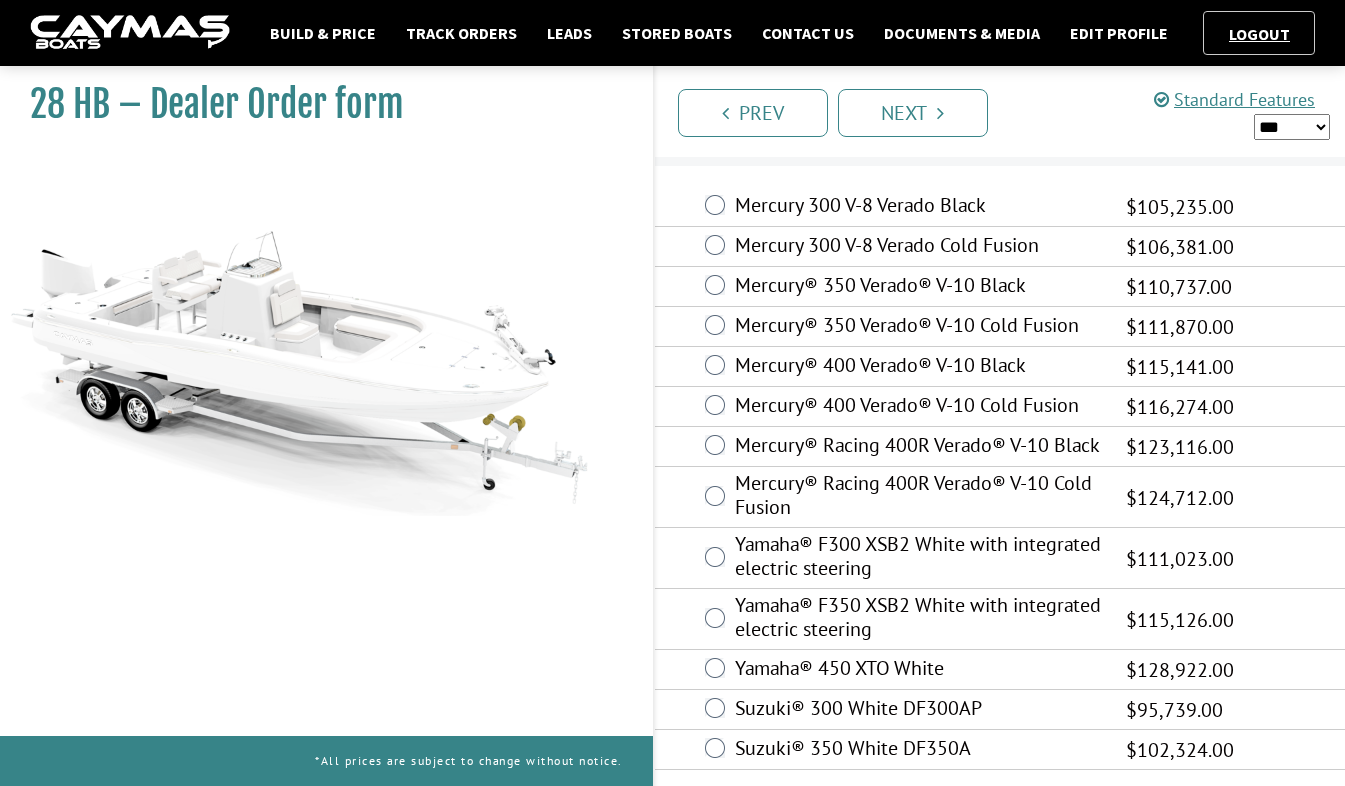 scroll, scrollTop: 75, scrollLeft: 0, axis: vertical 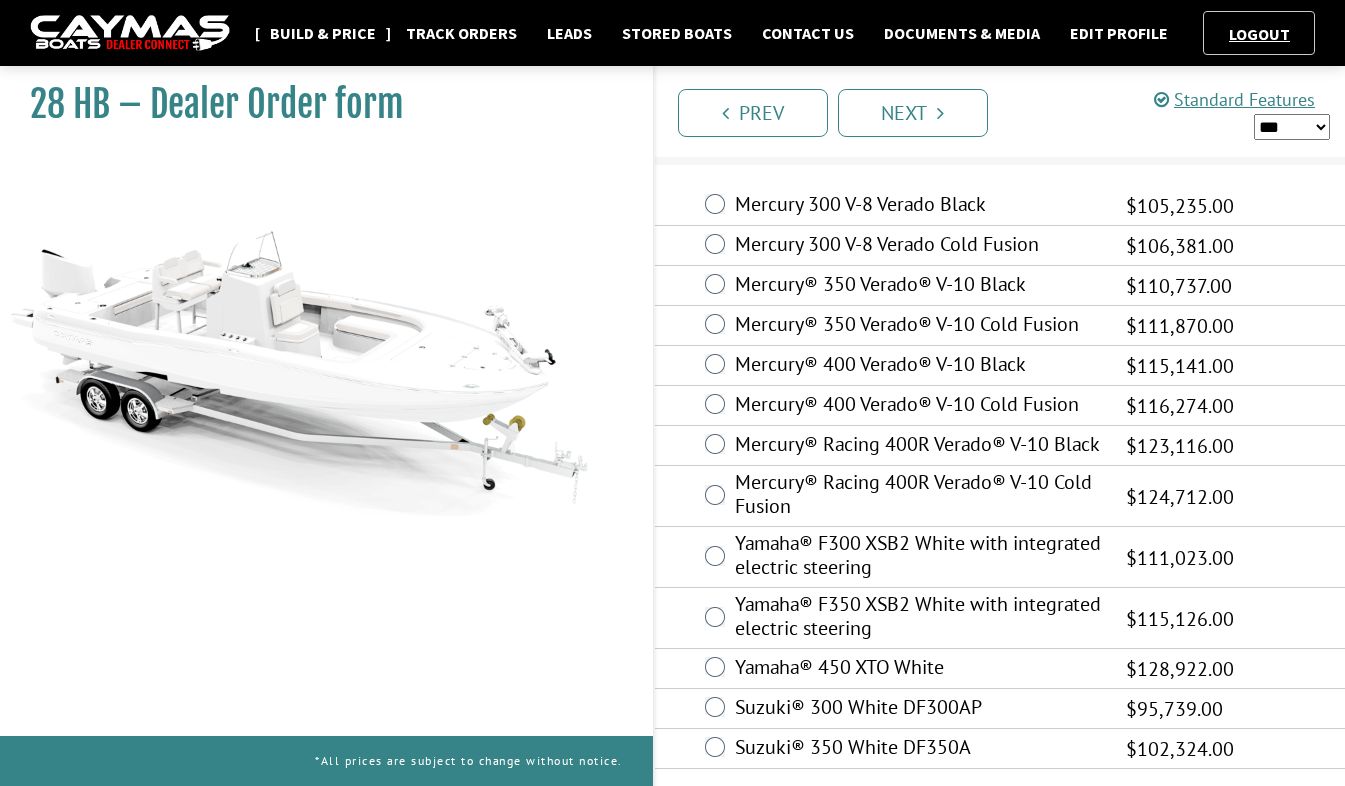 click on "Build & Price" at bounding box center [323, 33] 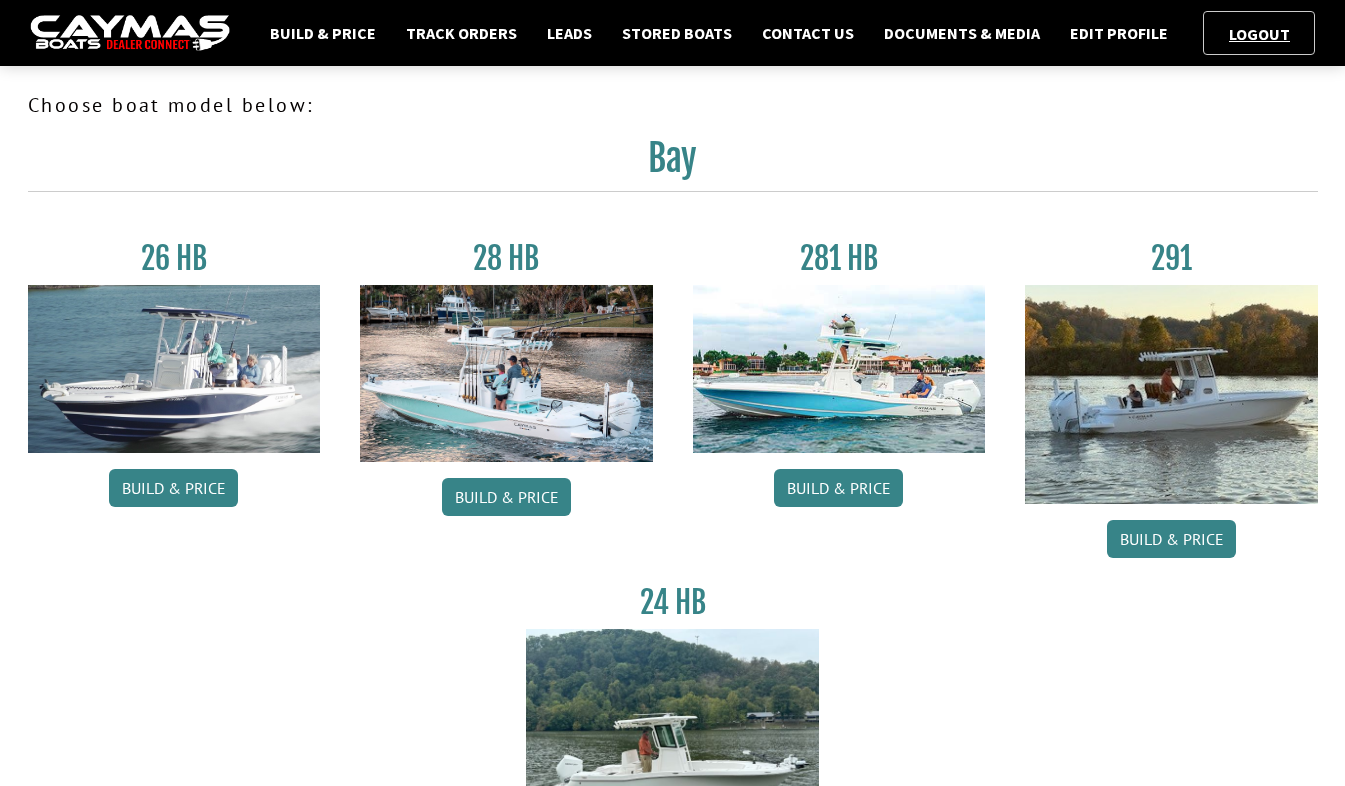 scroll, scrollTop: 0, scrollLeft: 0, axis: both 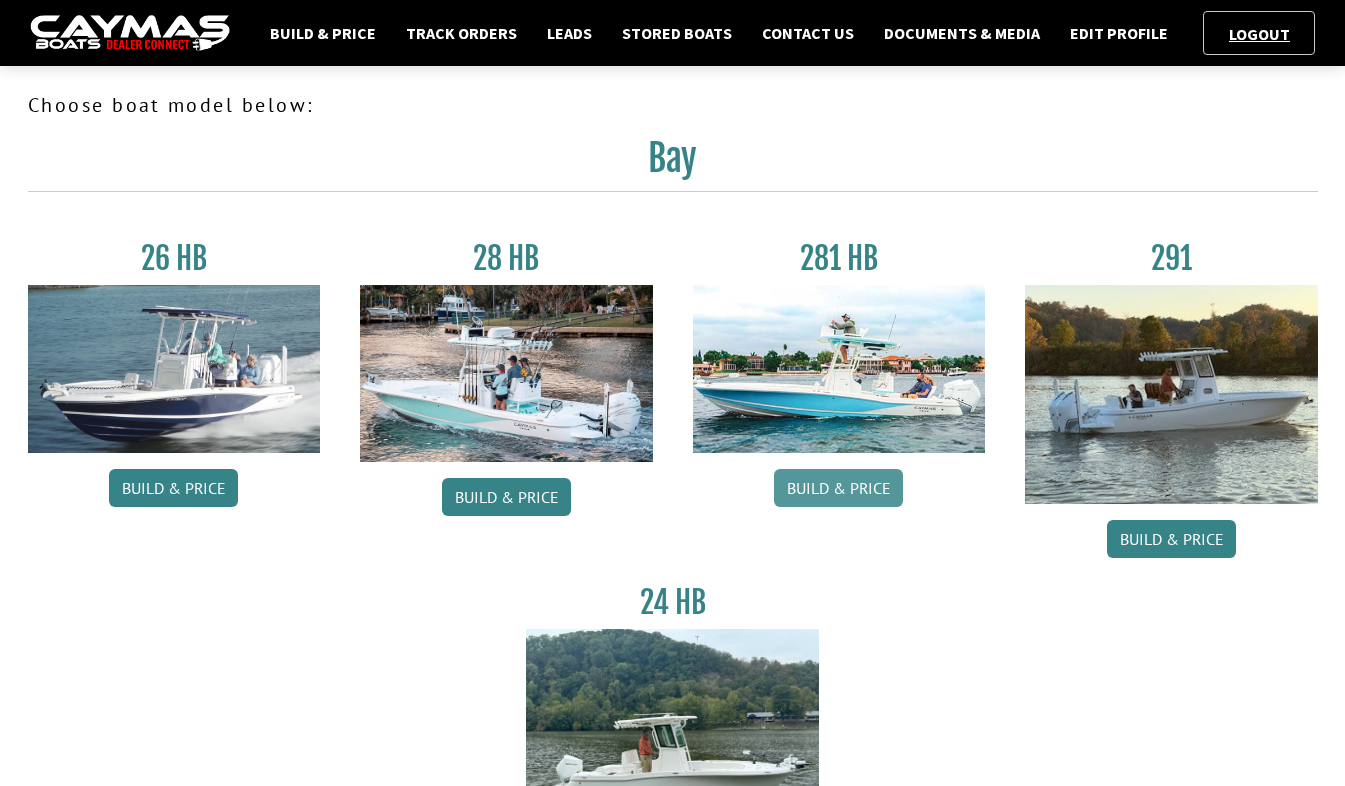click on "Build & Price" at bounding box center [838, 488] 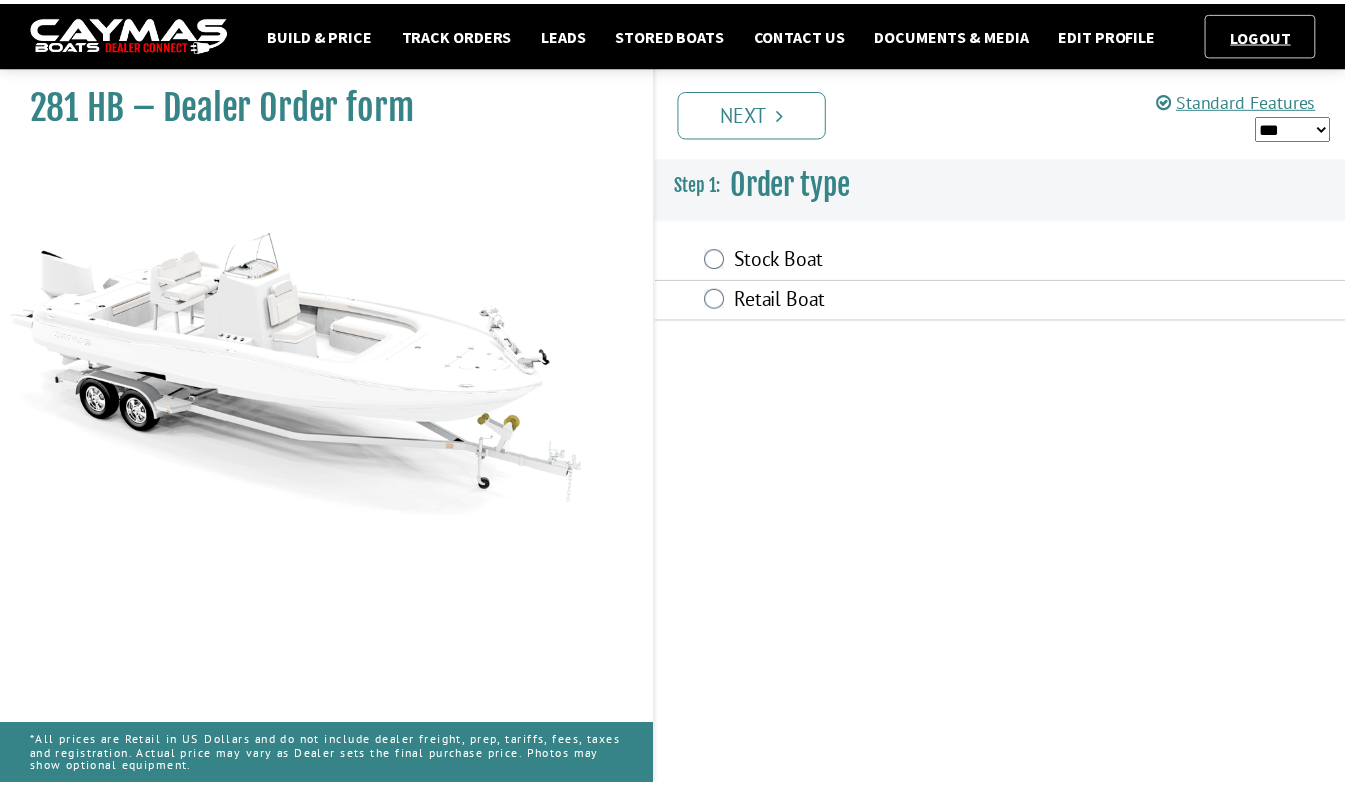 scroll, scrollTop: 0, scrollLeft: 0, axis: both 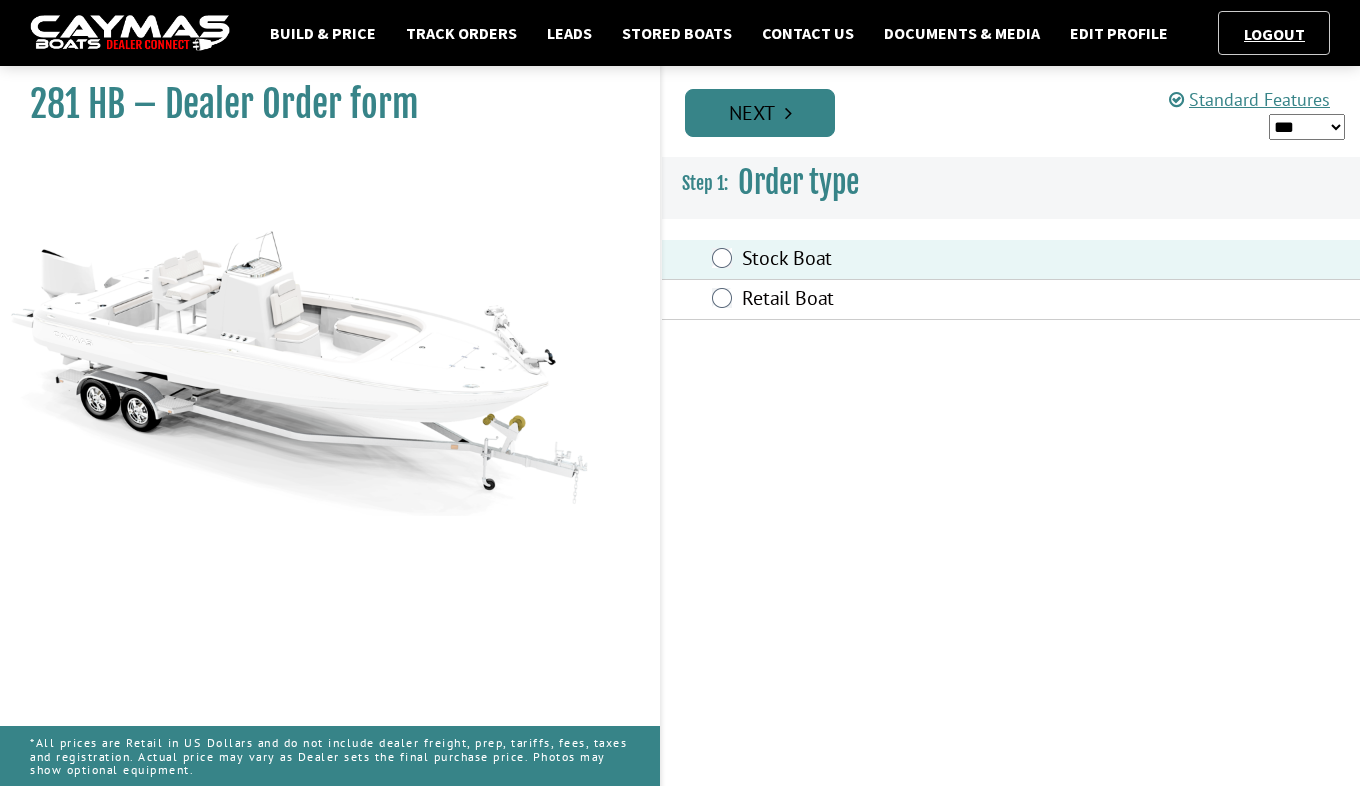 click on "Next" at bounding box center (760, 113) 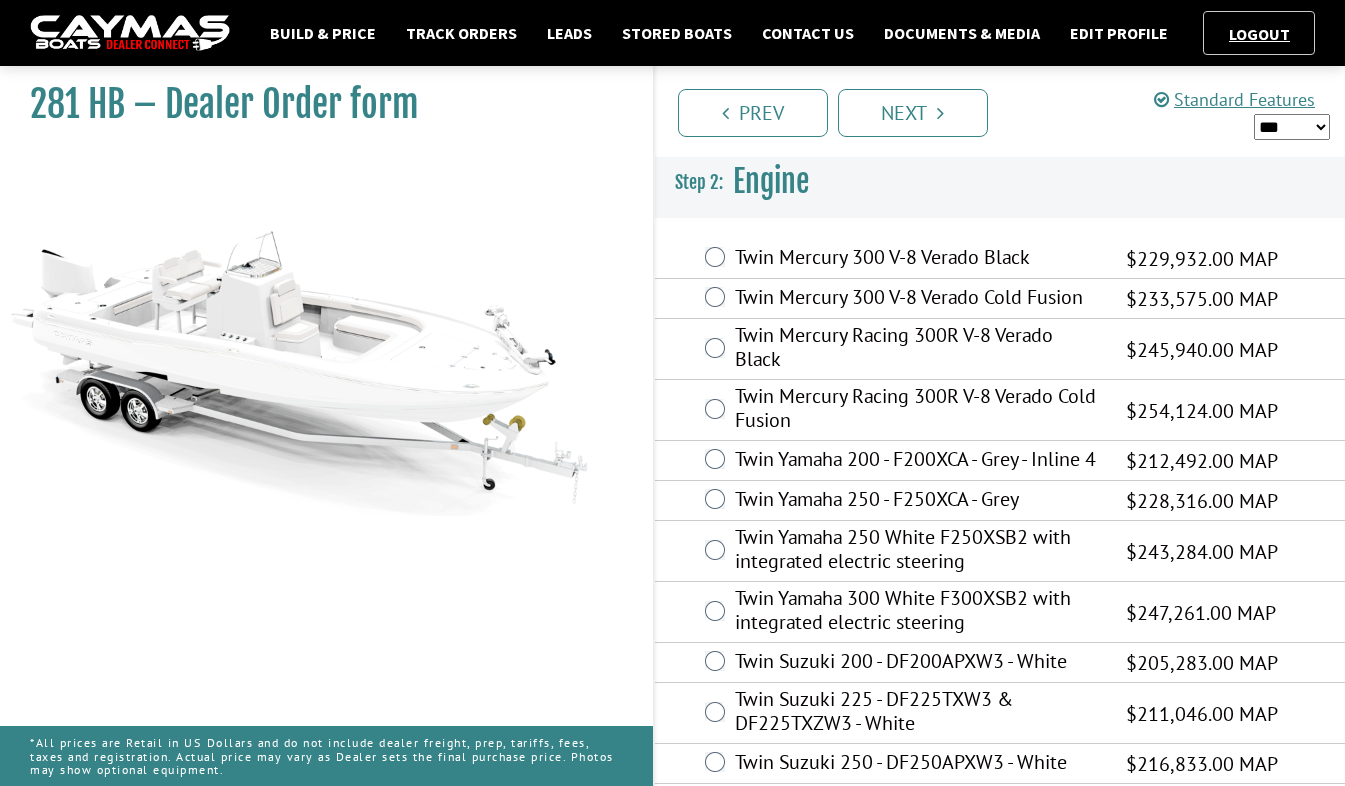 click on "***
******
******" at bounding box center (1292, 127) 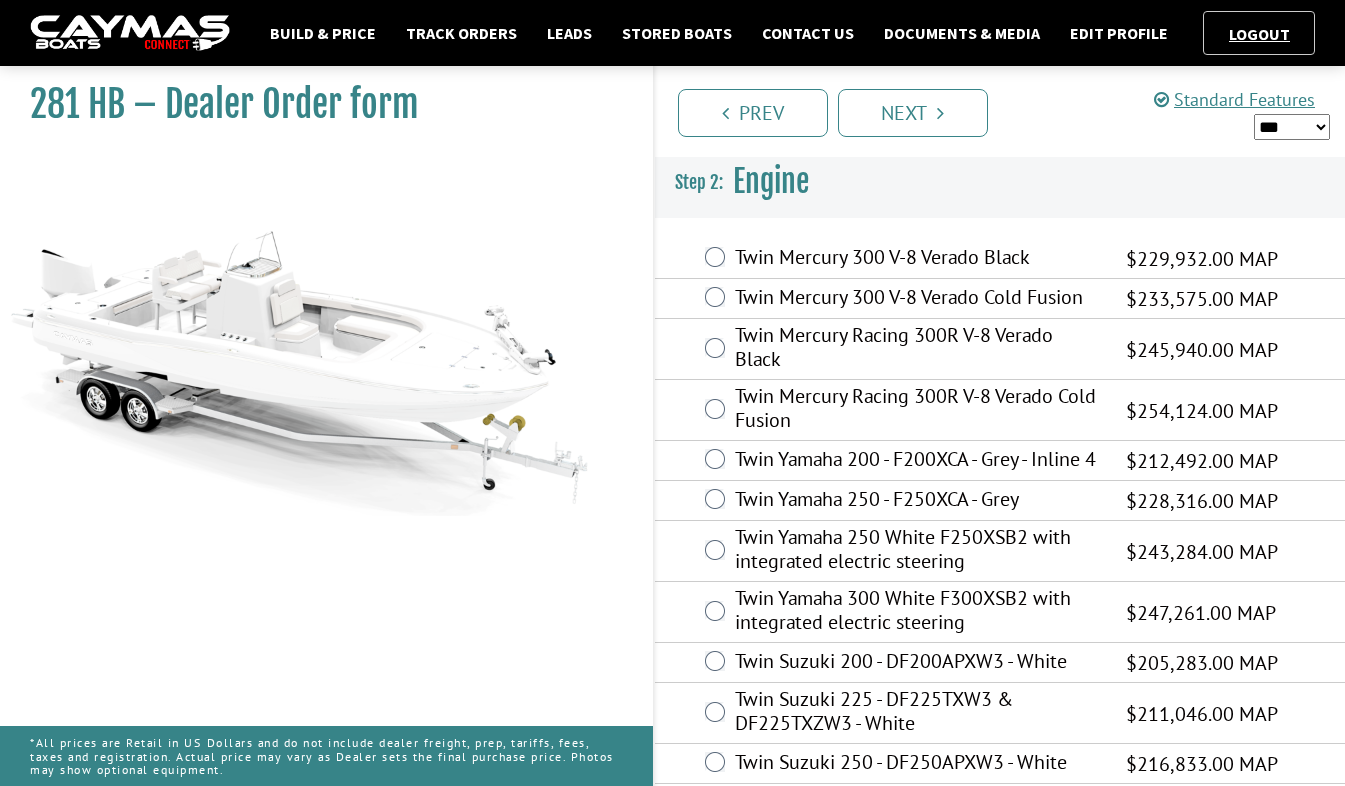select on "*" 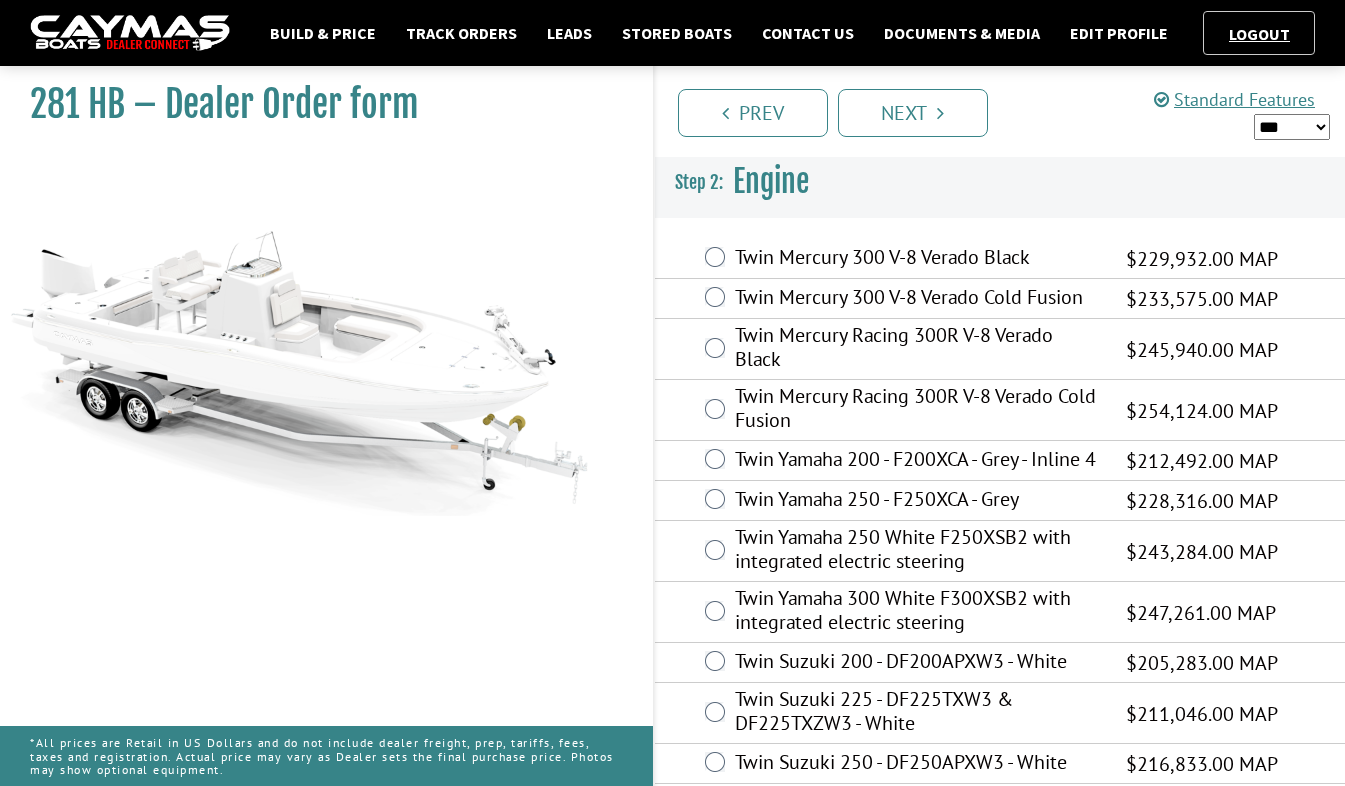 click on "***
******
******" at bounding box center [1292, 127] 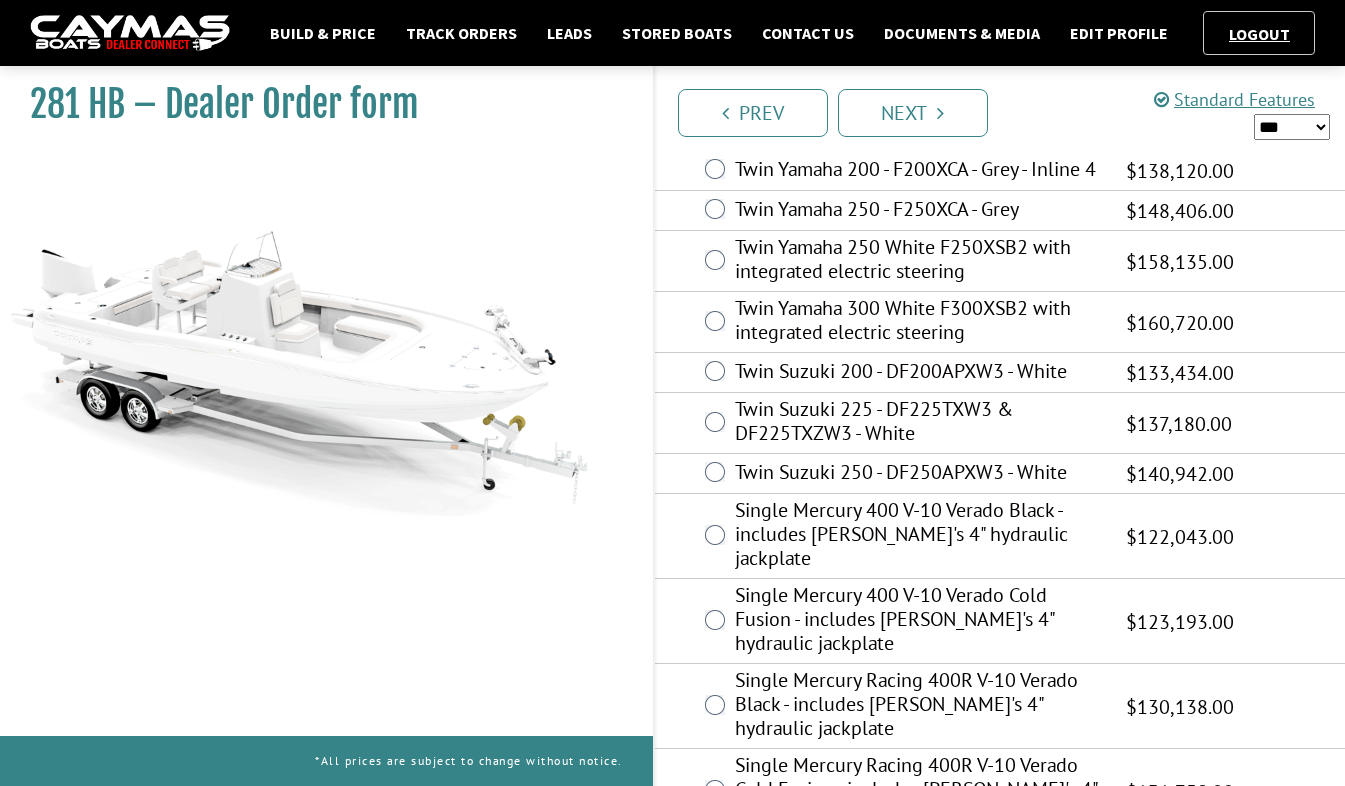 scroll, scrollTop: 0, scrollLeft: 0, axis: both 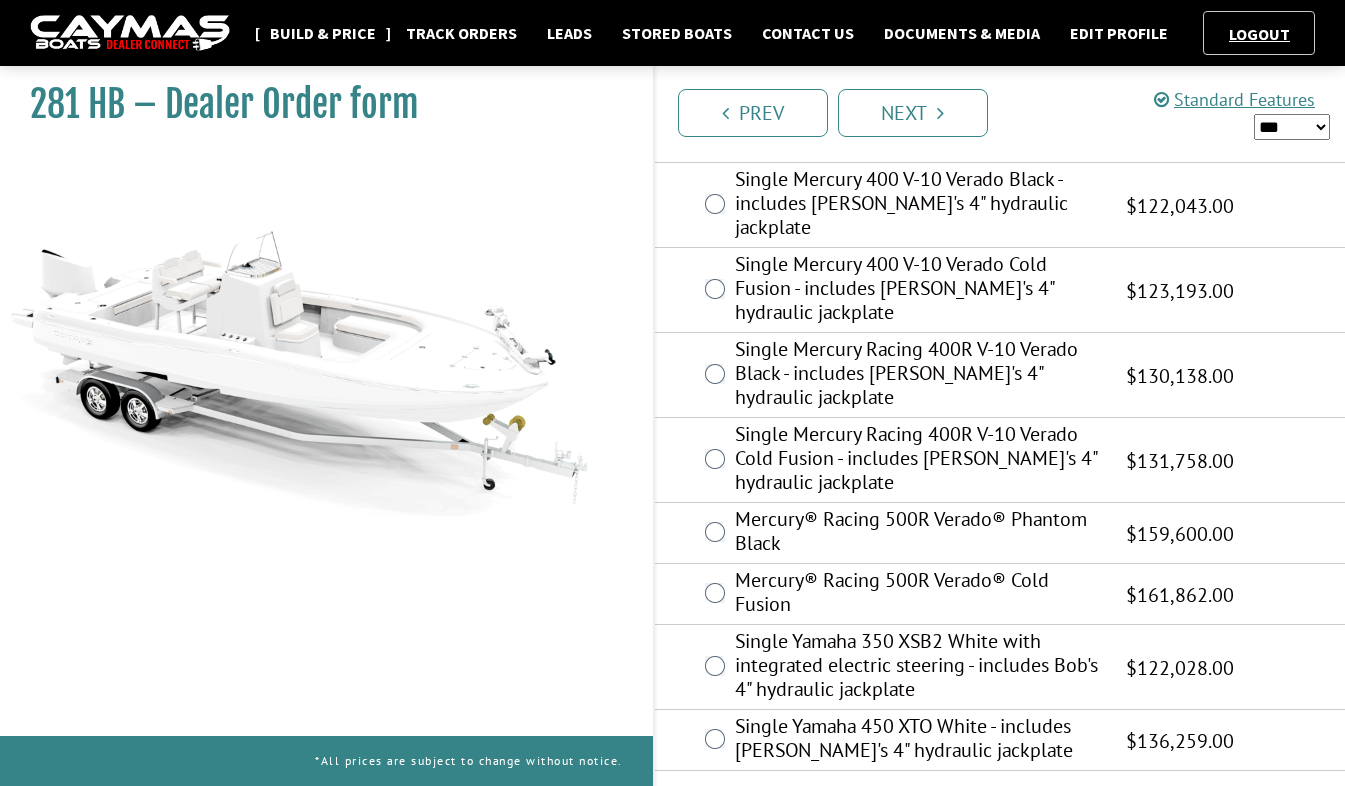click on "Build & Price" at bounding box center (323, 33) 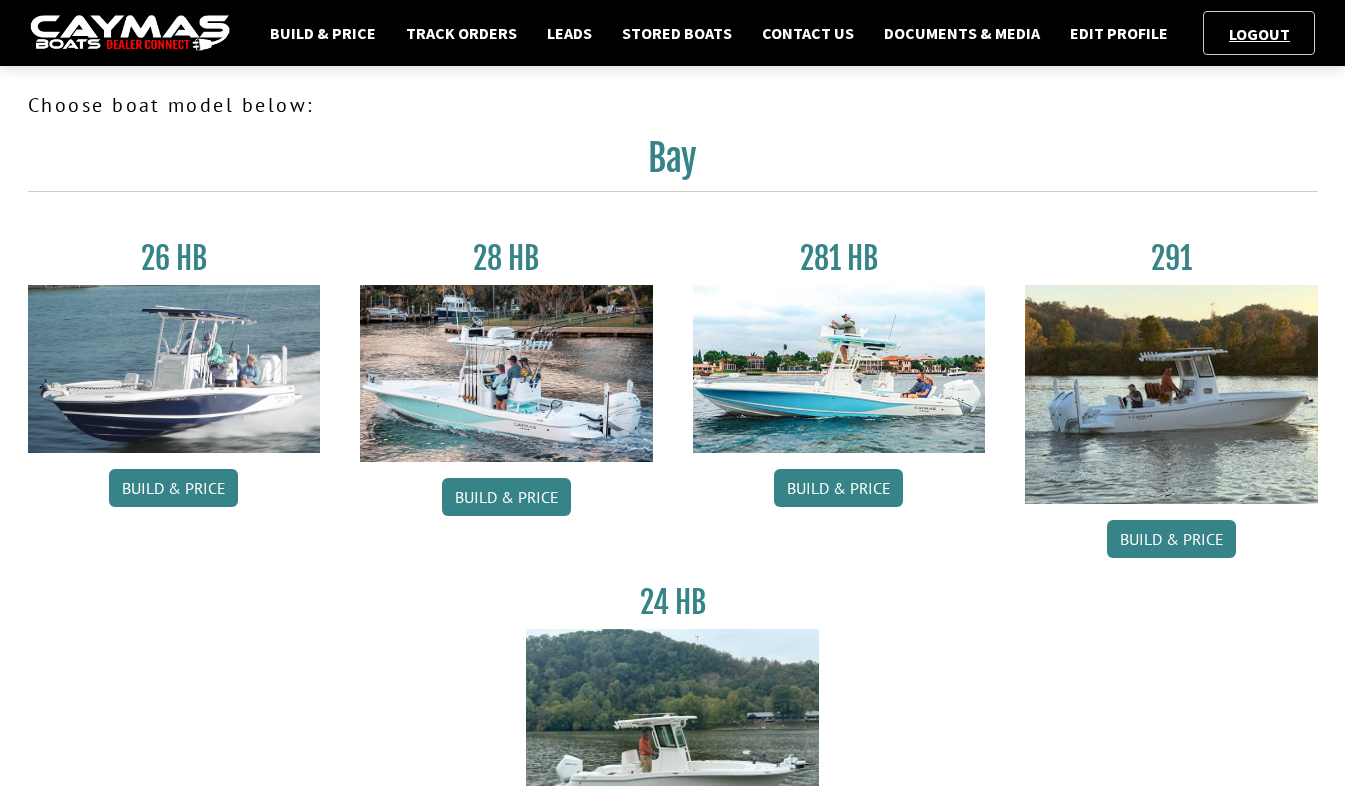 scroll, scrollTop: 0, scrollLeft: 0, axis: both 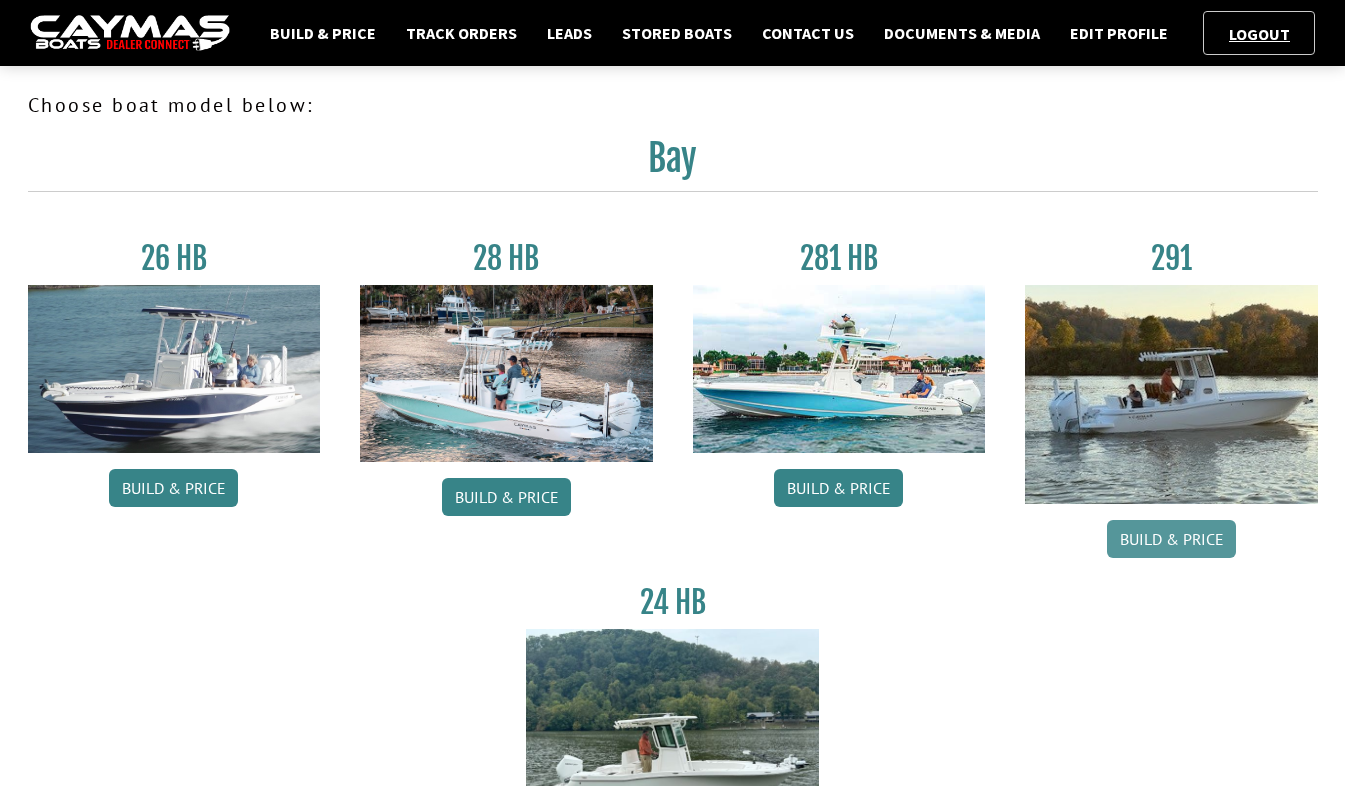 click on "Build & Price" at bounding box center (1171, 539) 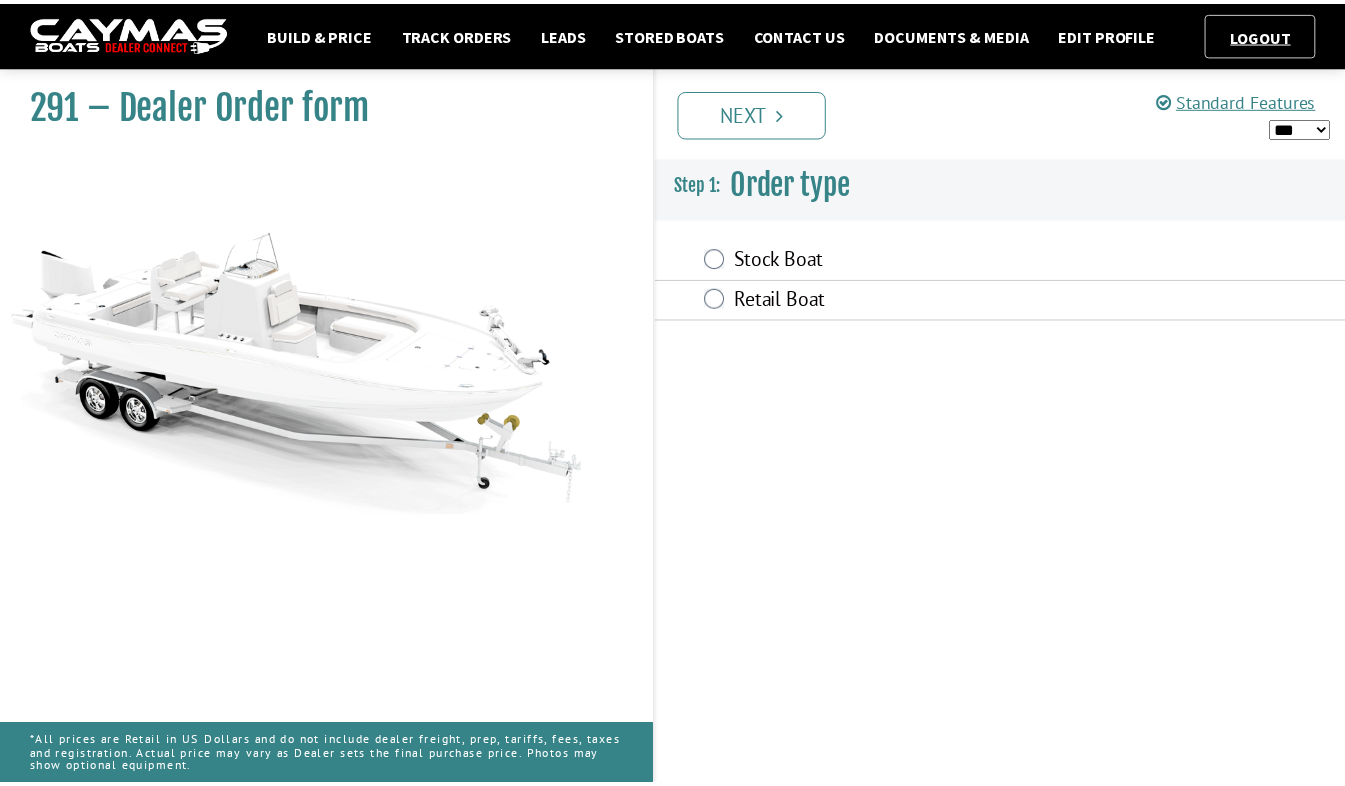 scroll, scrollTop: 0, scrollLeft: 0, axis: both 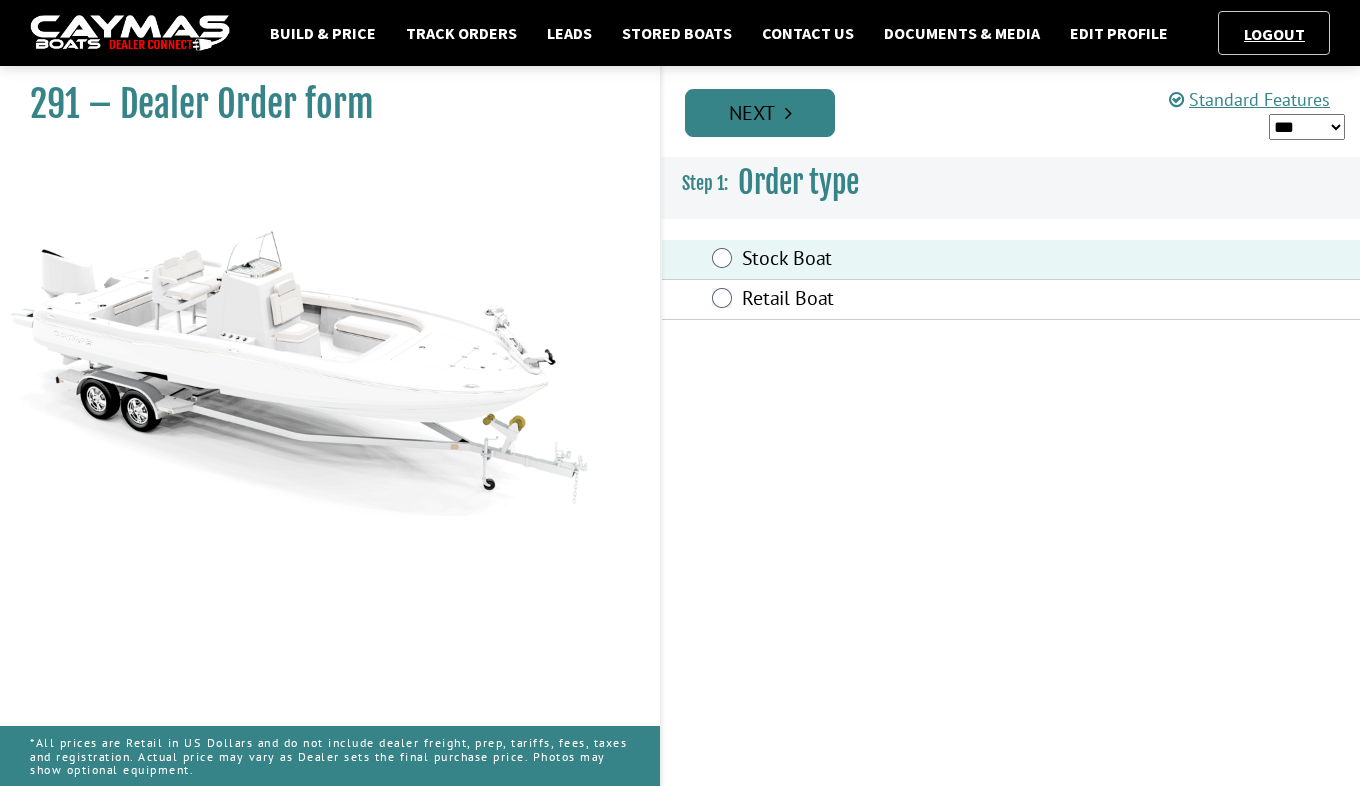 click on "Next" at bounding box center (760, 113) 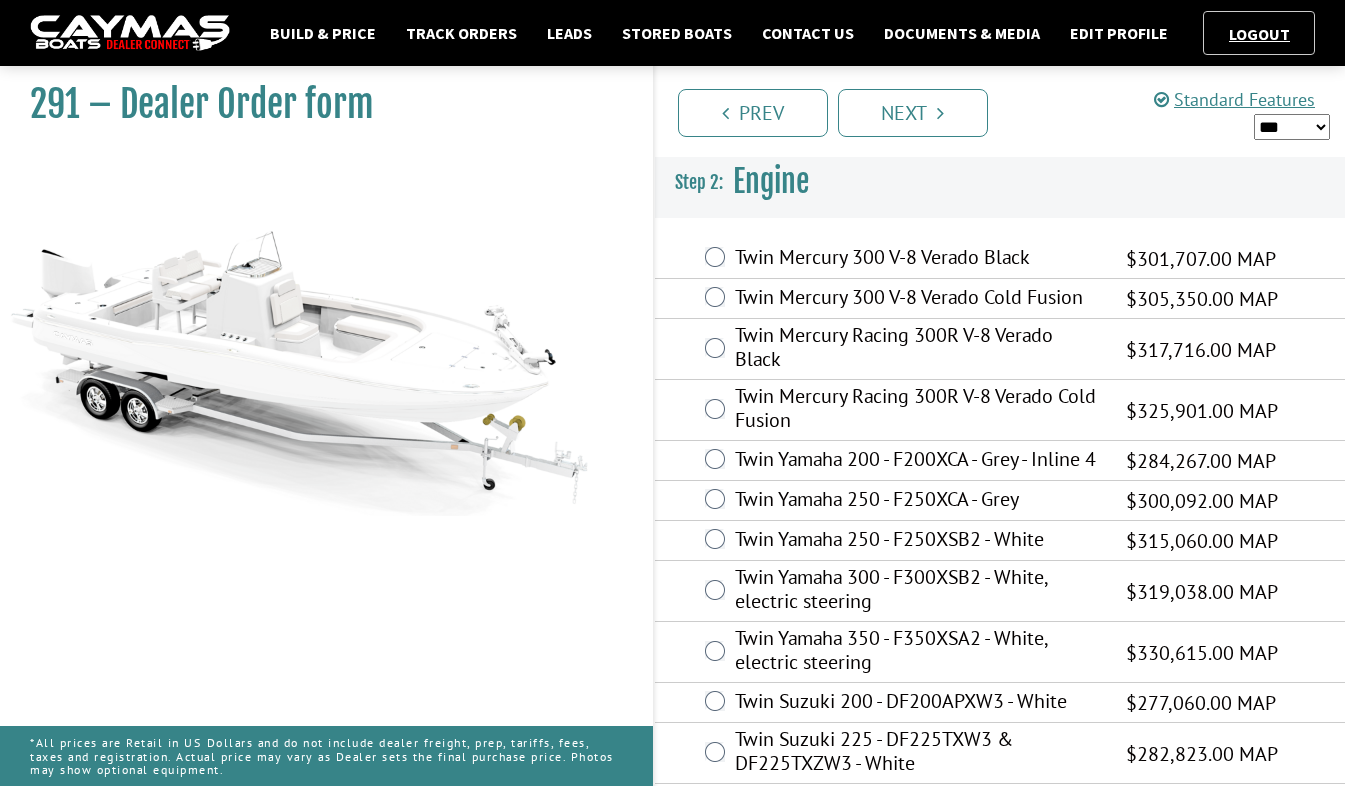 click on "***
******
******" at bounding box center [1292, 127] 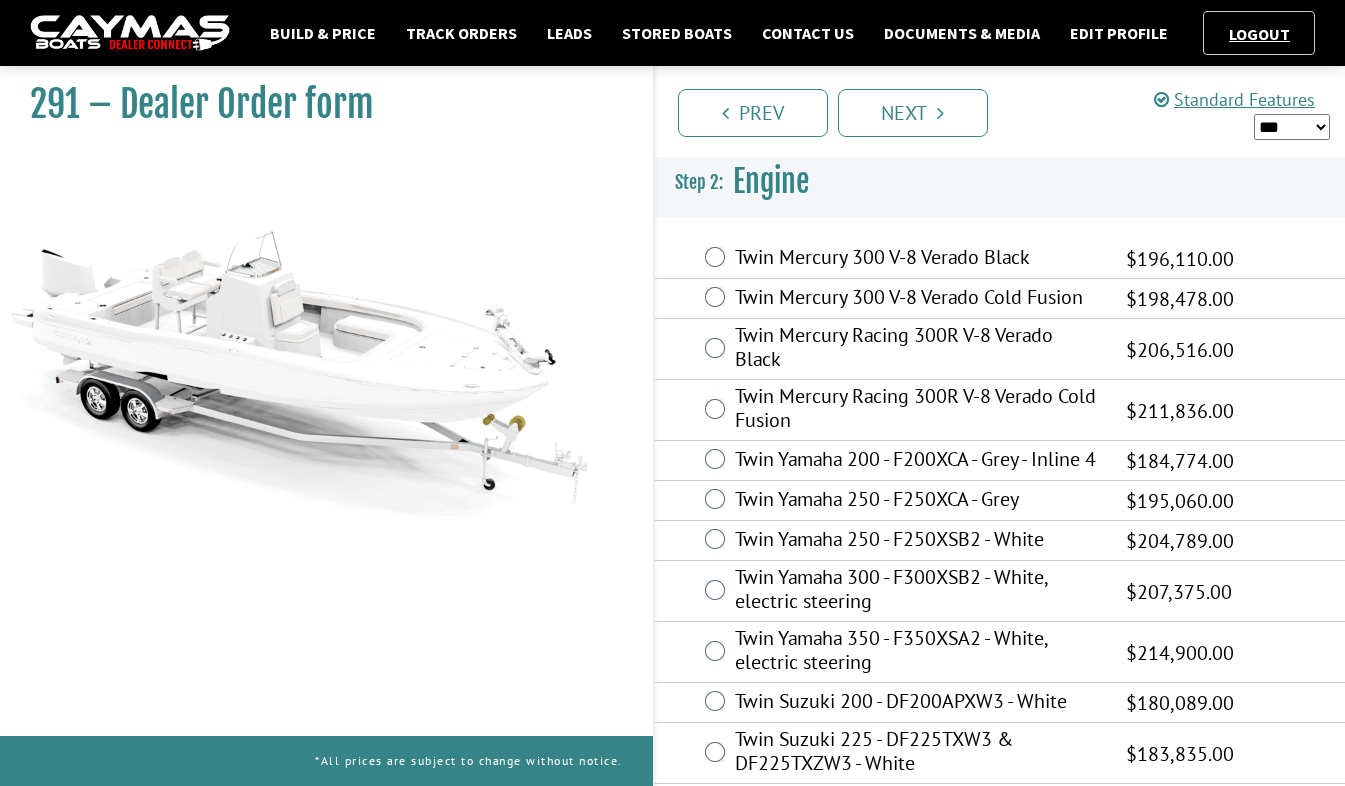 scroll, scrollTop: 77, scrollLeft: 0, axis: vertical 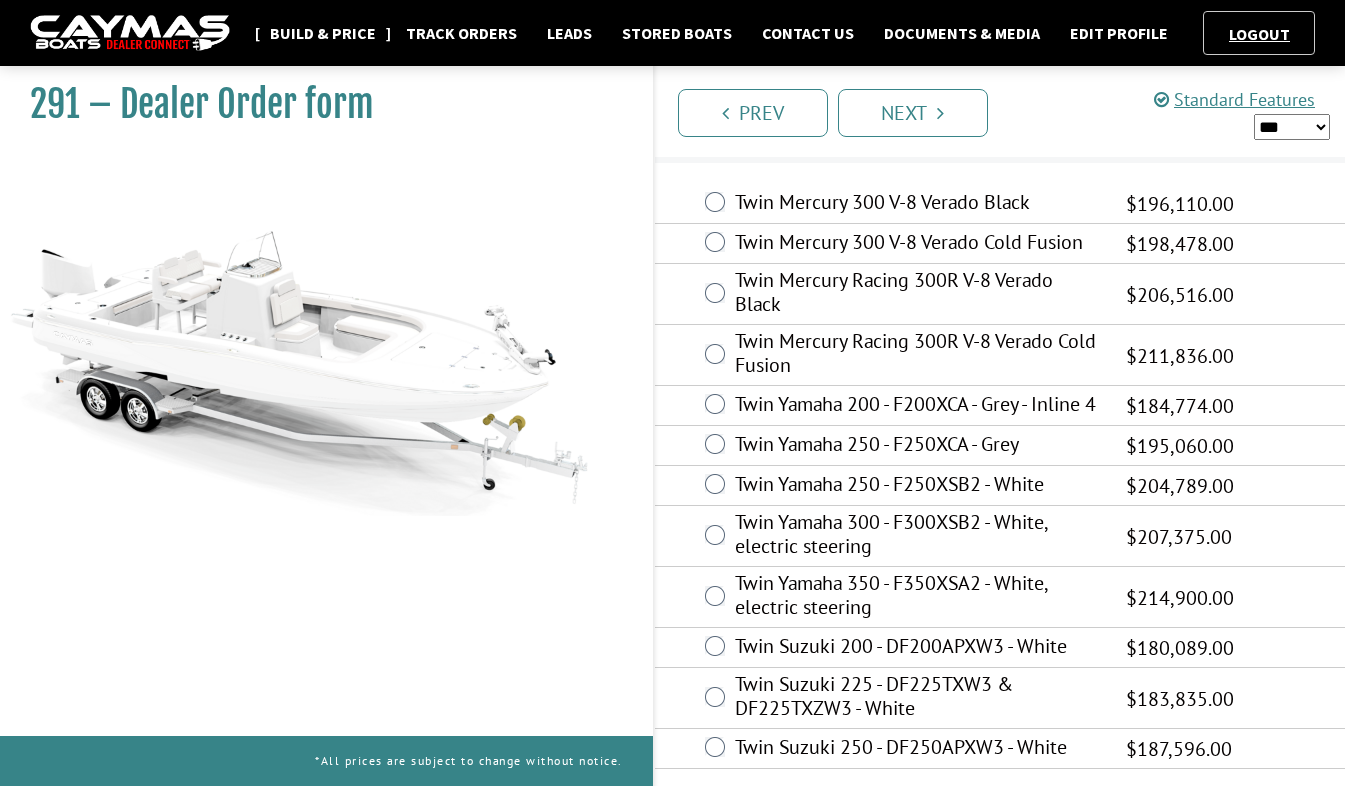 click on "Build & Price" at bounding box center [323, 33] 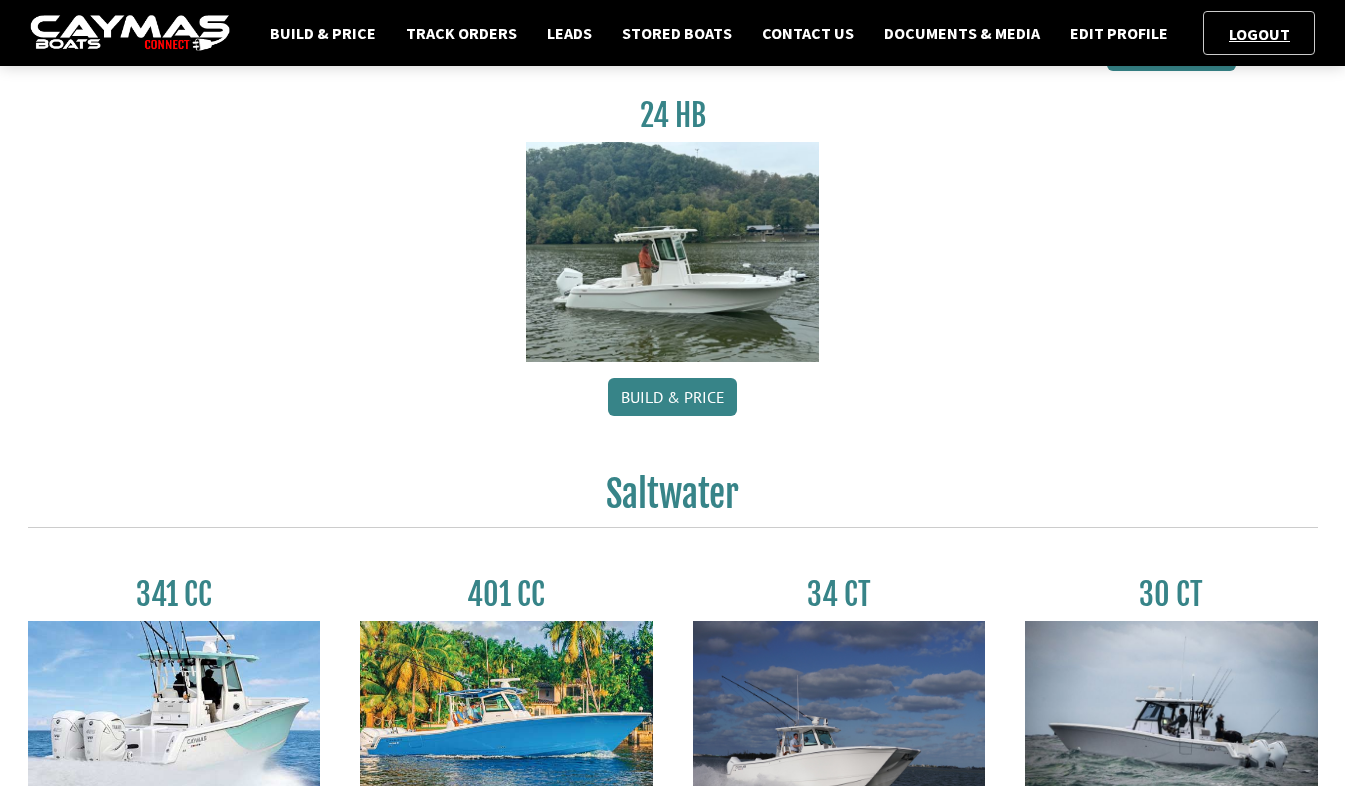 scroll, scrollTop: 600, scrollLeft: 0, axis: vertical 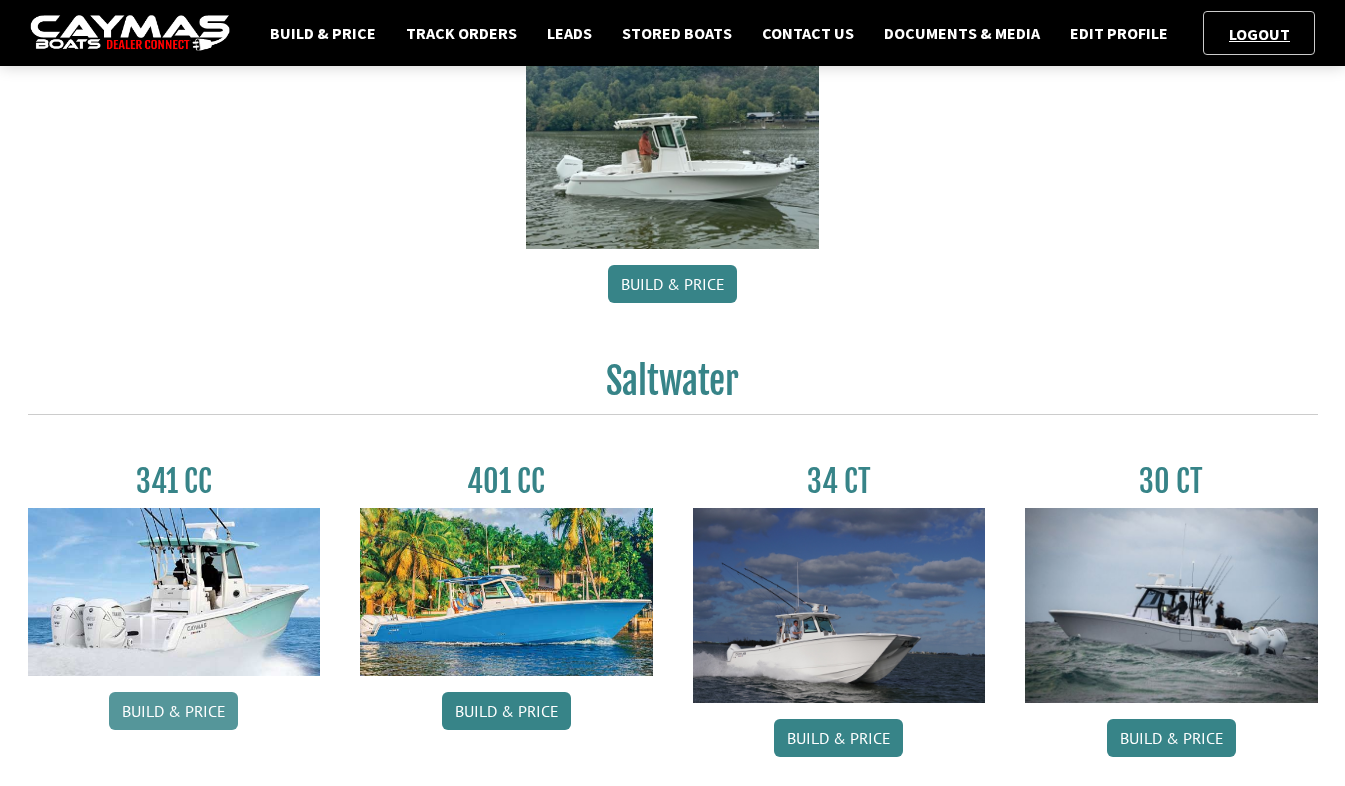 click on "Build & Price" at bounding box center [173, 711] 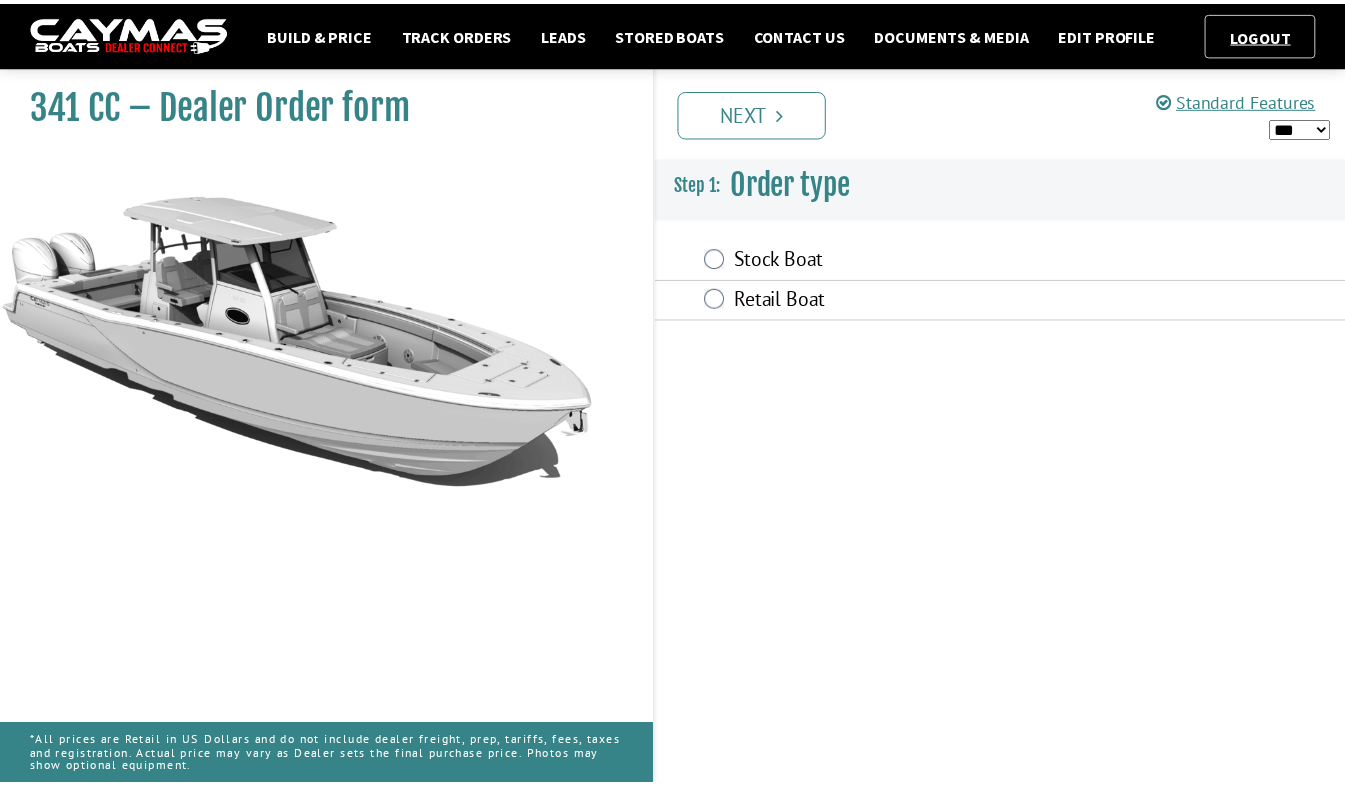scroll, scrollTop: 0, scrollLeft: 0, axis: both 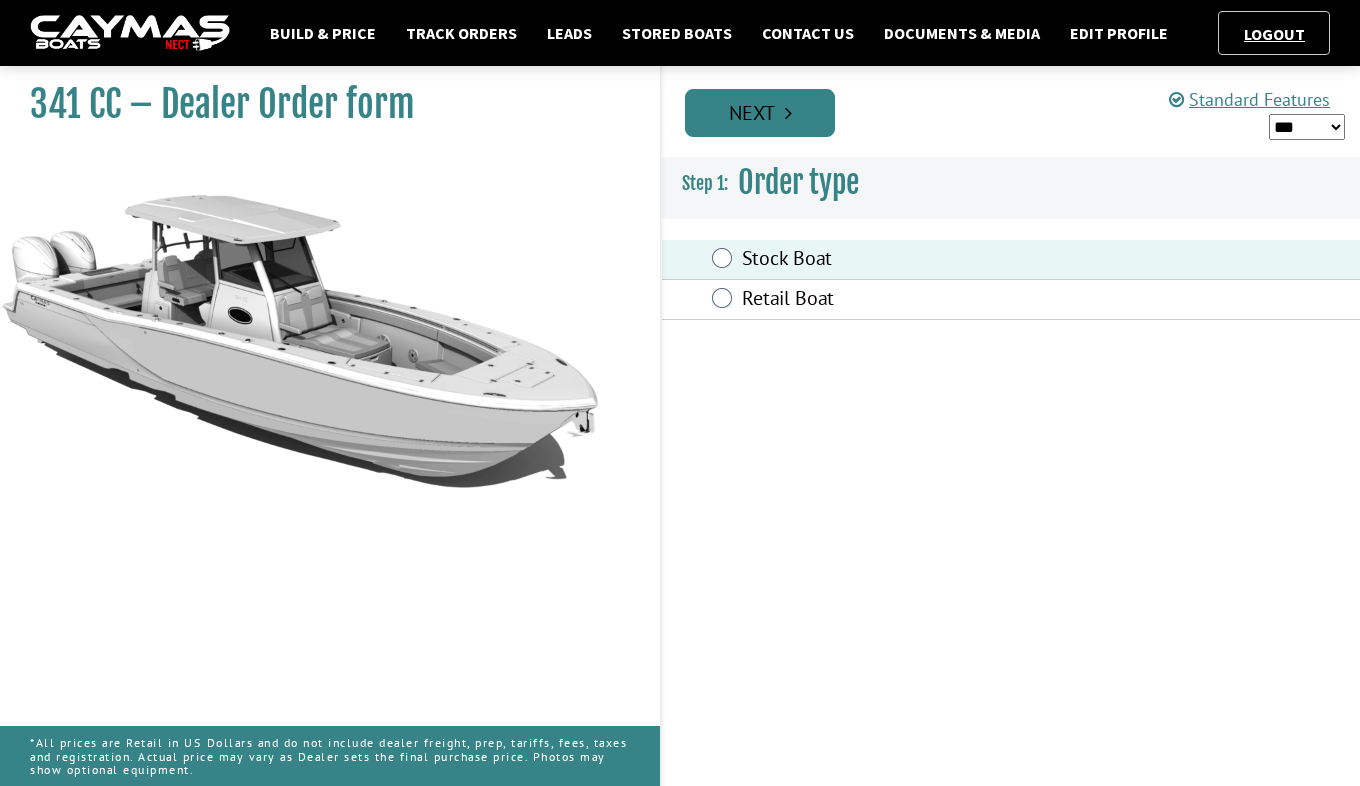 click on "Next" at bounding box center [760, 113] 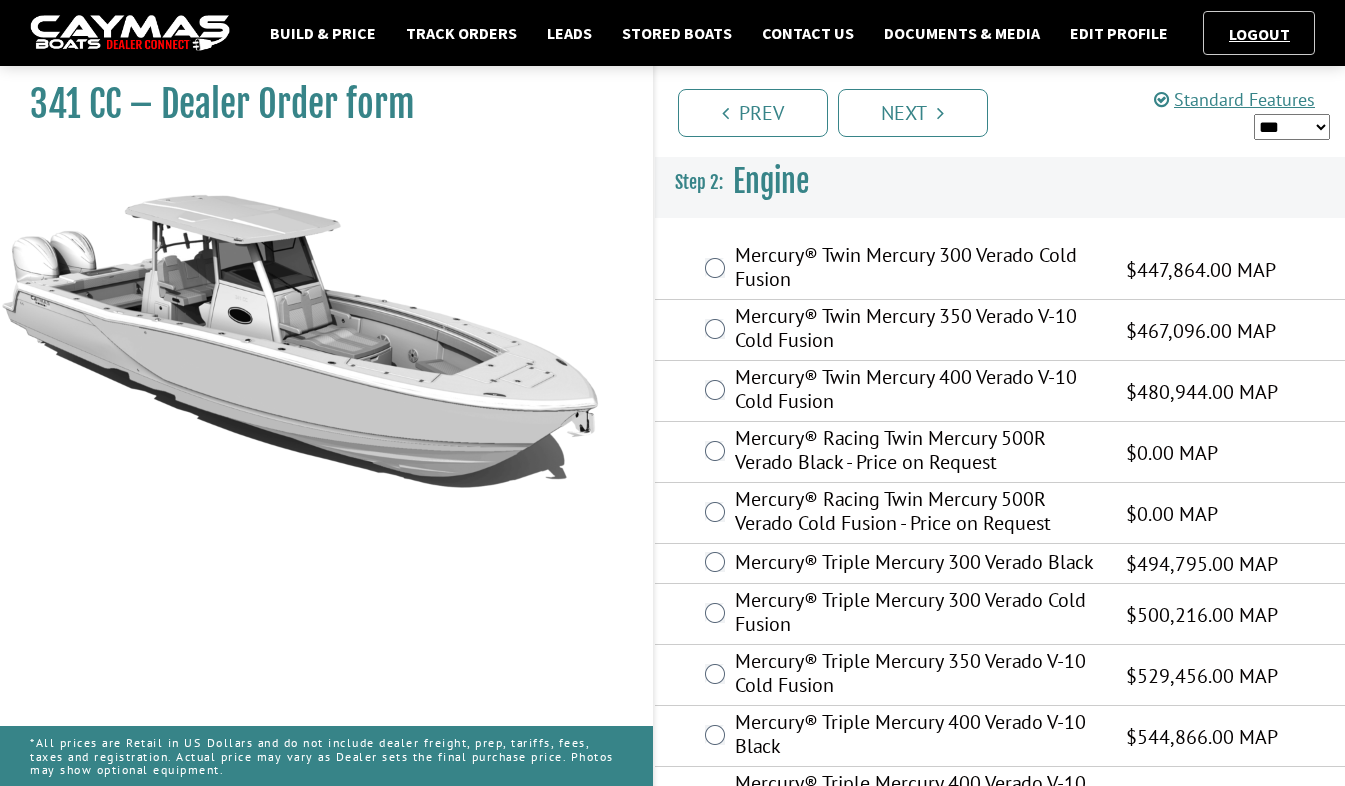 click on "***
******
******" at bounding box center (1292, 127) 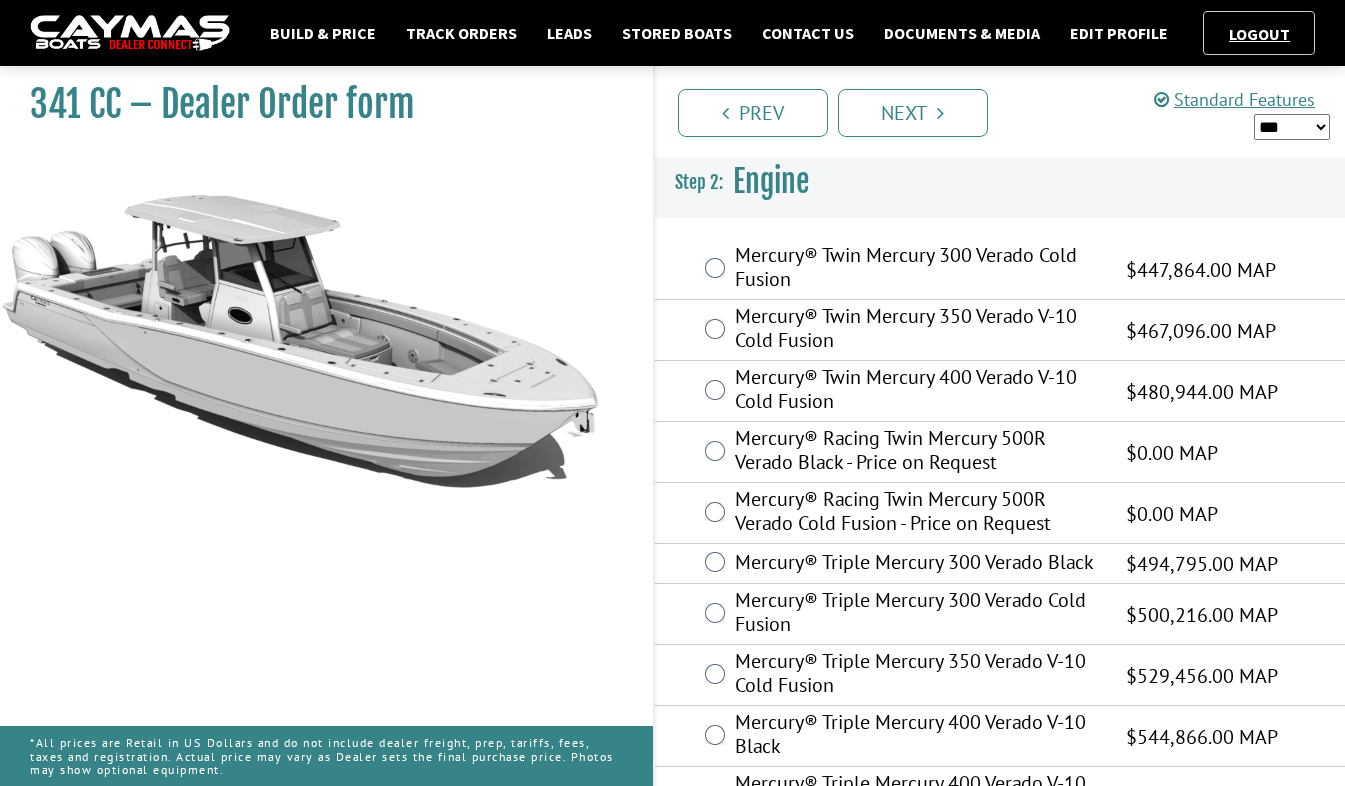 click on "***
******
******" at bounding box center [1292, 127] 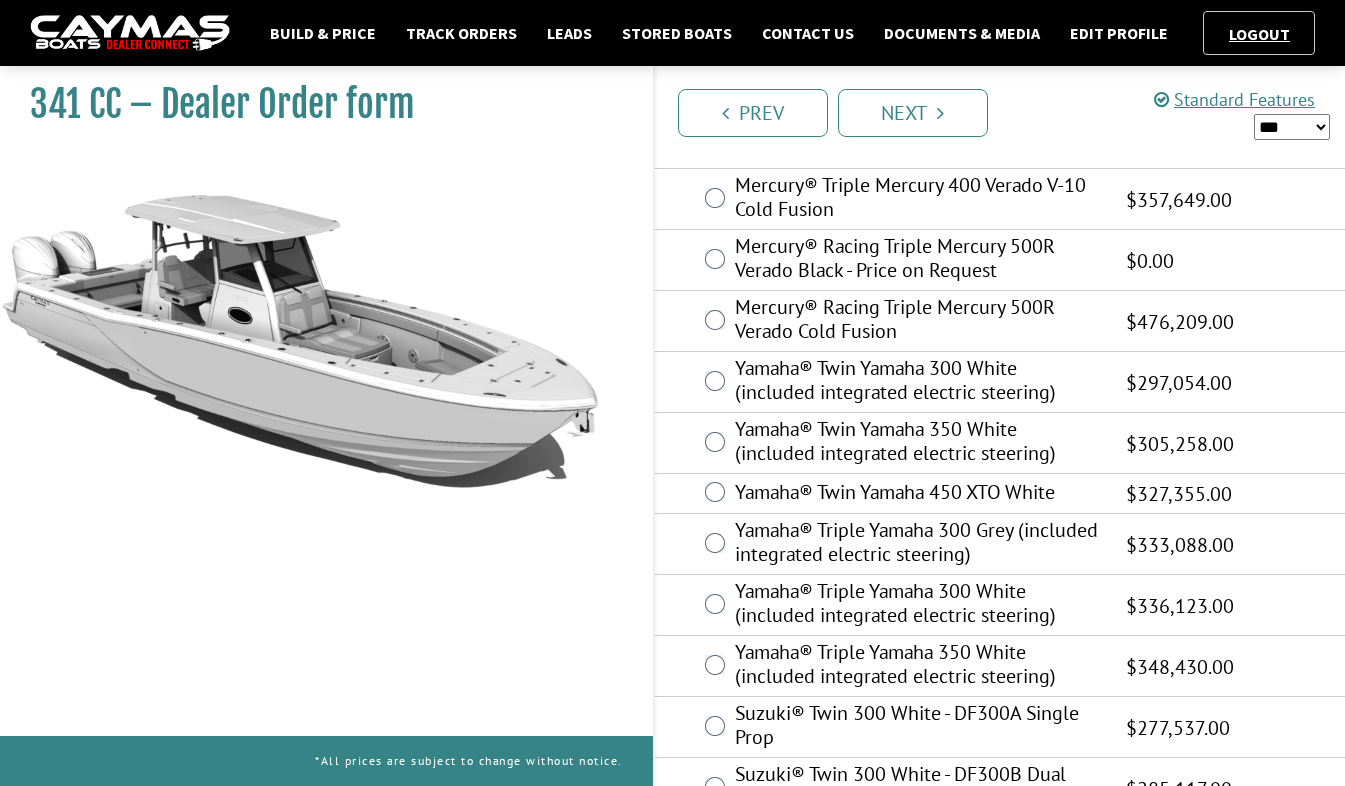 scroll, scrollTop: 599, scrollLeft: 0, axis: vertical 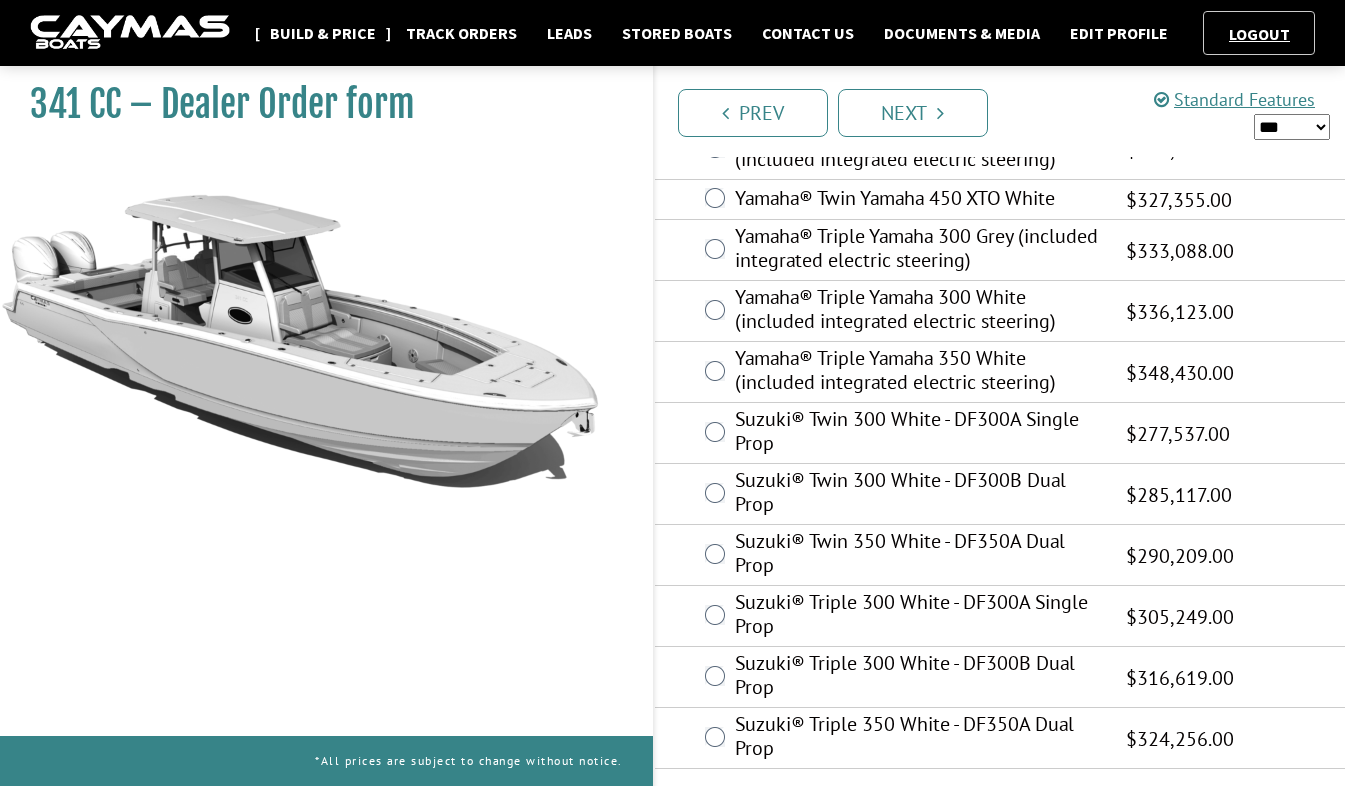 click on "Build & Price" at bounding box center [323, 33] 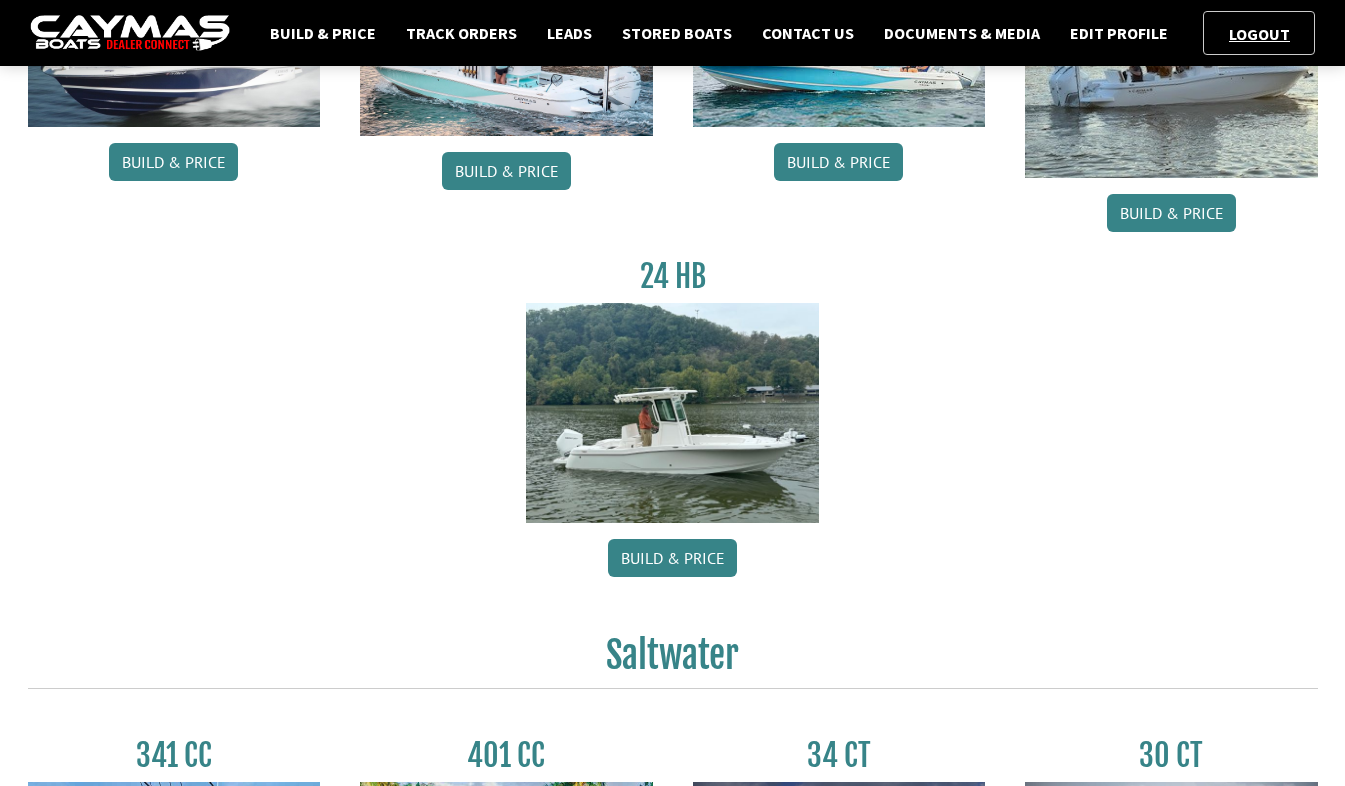 scroll, scrollTop: 800, scrollLeft: 0, axis: vertical 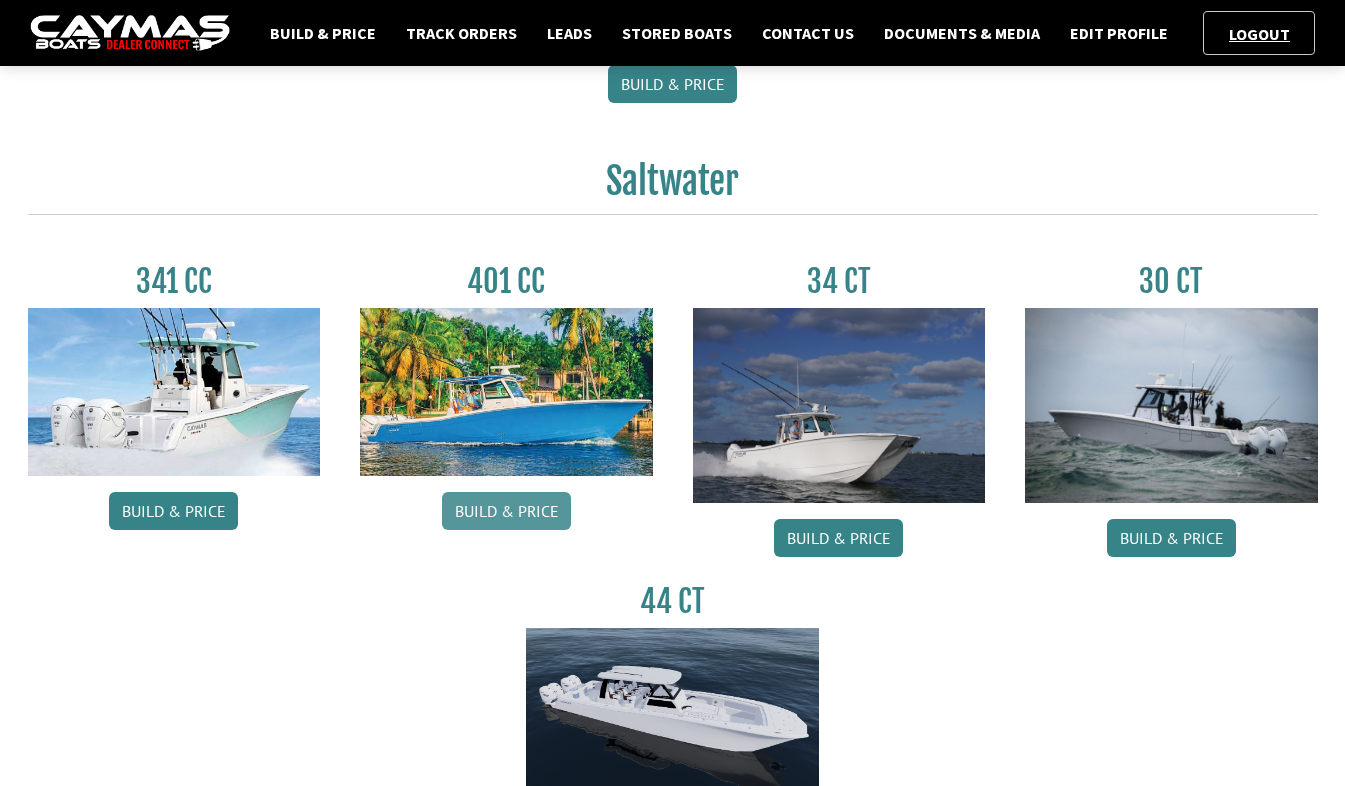 click on "Build & Price" at bounding box center [506, 511] 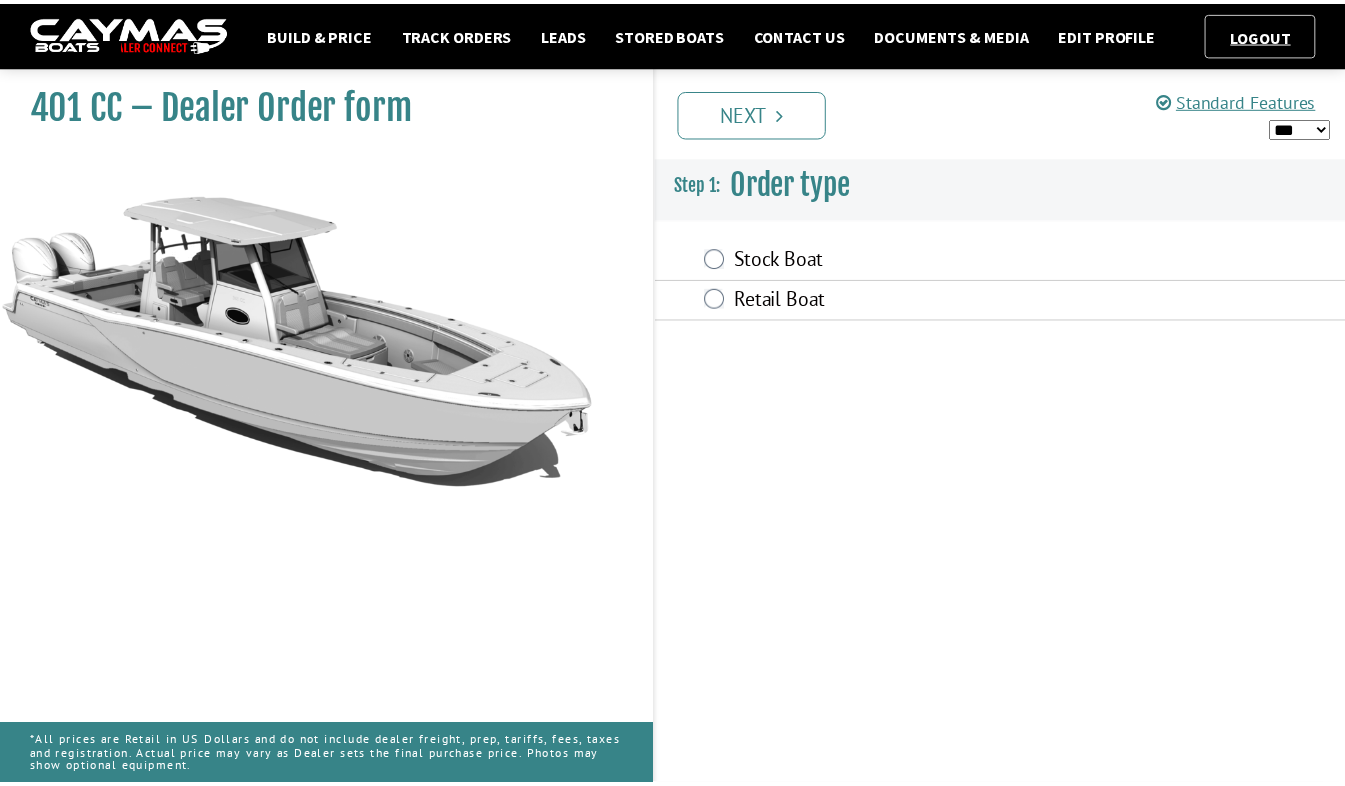 scroll, scrollTop: 0, scrollLeft: 0, axis: both 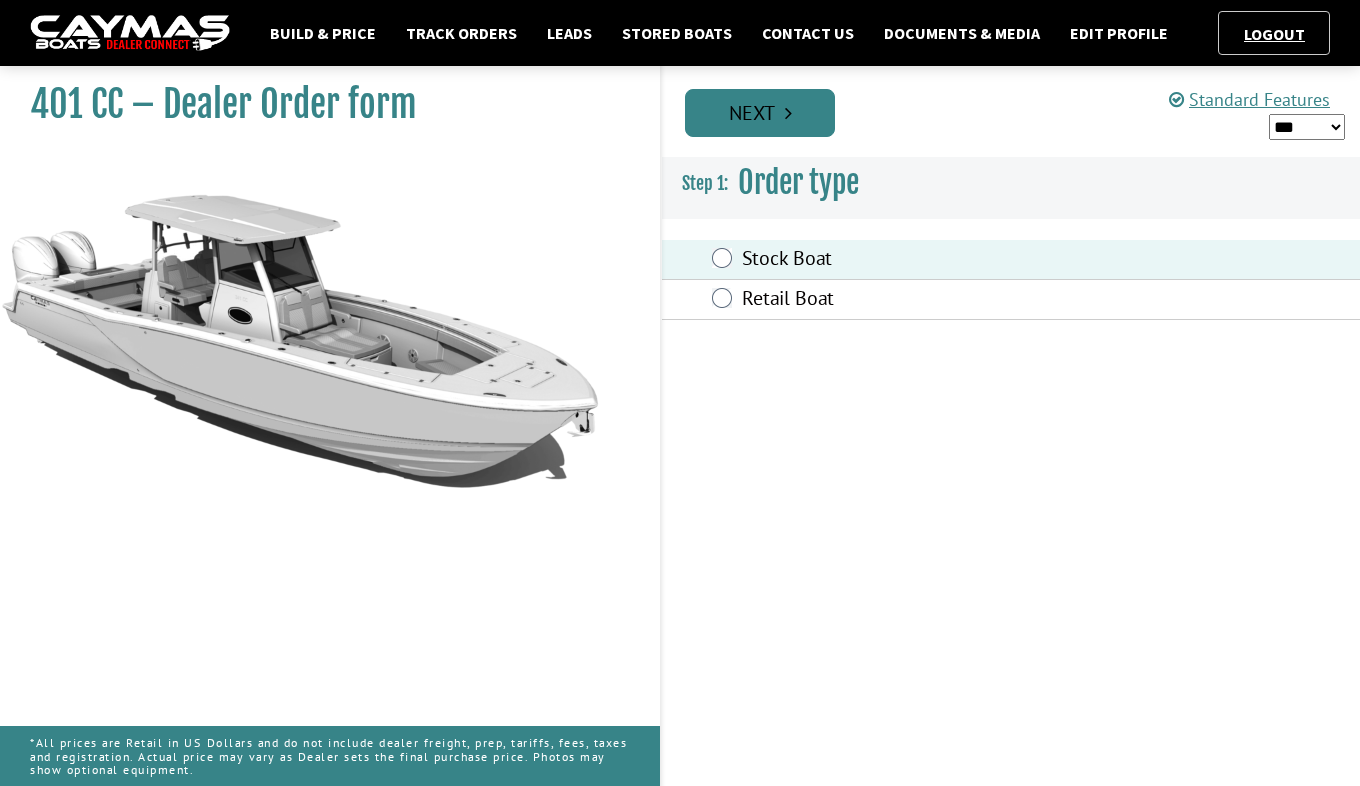 click on "Next" at bounding box center [760, 113] 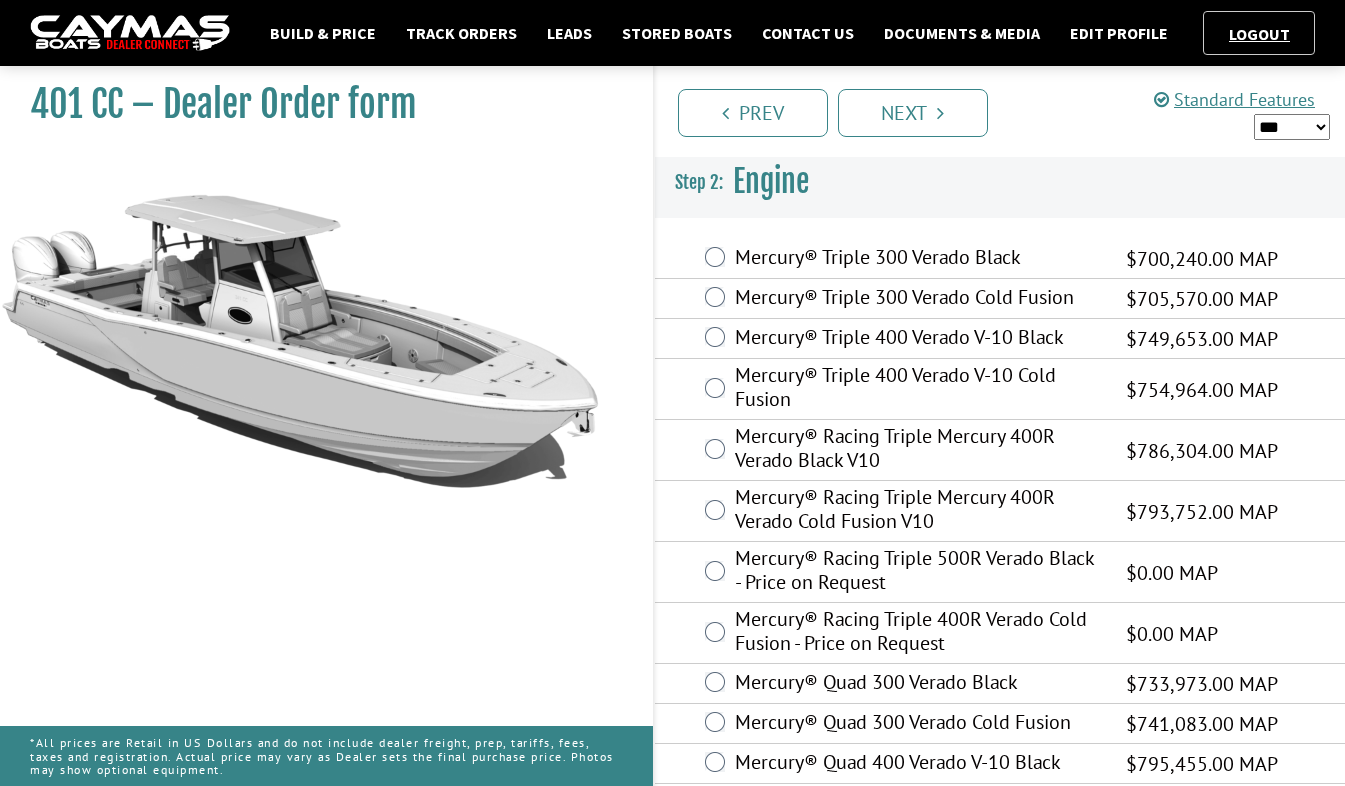 drag, startPoint x: 1297, startPoint y: 120, endPoint x: 1305, endPoint y: 142, distance: 23.409399 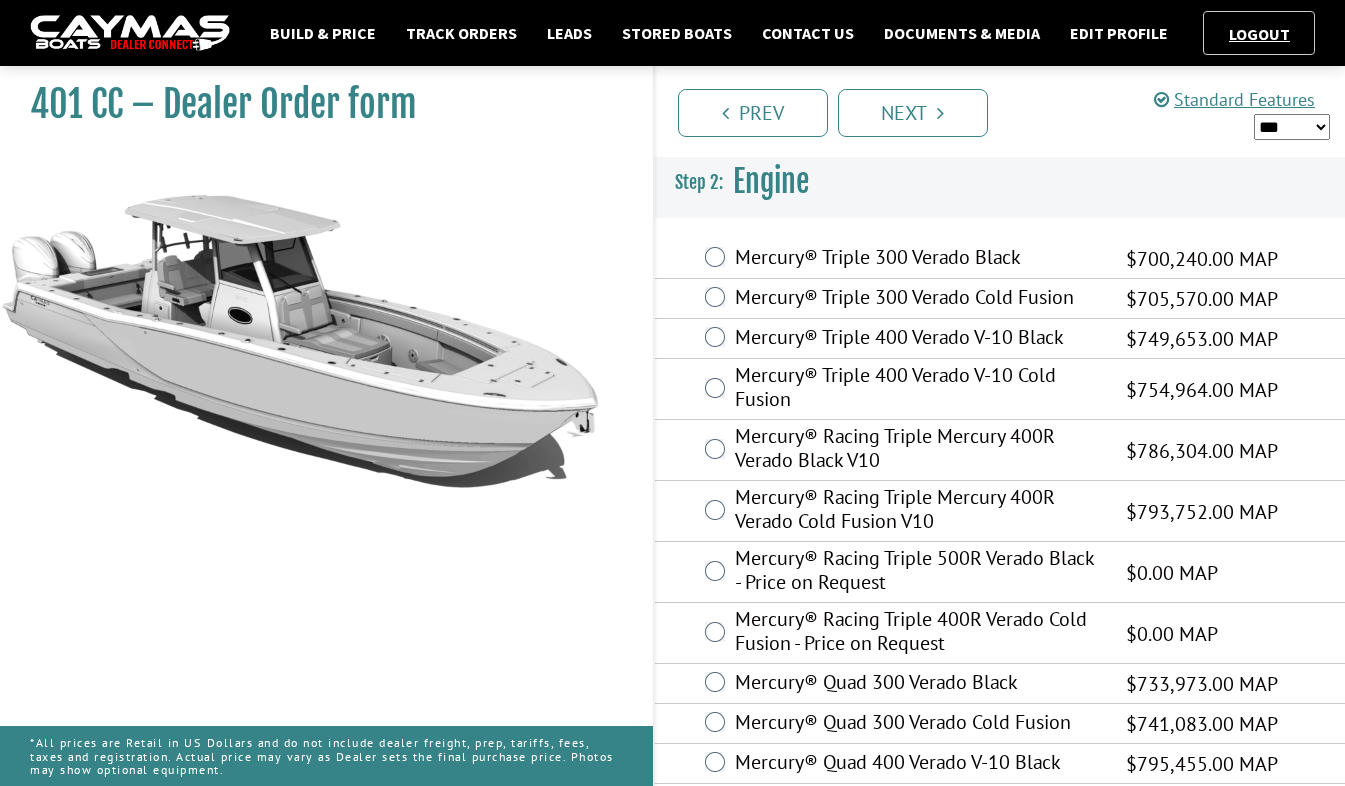 select on "*" 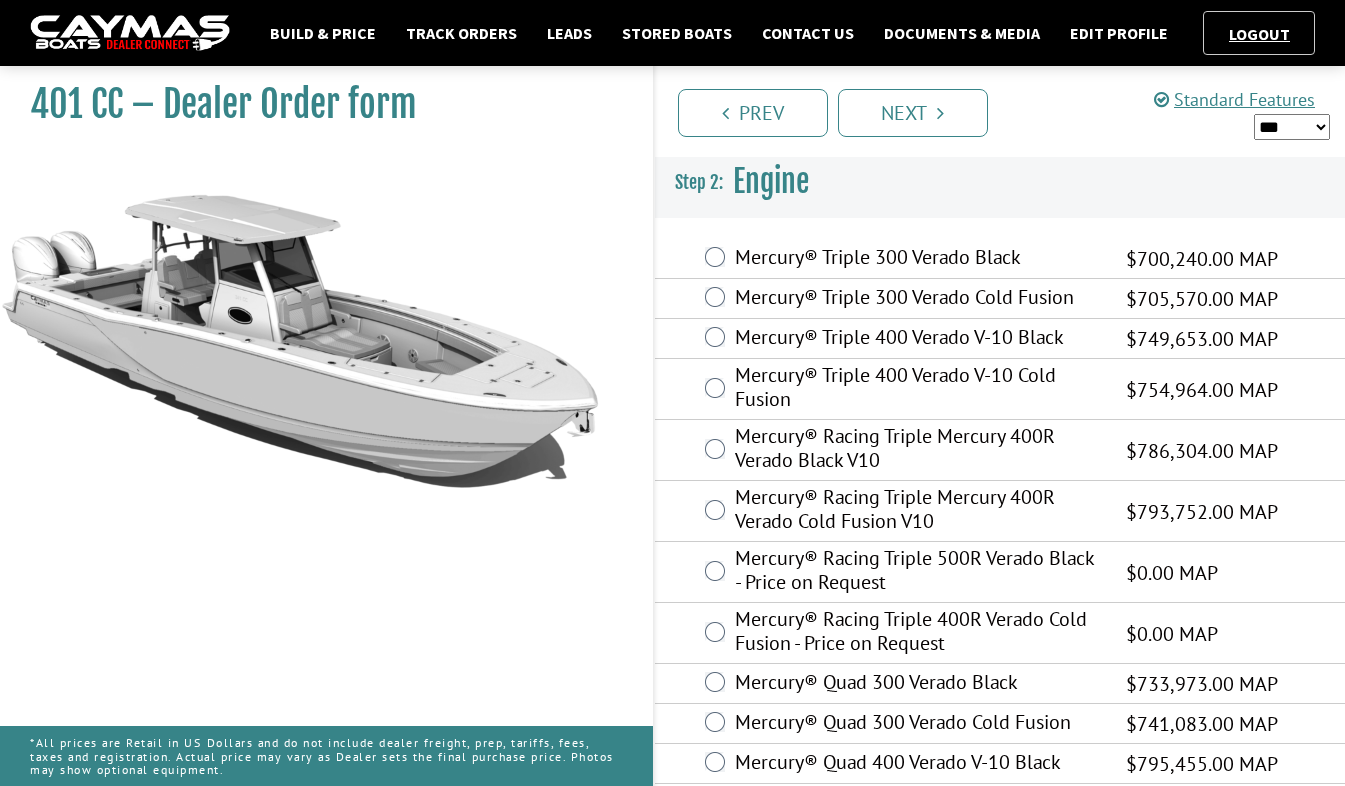 click on "***
******
******" at bounding box center [1292, 127] 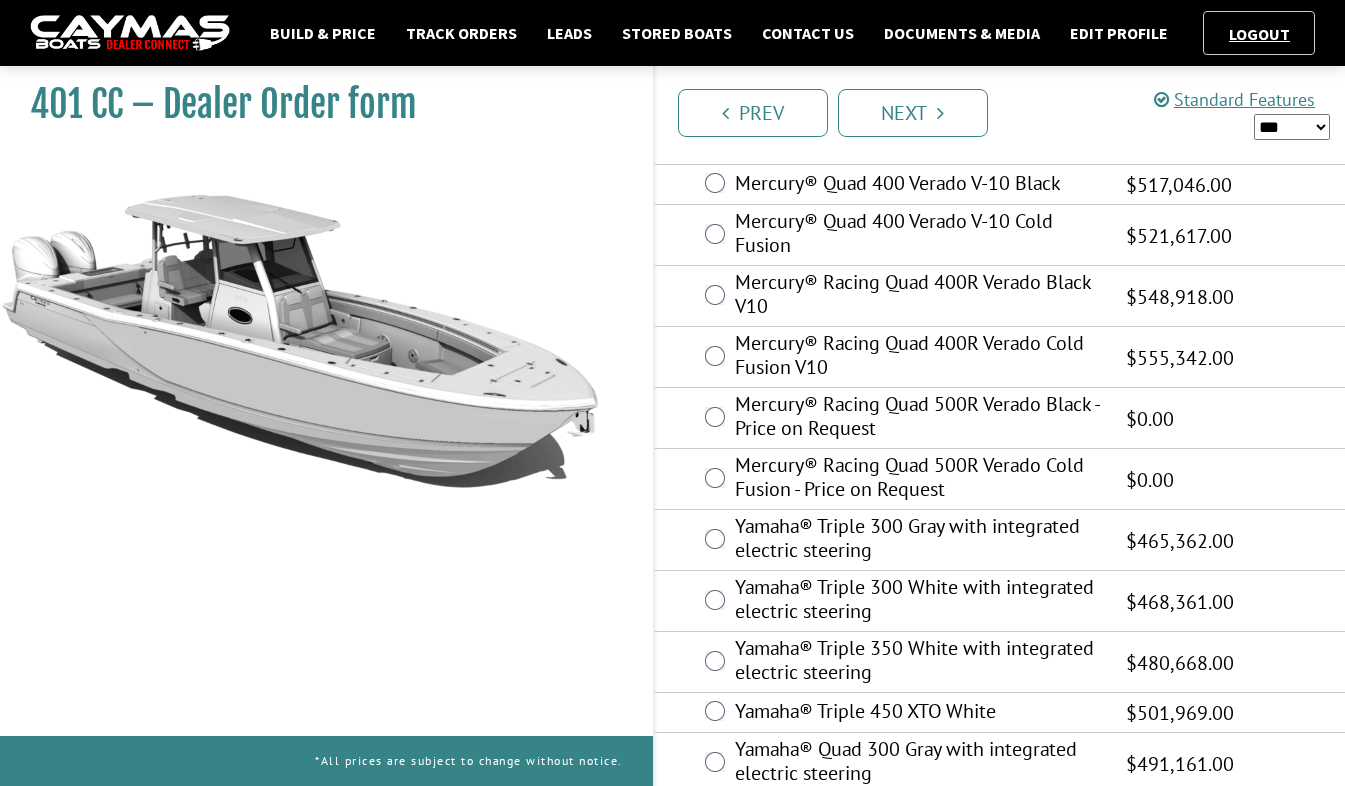 scroll, scrollTop: 577, scrollLeft: 0, axis: vertical 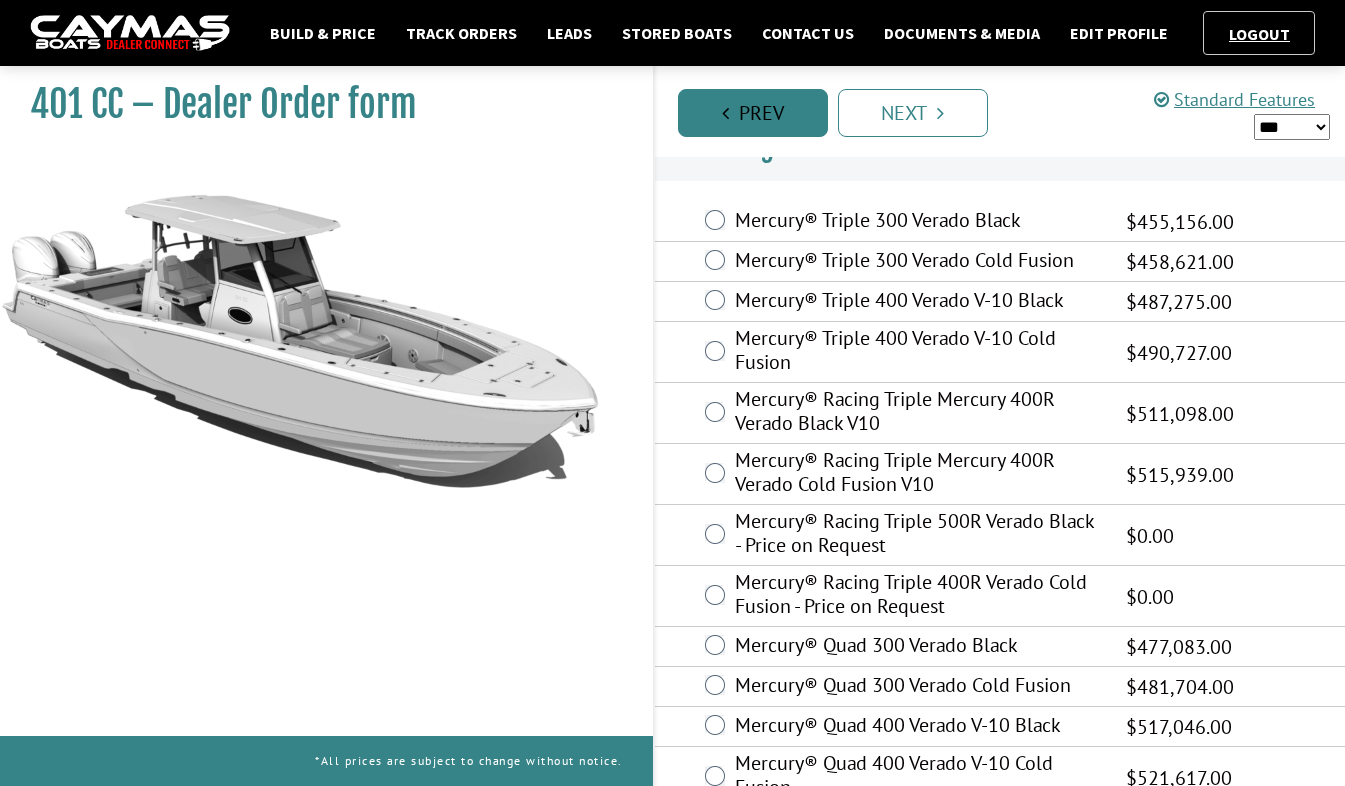 click on "Prev" at bounding box center [753, 113] 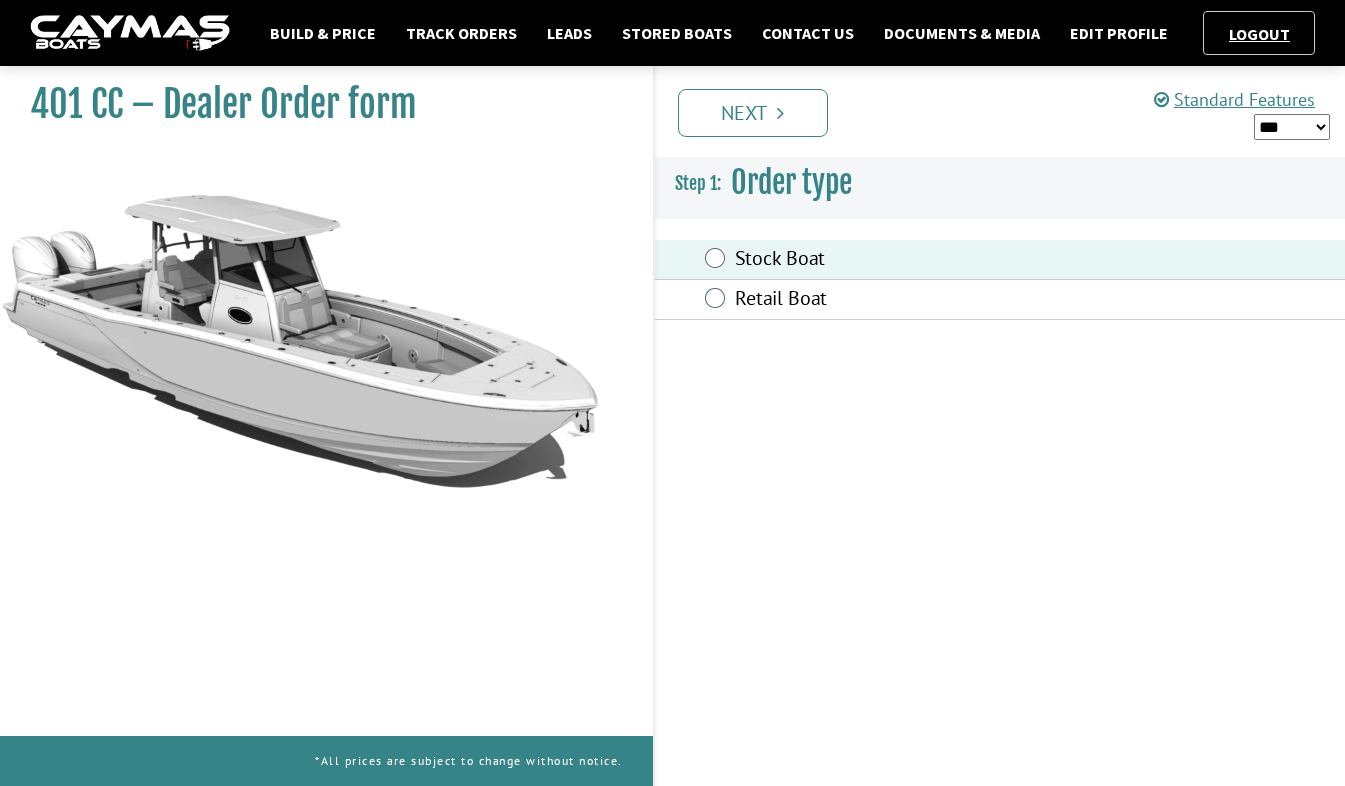 scroll, scrollTop: 0, scrollLeft: 0, axis: both 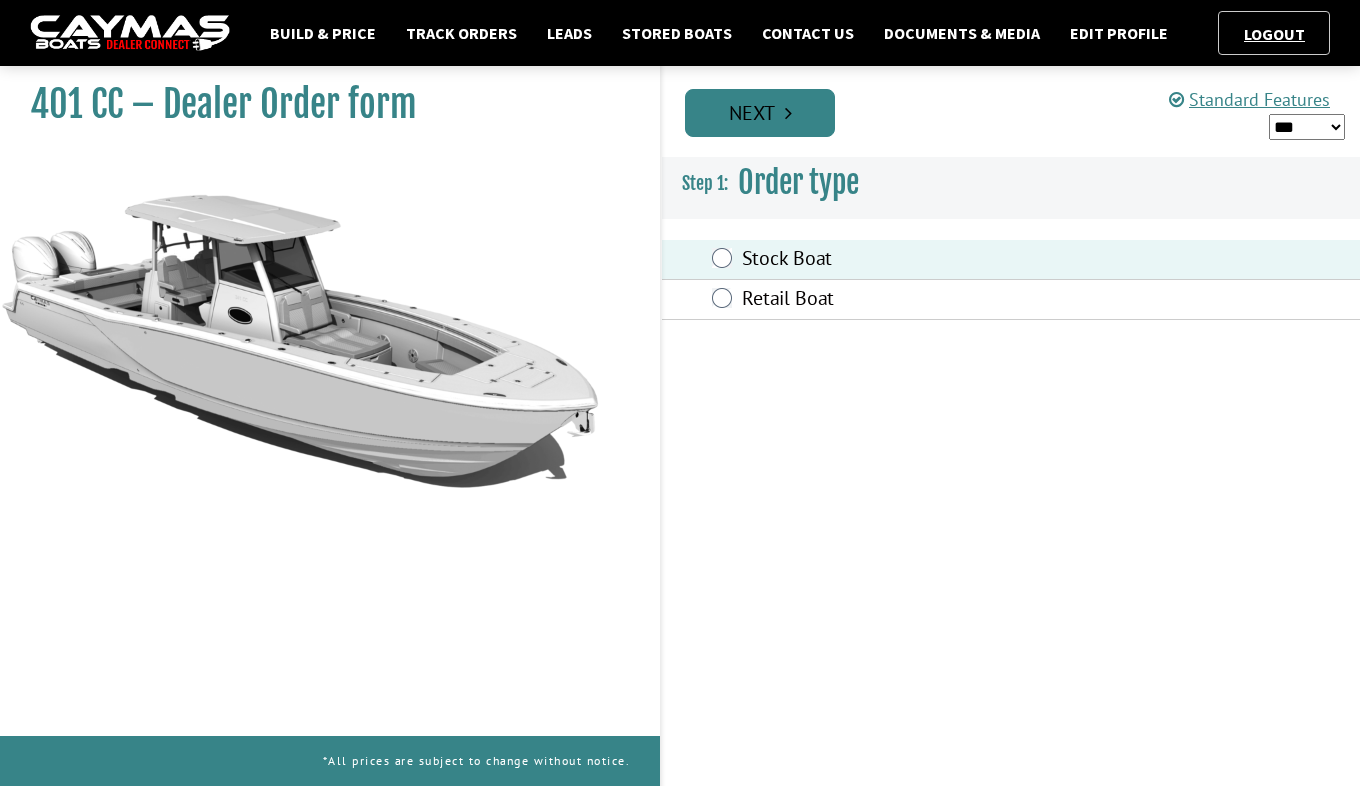 click on "Next" at bounding box center [760, 113] 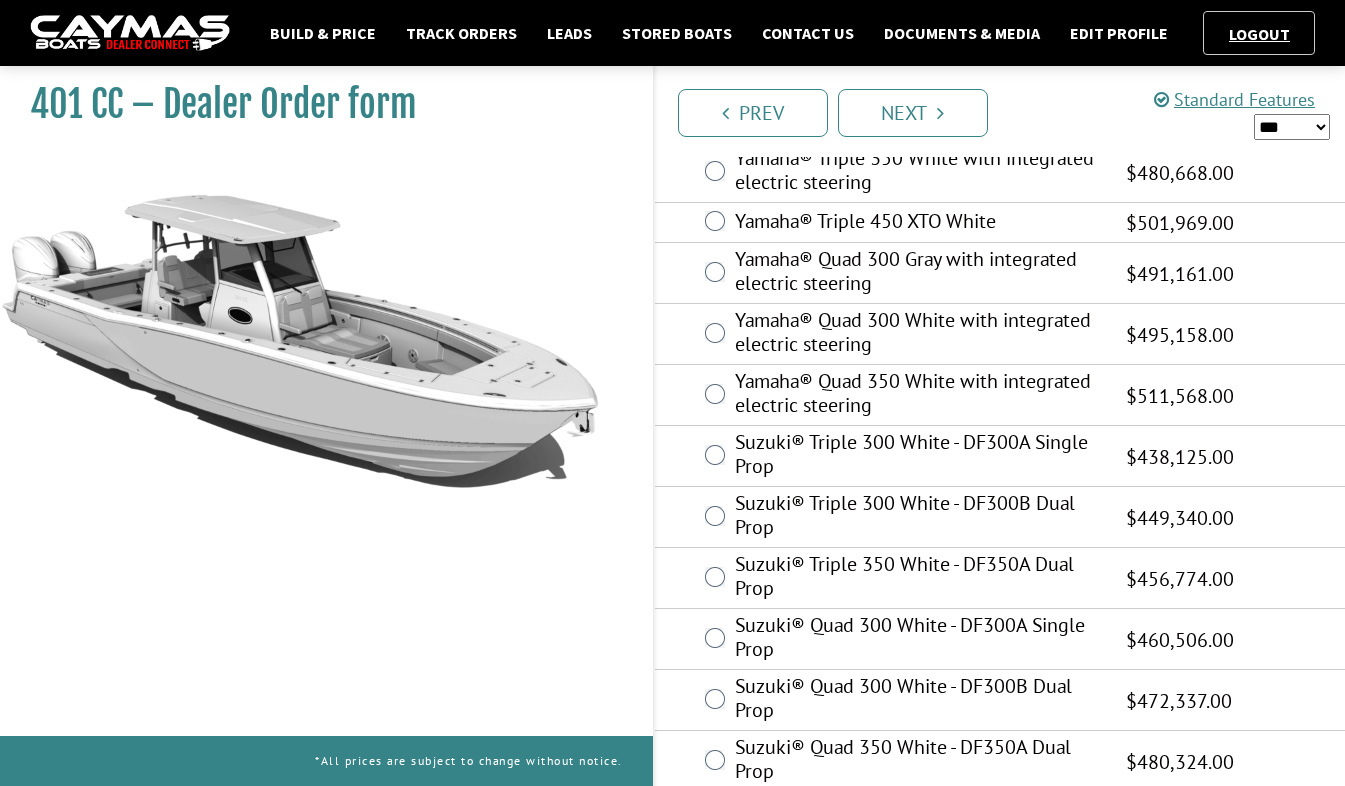 scroll, scrollTop: 1093, scrollLeft: 0, axis: vertical 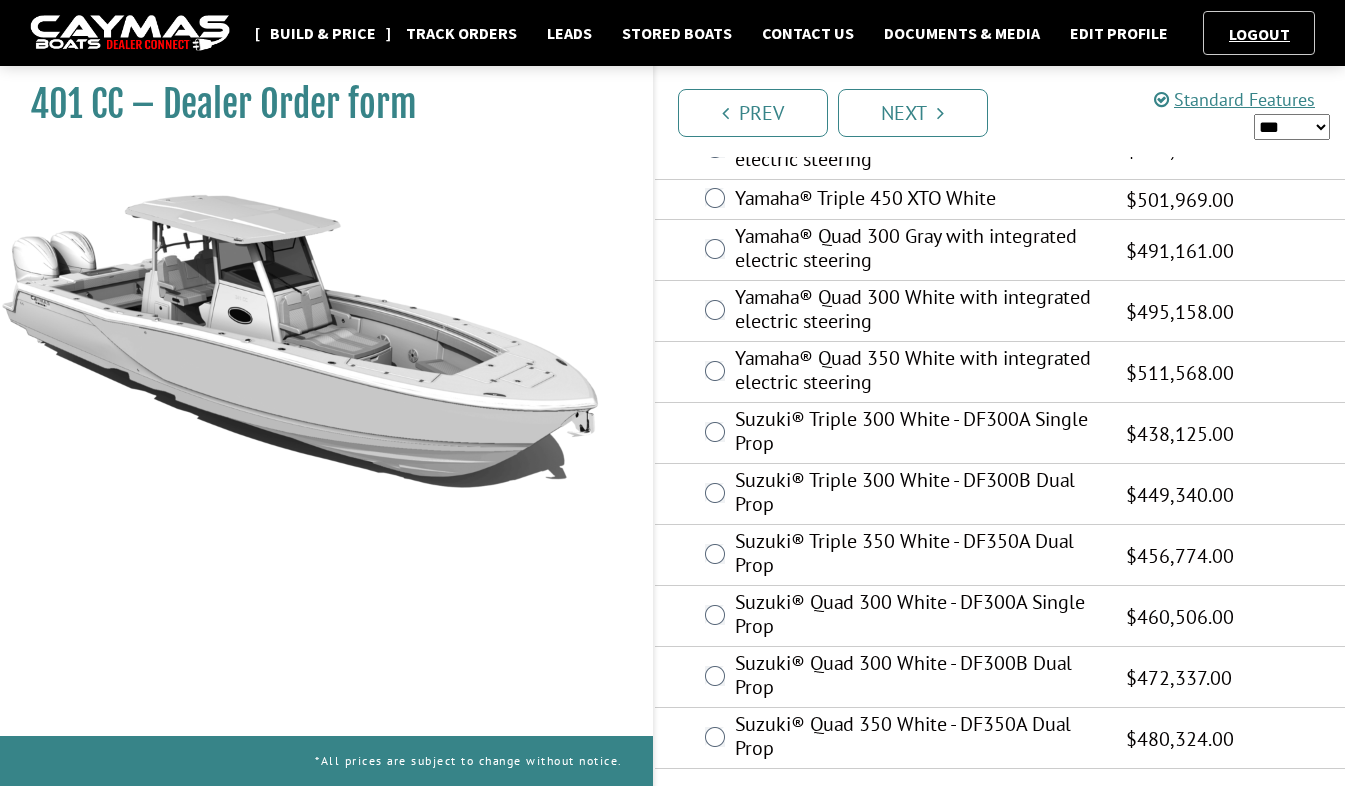 click on "Build & Price" at bounding box center [323, 33] 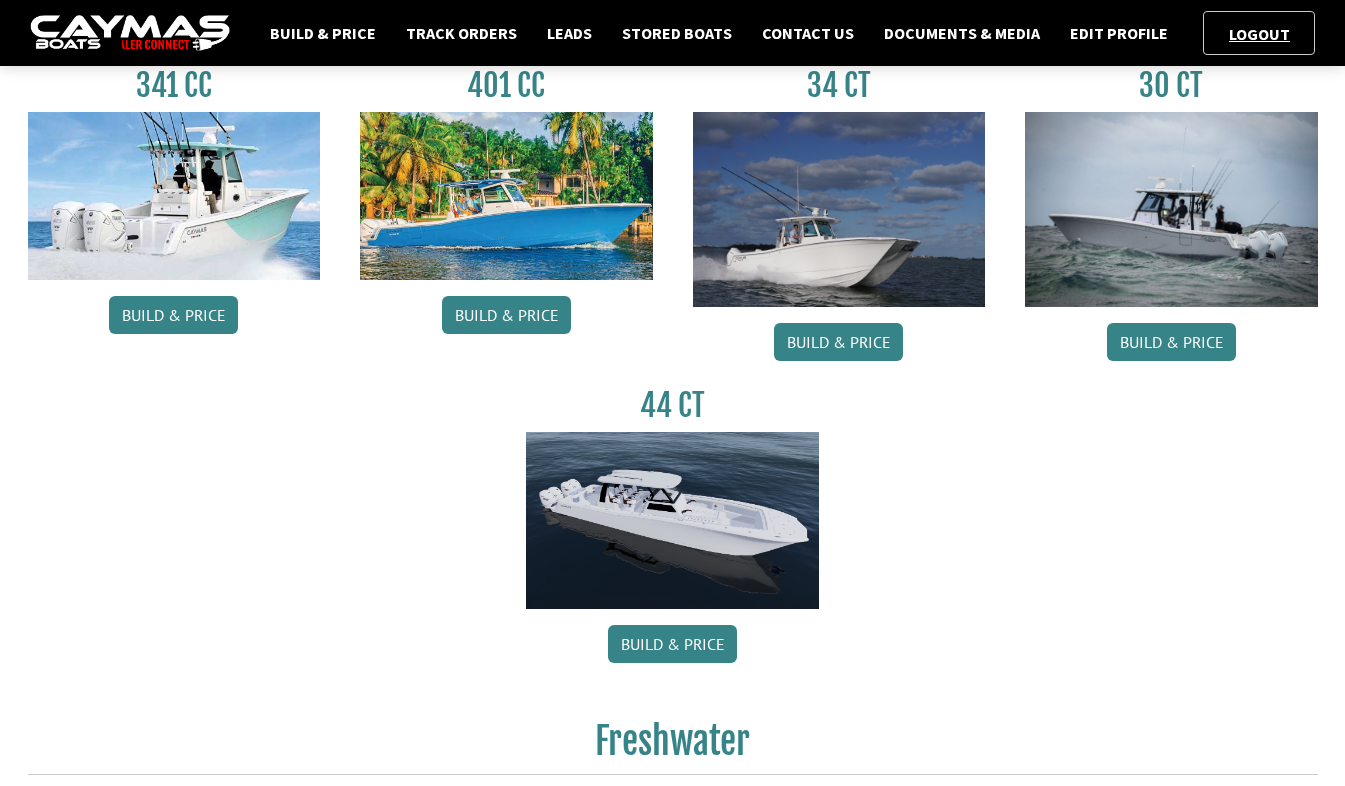 scroll, scrollTop: 1100, scrollLeft: 0, axis: vertical 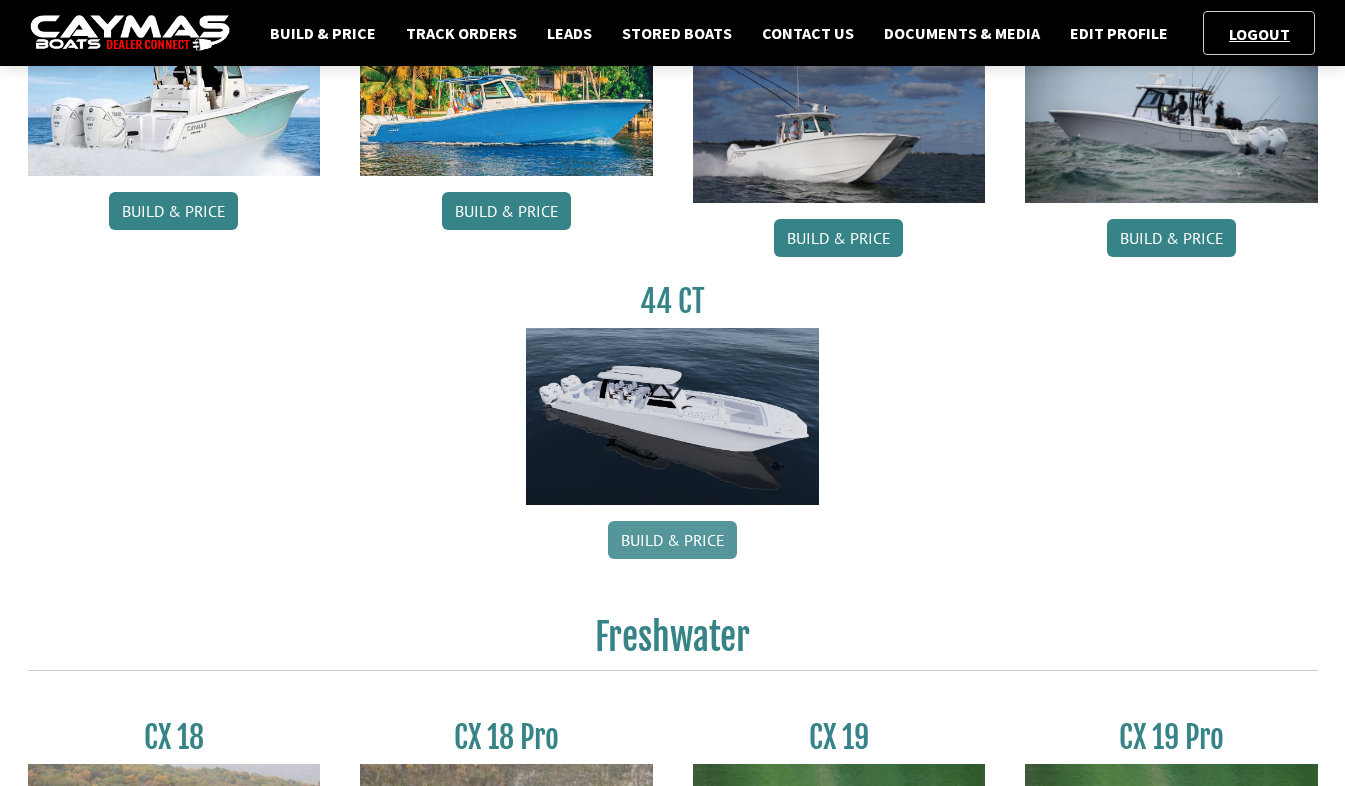 click on "Build & Price" at bounding box center [672, 540] 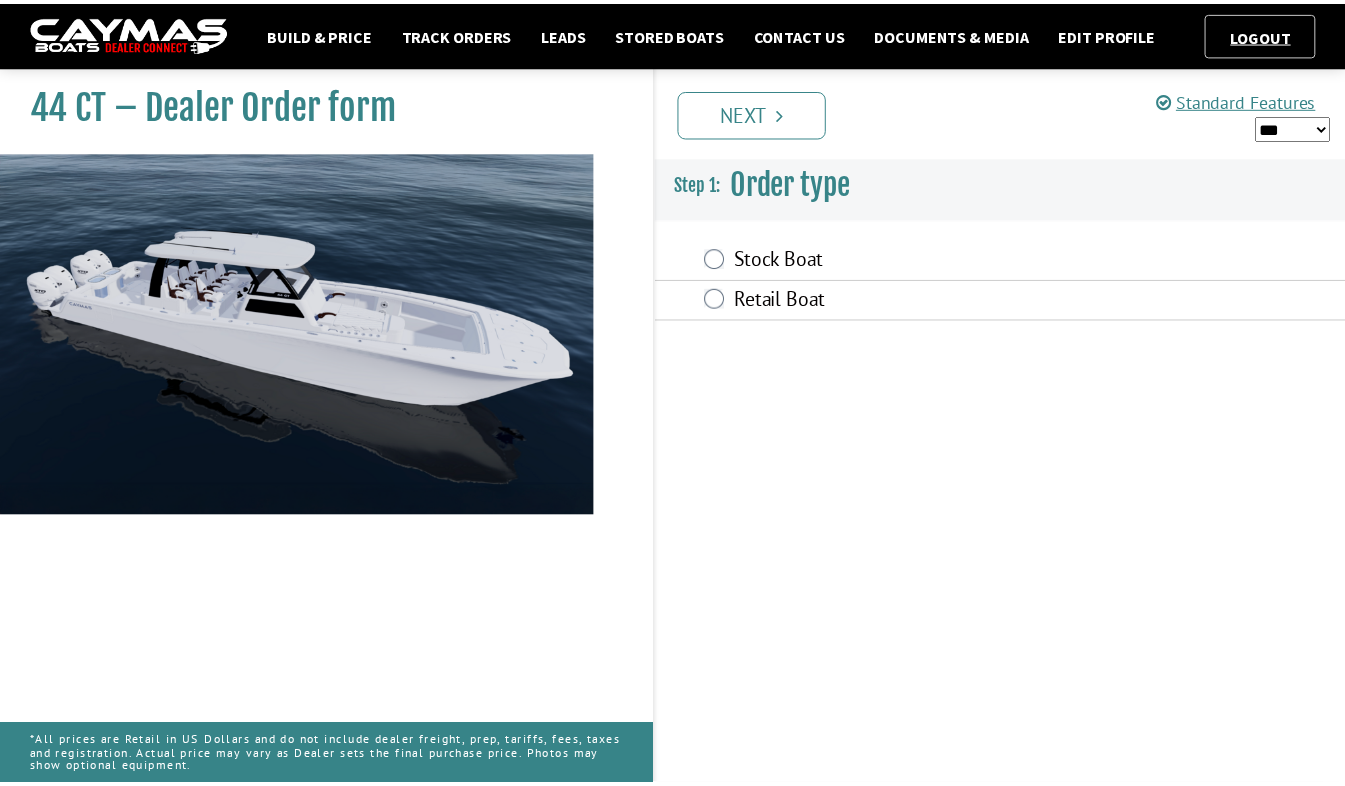 scroll, scrollTop: 0, scrollLeft: 0, axis: both 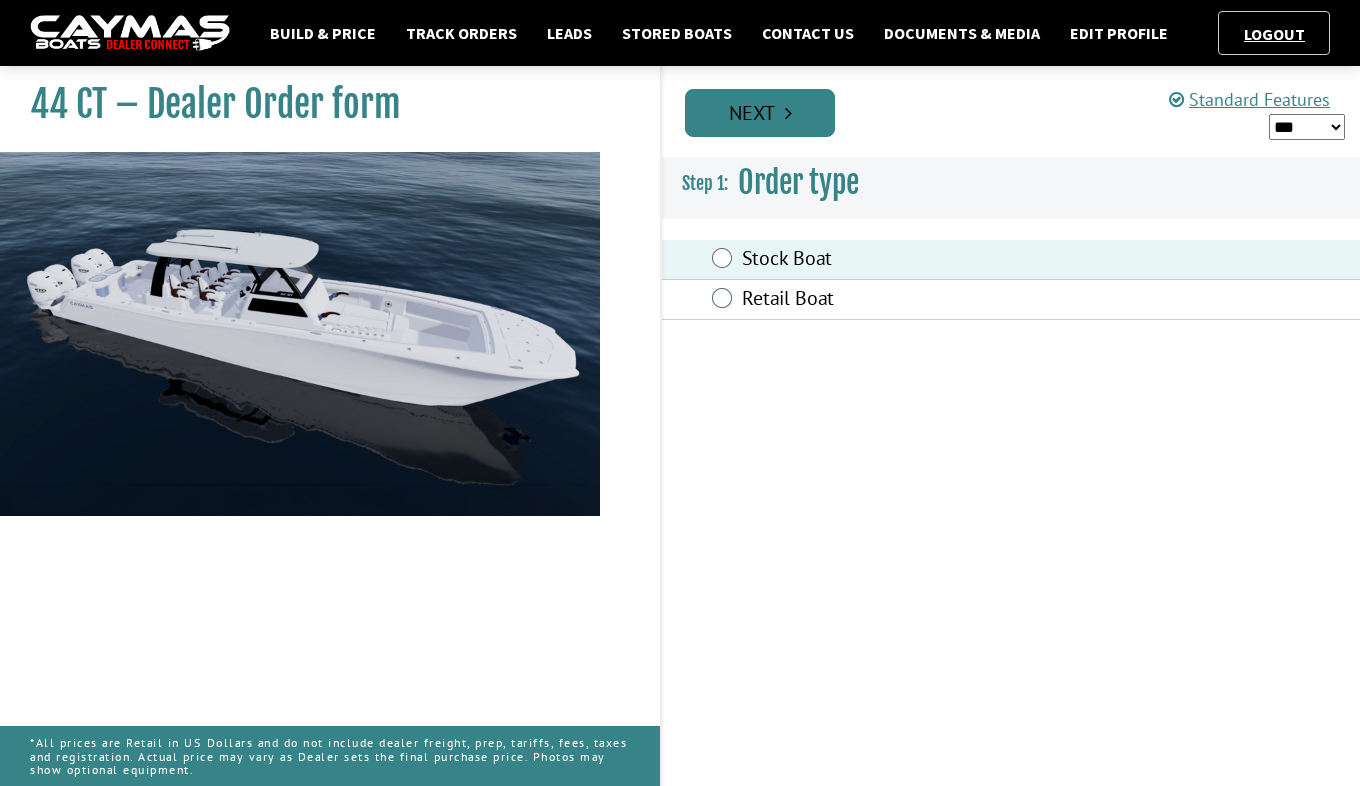click on "Next" at bounding box center (760, 113) 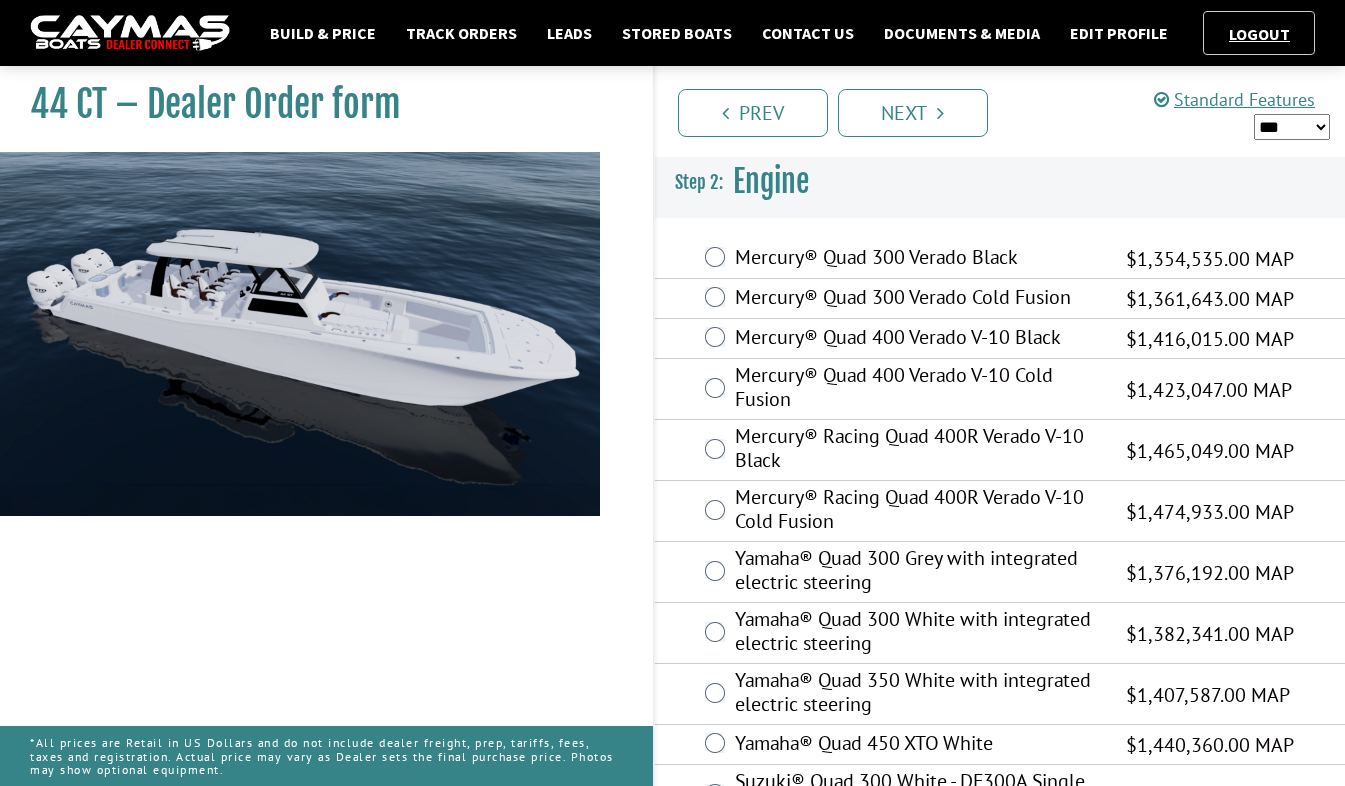 click on "***
******
******" at bounding box center [1292, 127] 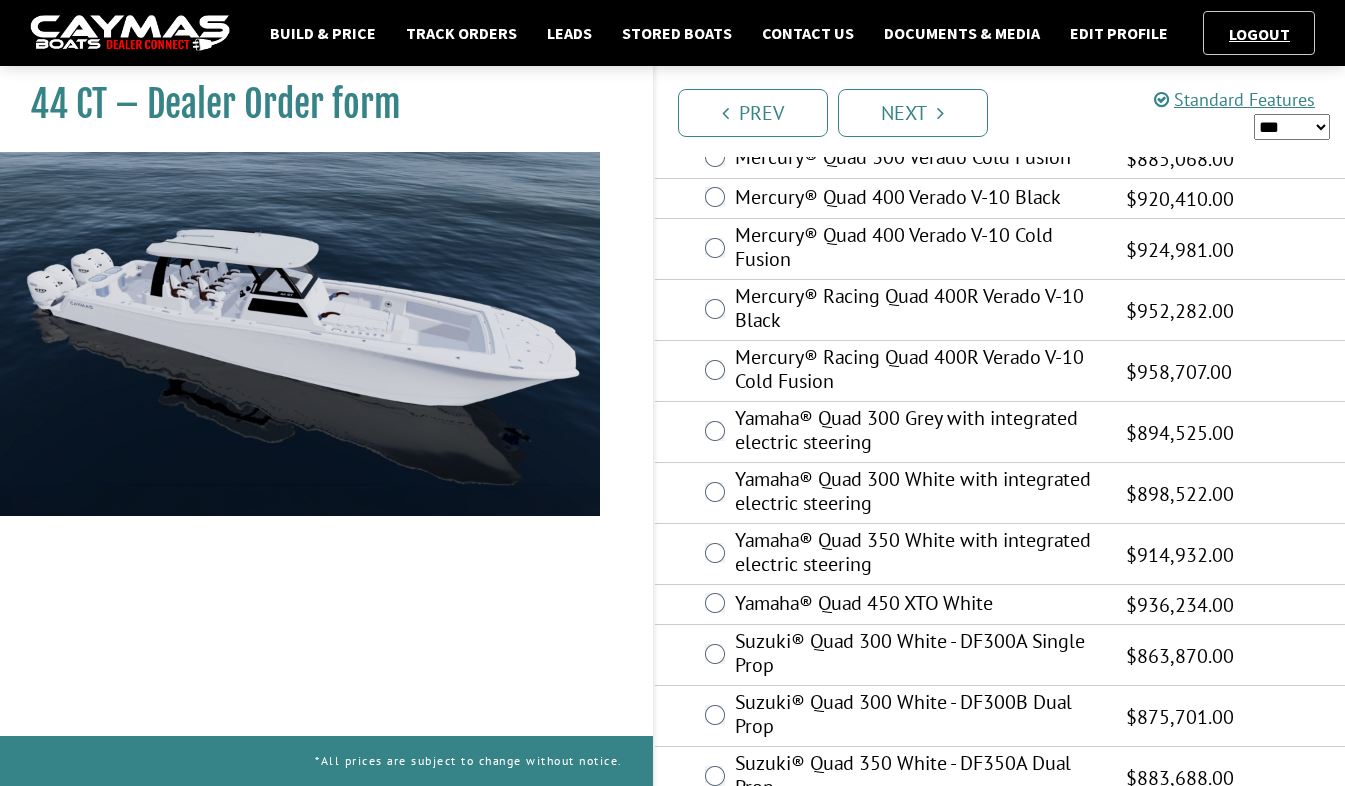 scroll, scrollTop: 180, scrollLeft: 0, axis: vertical 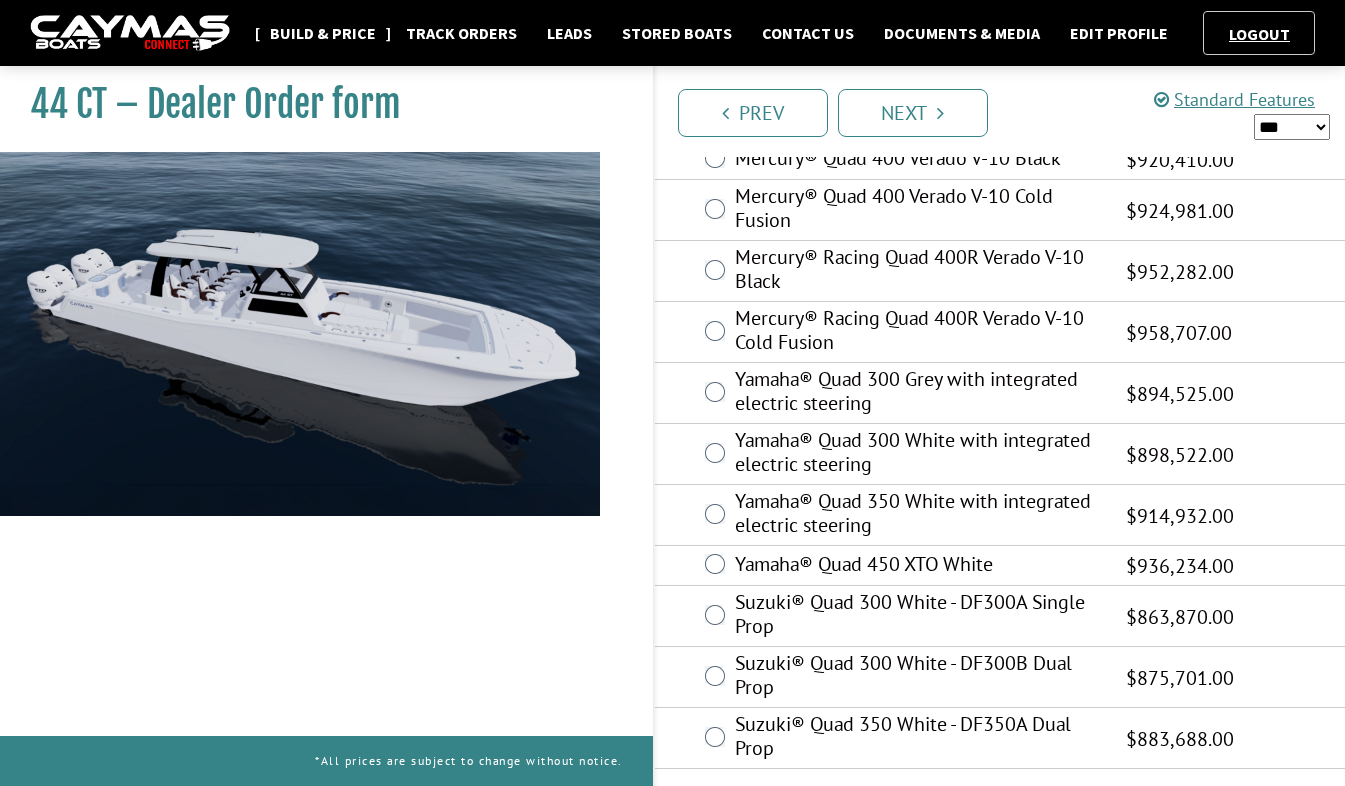 click on "Build & Price" at bounding box center [323, 33] 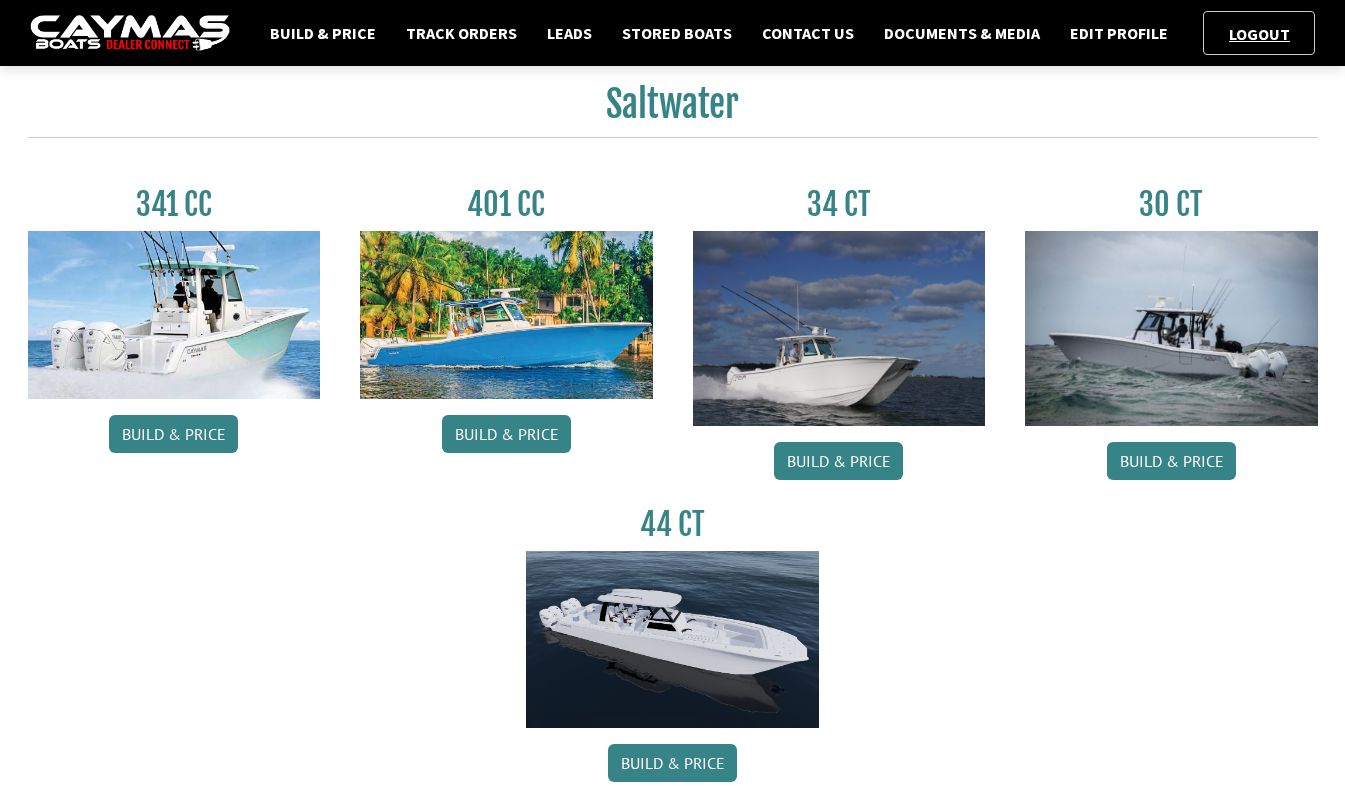 scroll, scrollTop: 900, scrollLeft: 0, axis: vertical 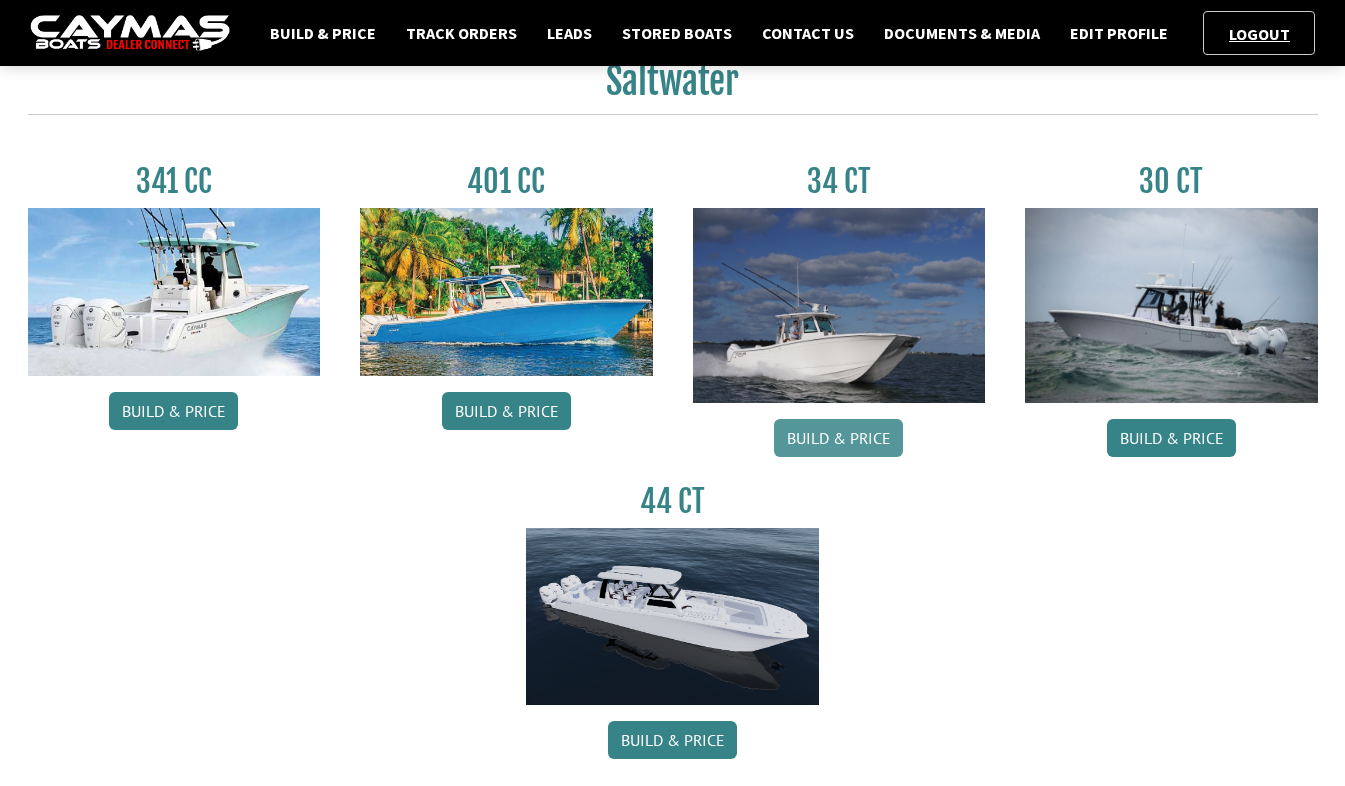 click on "Build & Price" at bounding box center (838, 438) 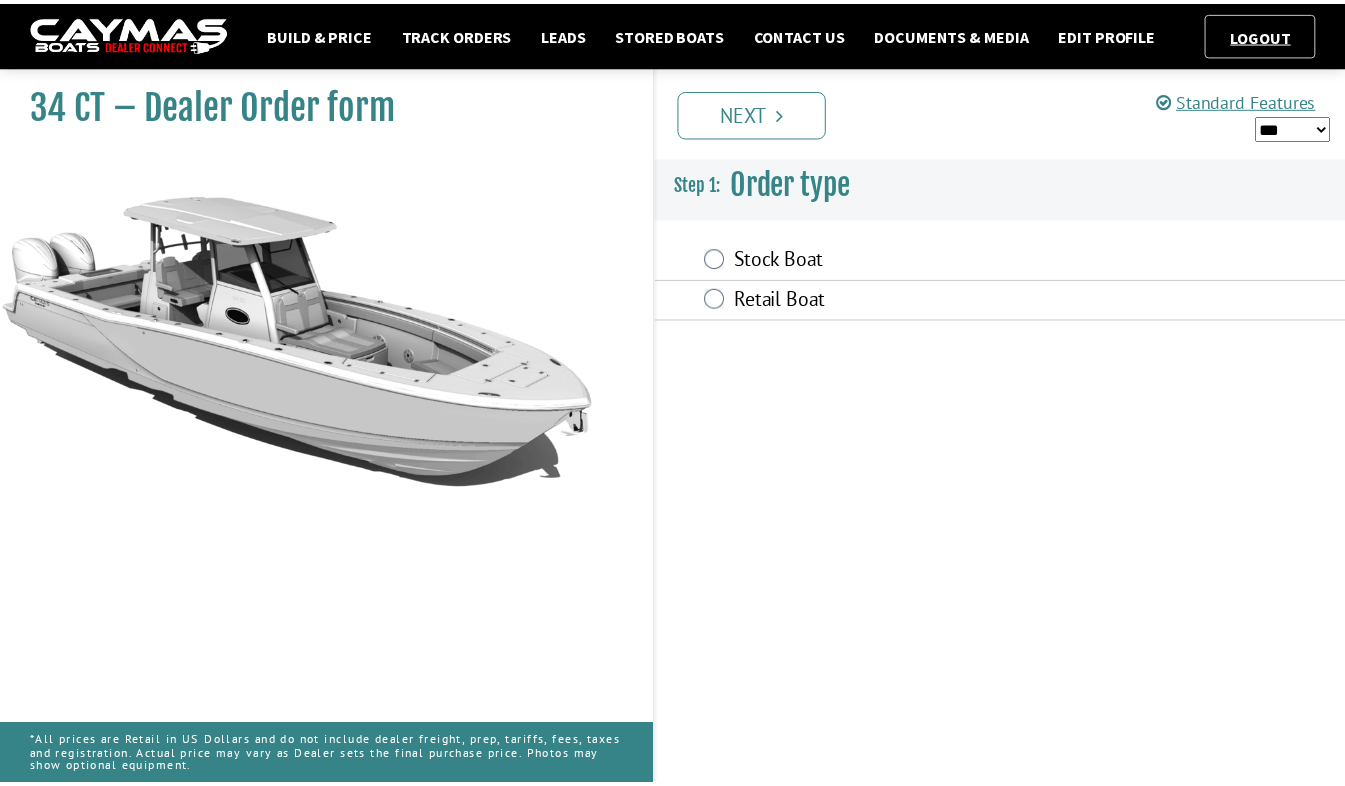 scroll, scrollTop: 0, scrollLeft: 0, axis: both 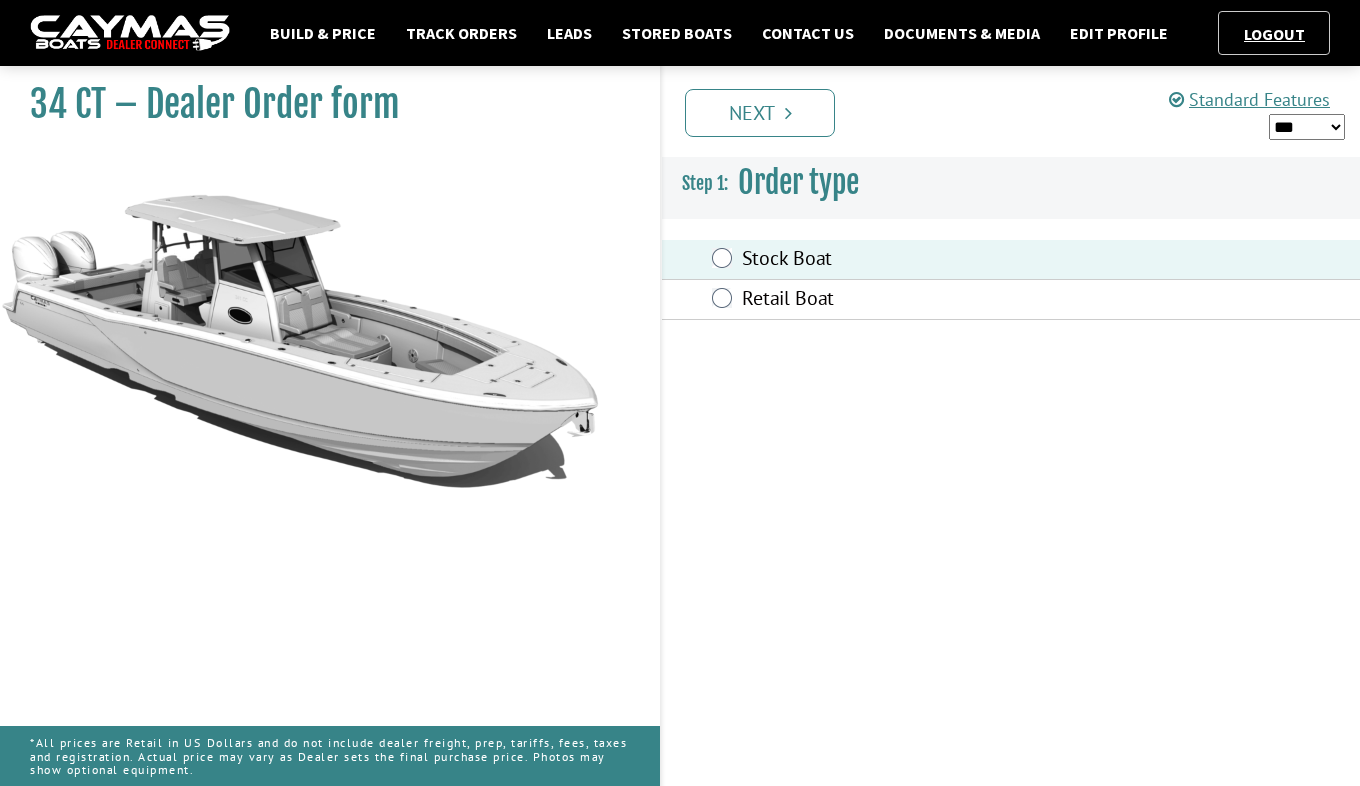 click on "Next" at bounding box center [760, 113] 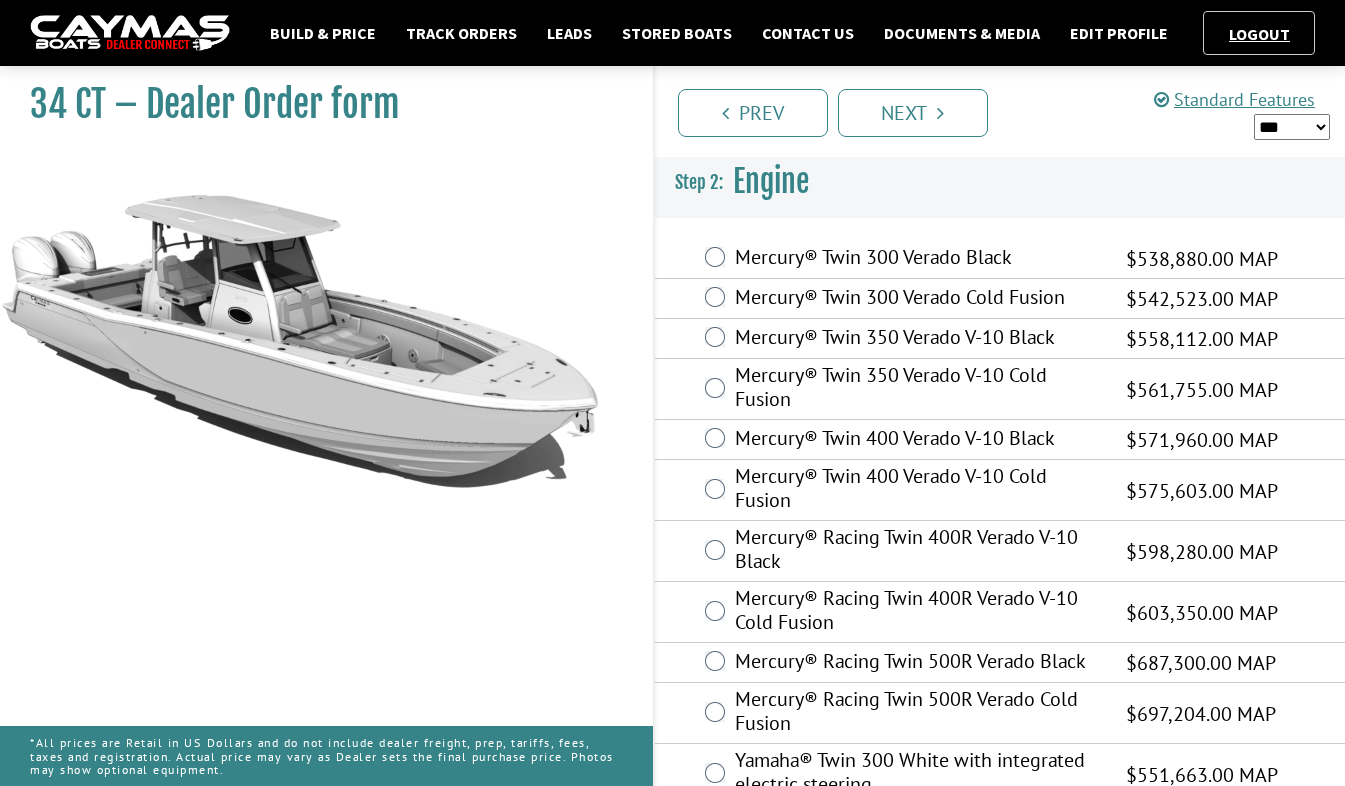 drag, startPoint x: 1277, startPoint y: 121, endPoint x: 1281, endPoint y: 140, distance: 19.416489 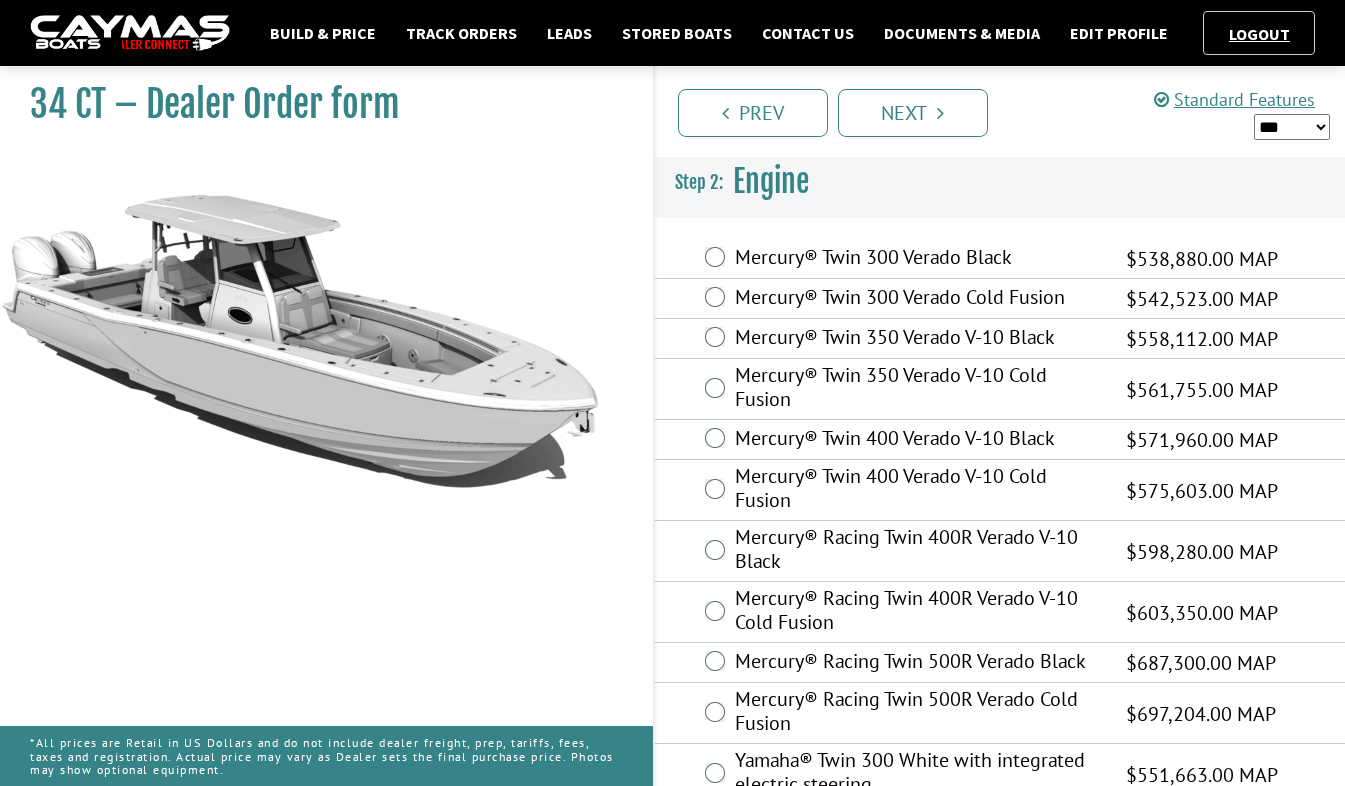 select on "*" 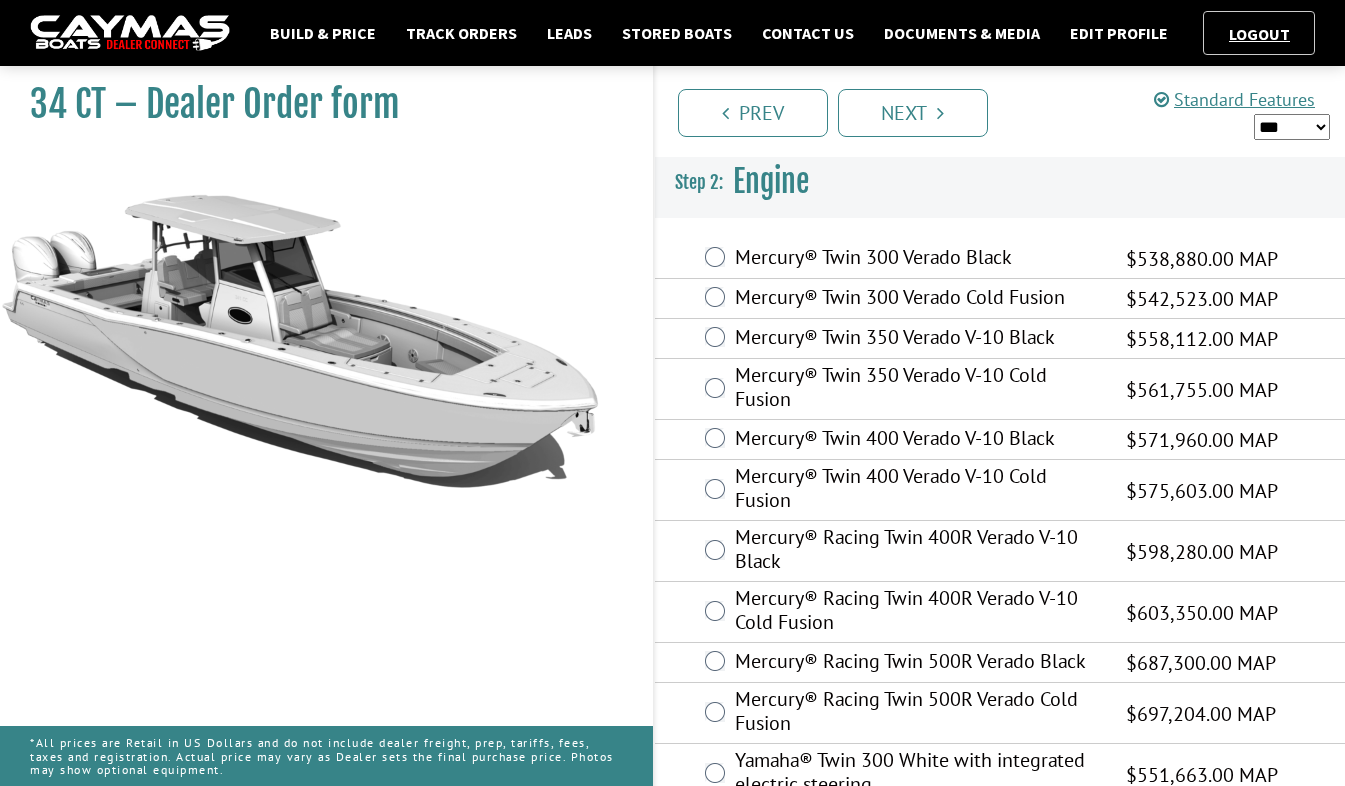 click on "***
******
******" at bounding box center (1292, 127) 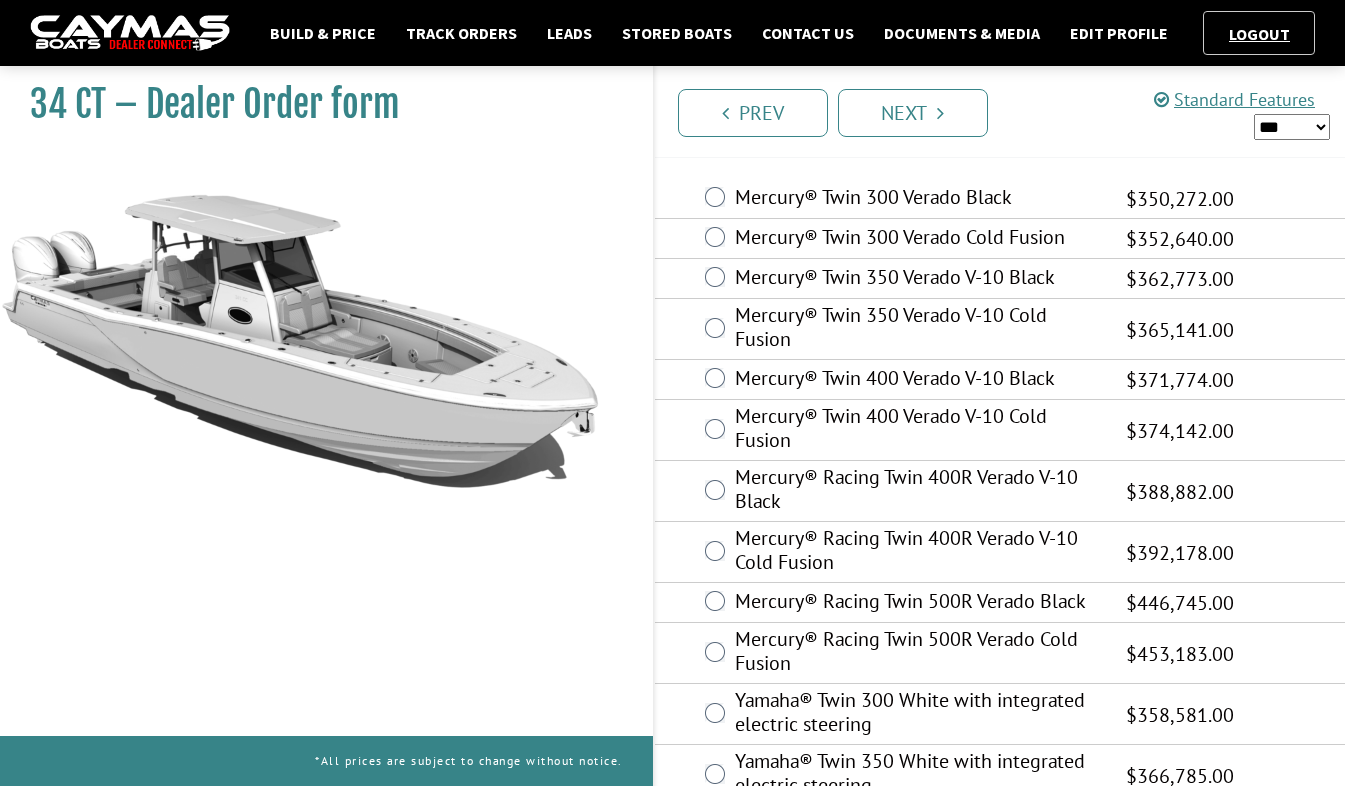 scroll, scrollTop: 178, scrollLeft: 0, axis: vertical 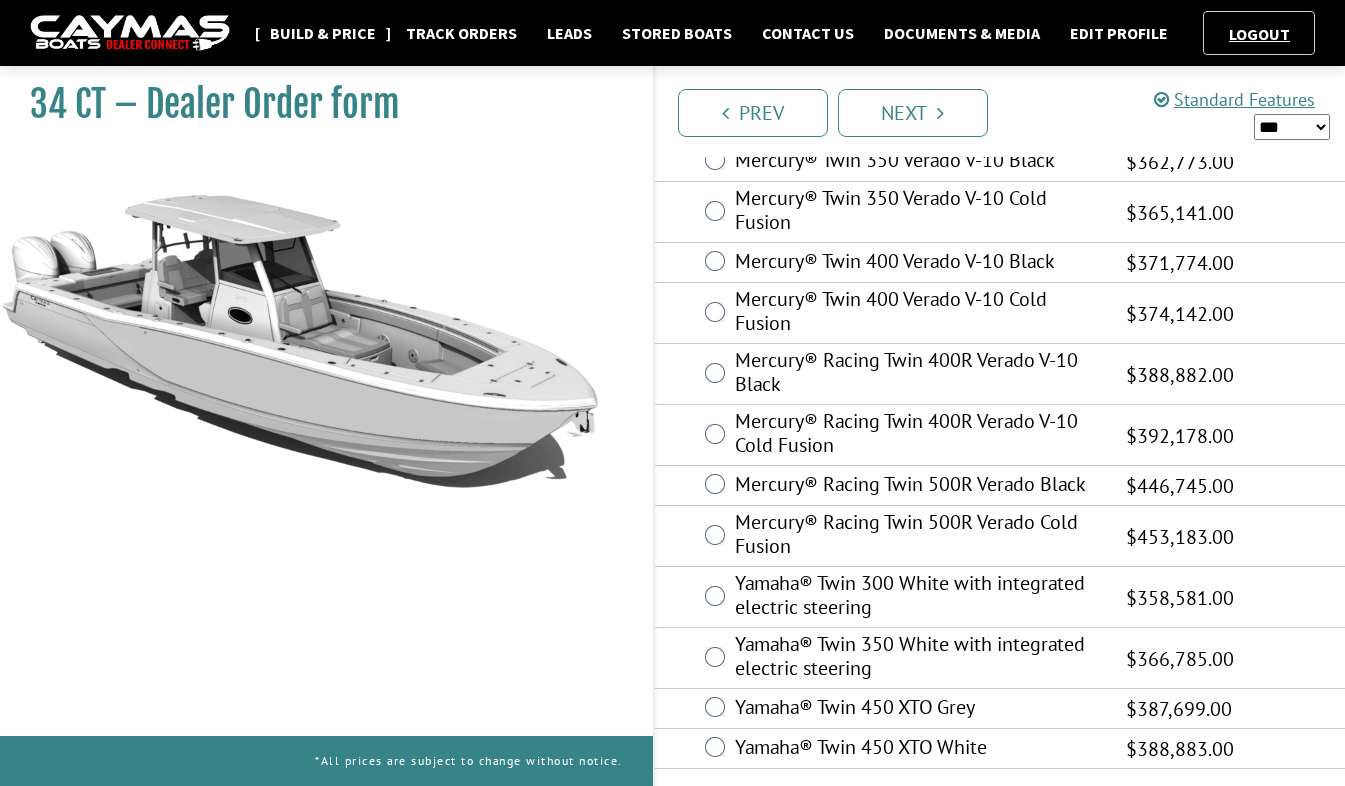click on "Build & Price" at bounding box center (323, 33) 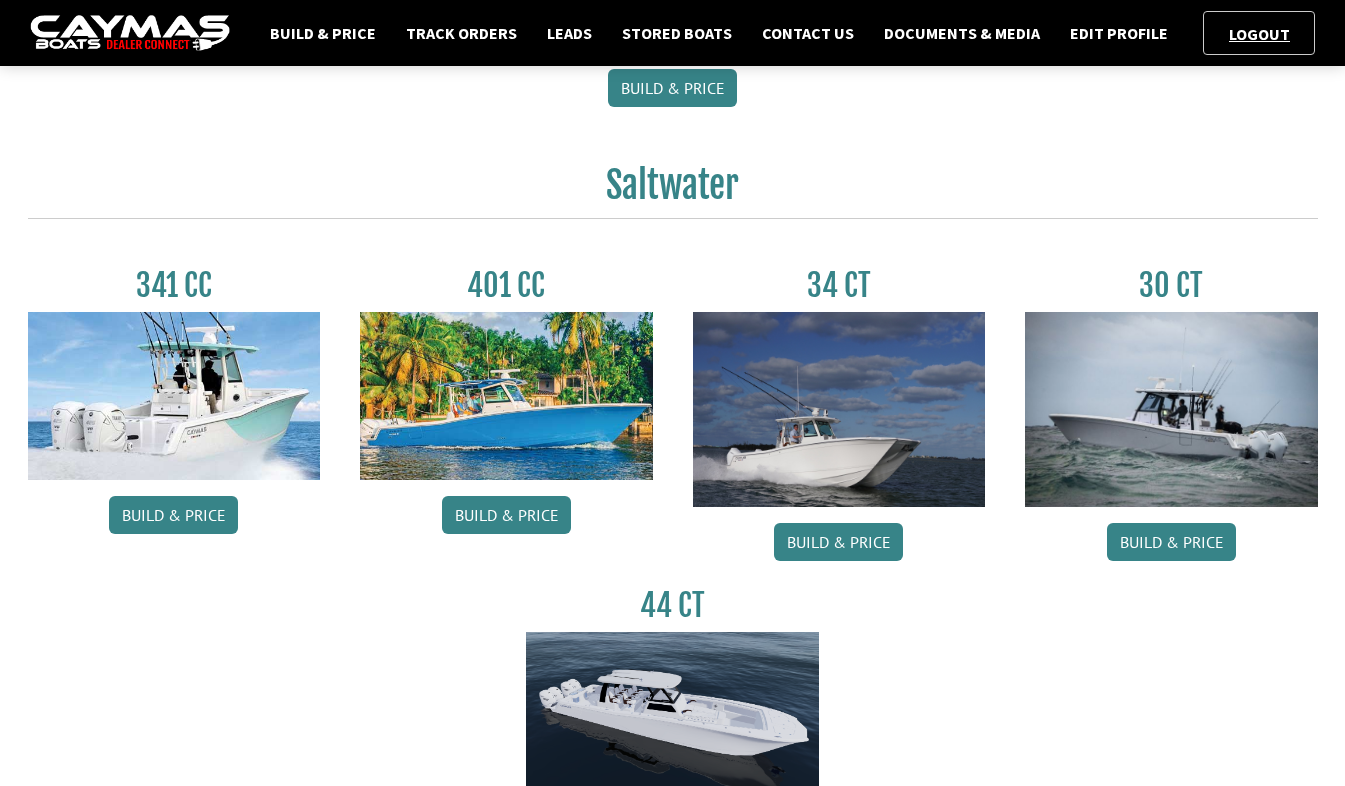scroll, scrollTop: 800, scrollLeft: 0, axis: vertical 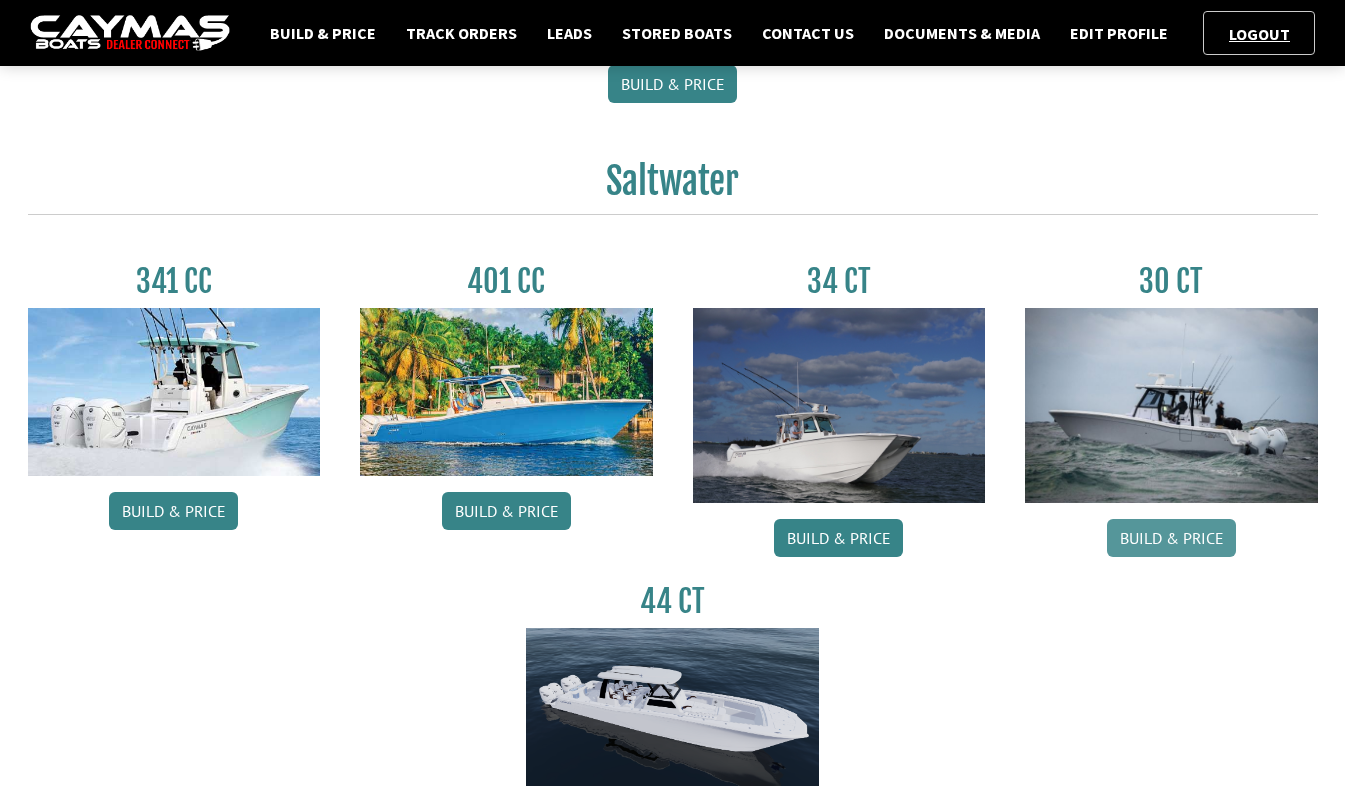 click on "Build & Price" at bounding box center [1171, 538] 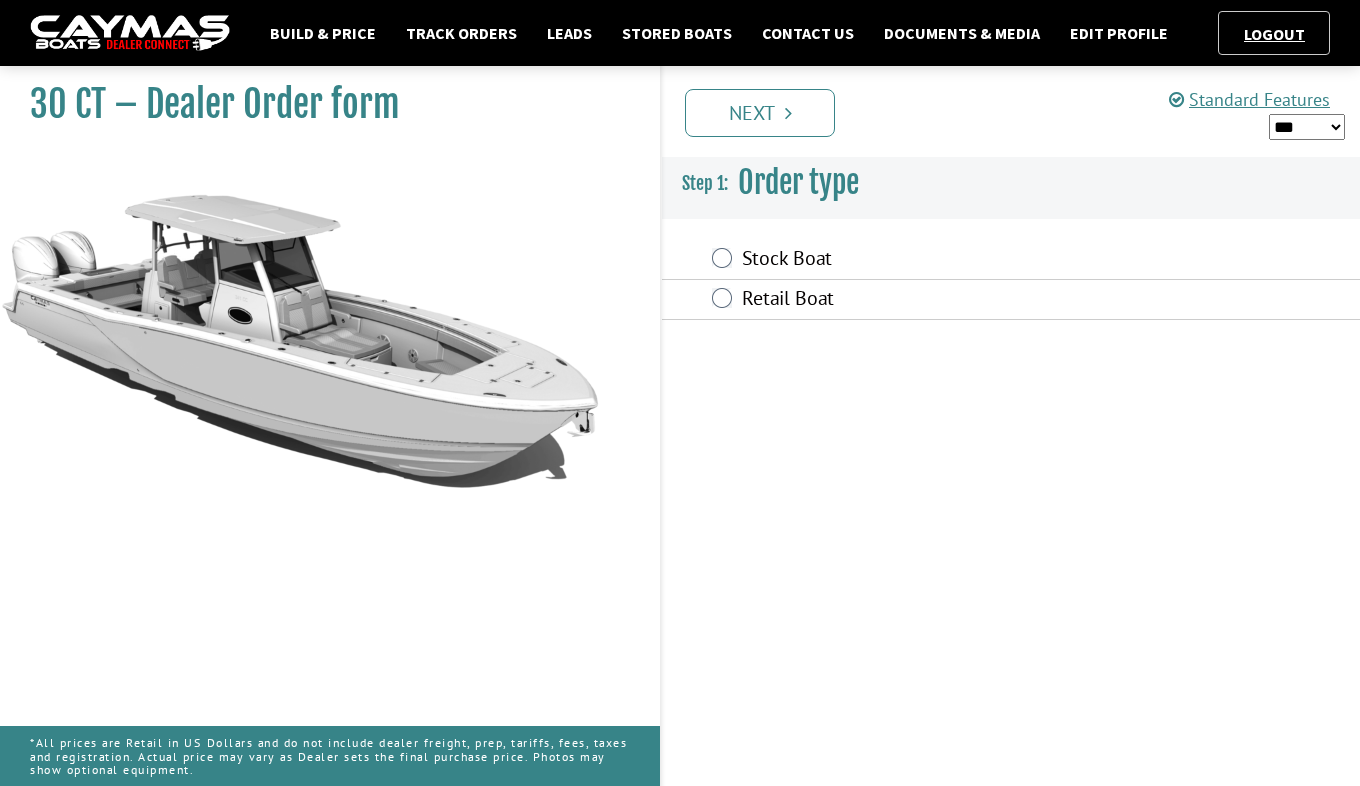 scroll, scrollTop: 0, scrollLeft: 0, axis: both 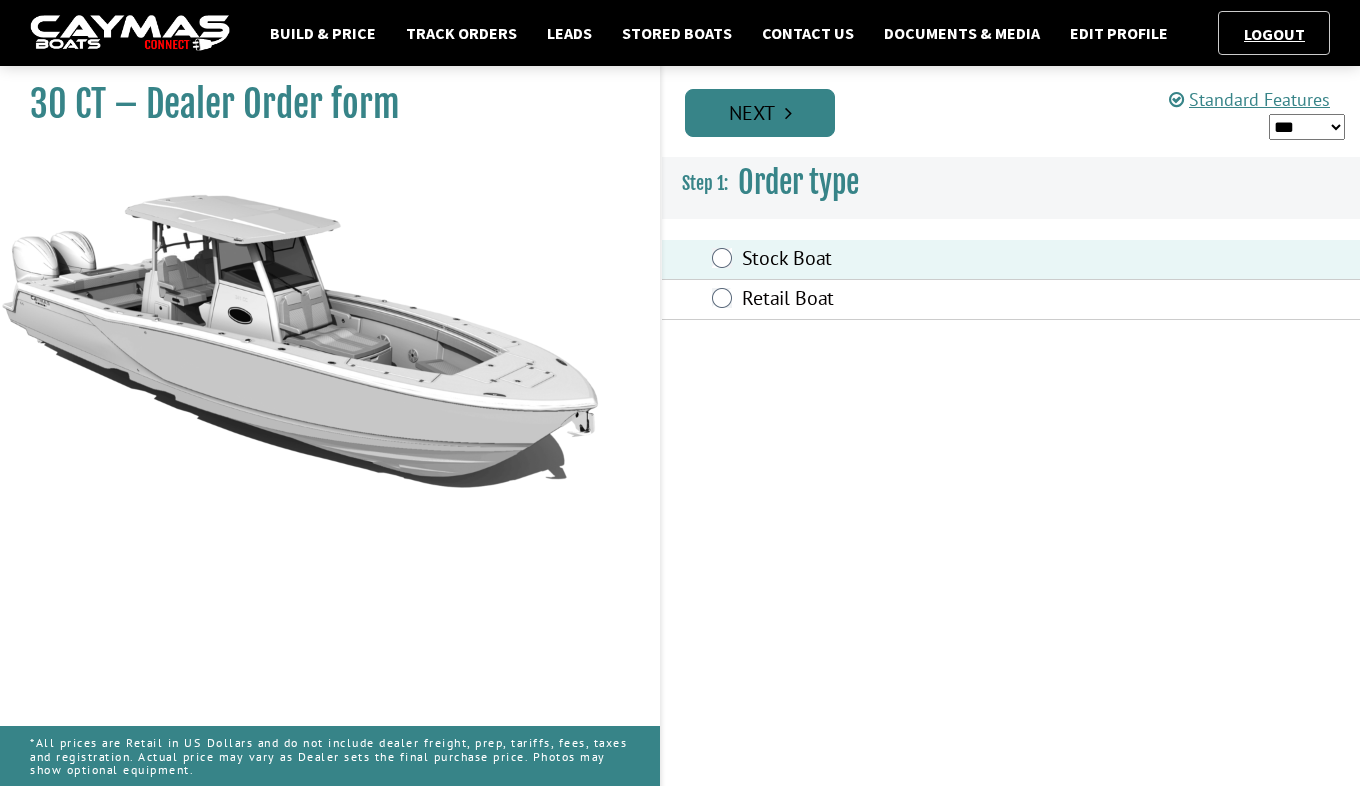 click on "Next" at bounding box center (760, 113) 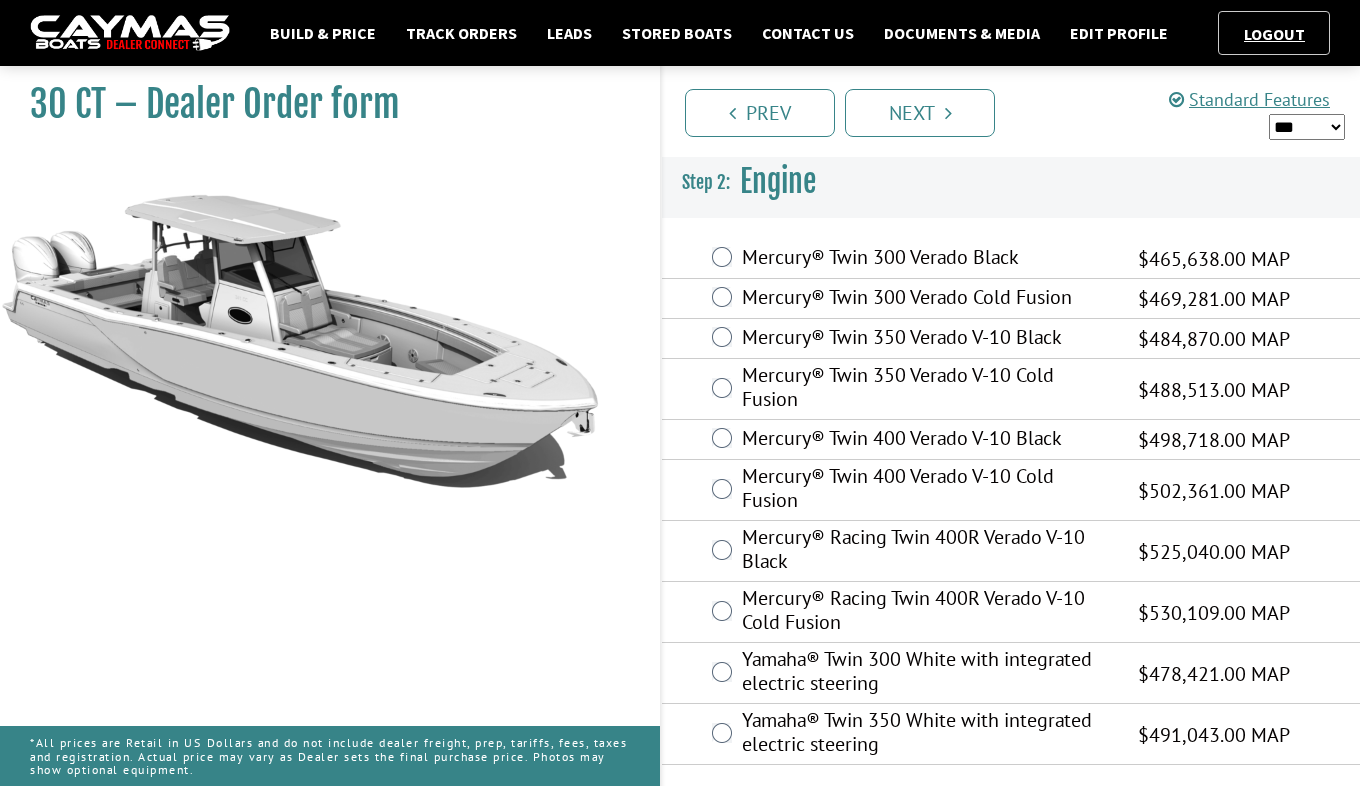 drag, startPoint x: 1308, startPoint y: 125, endPoint x: 1308, endPoint y: 140, distance: 15 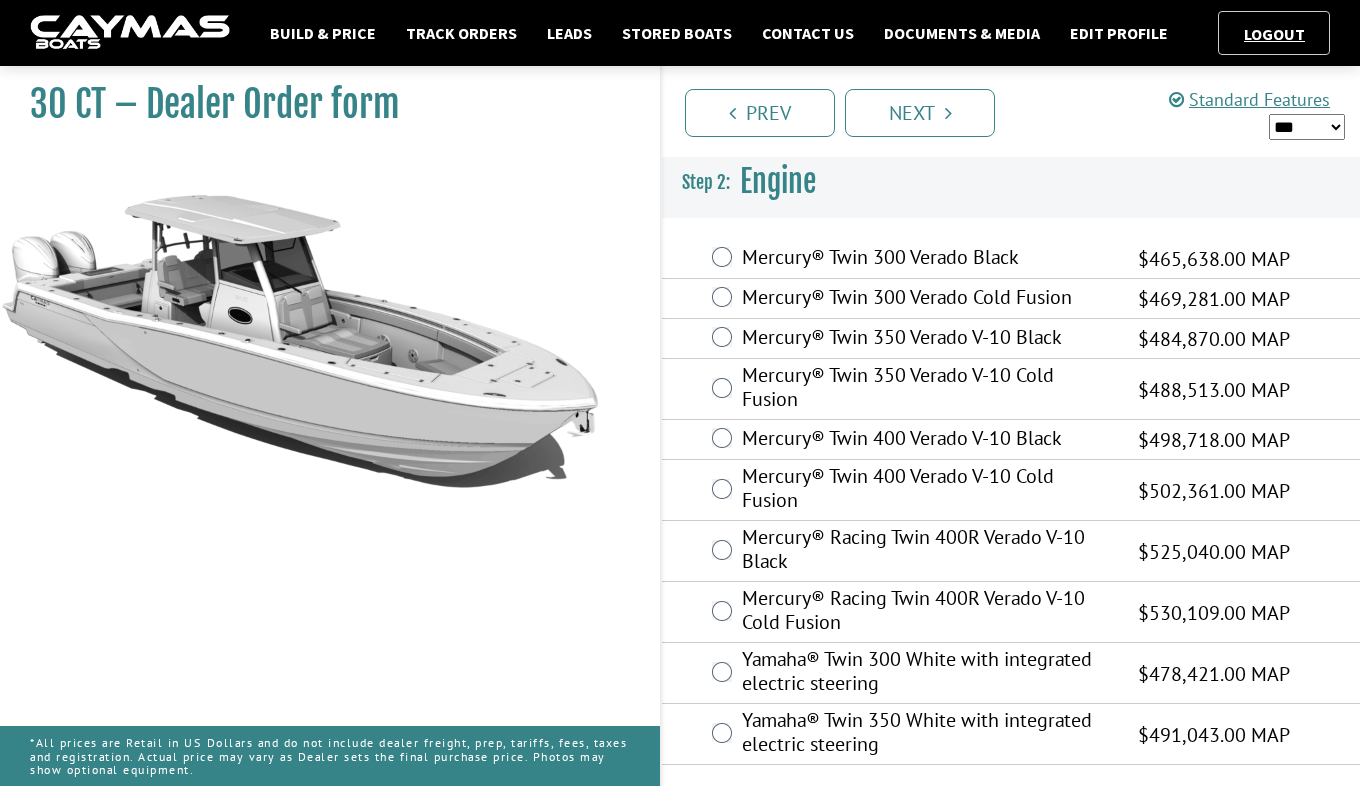select on "*" 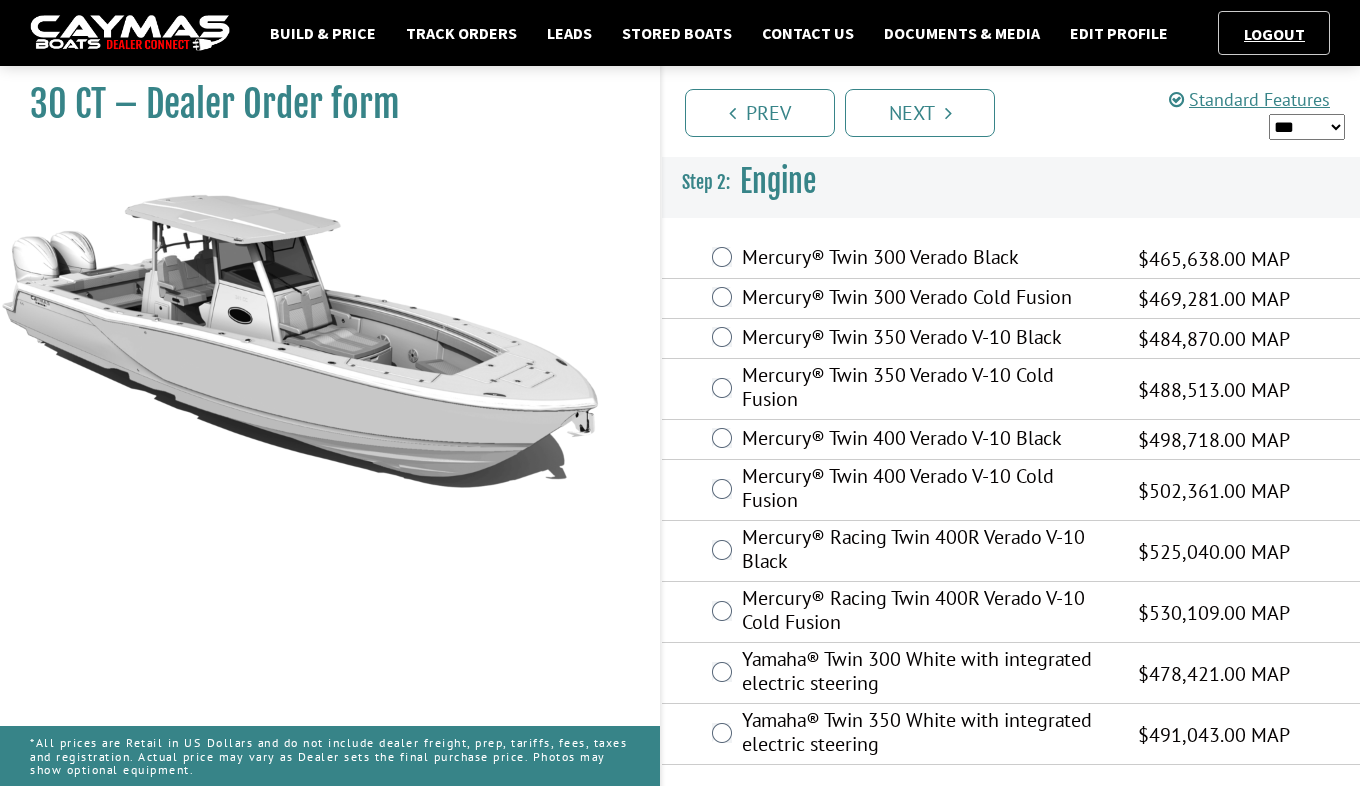click on "***
******
******" at bounding box center [1307, 127] 